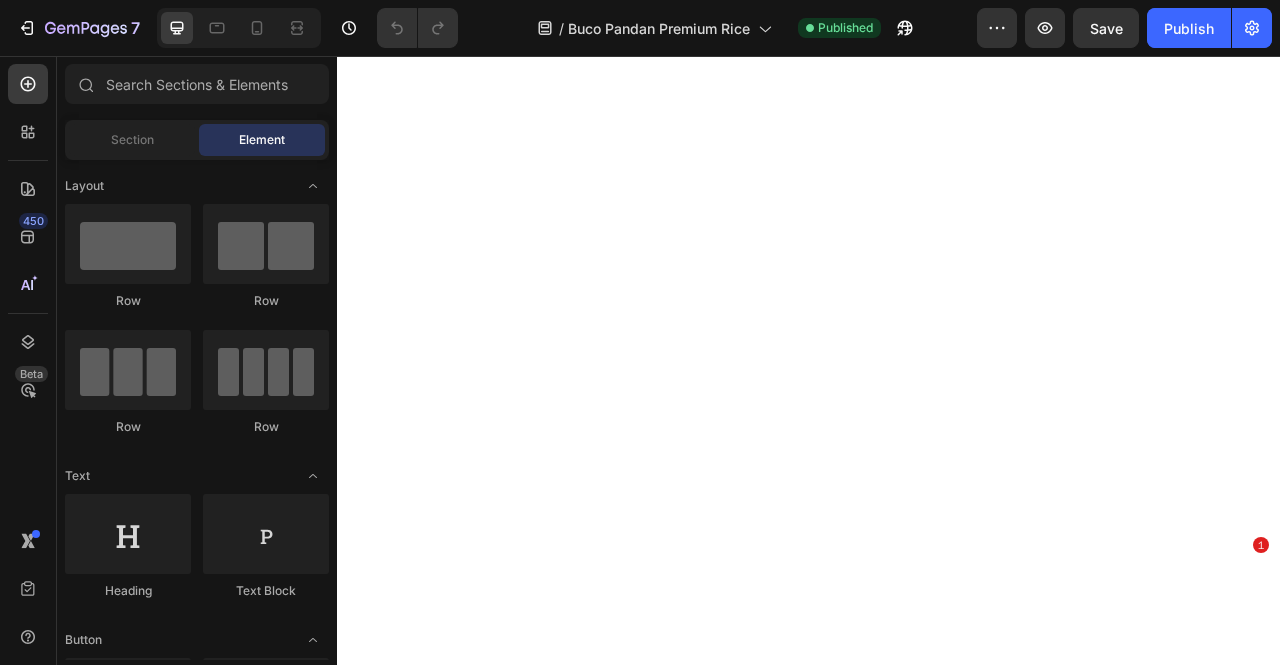 scroll, scrollTop: 0, scrollLeft: 0, axis: both 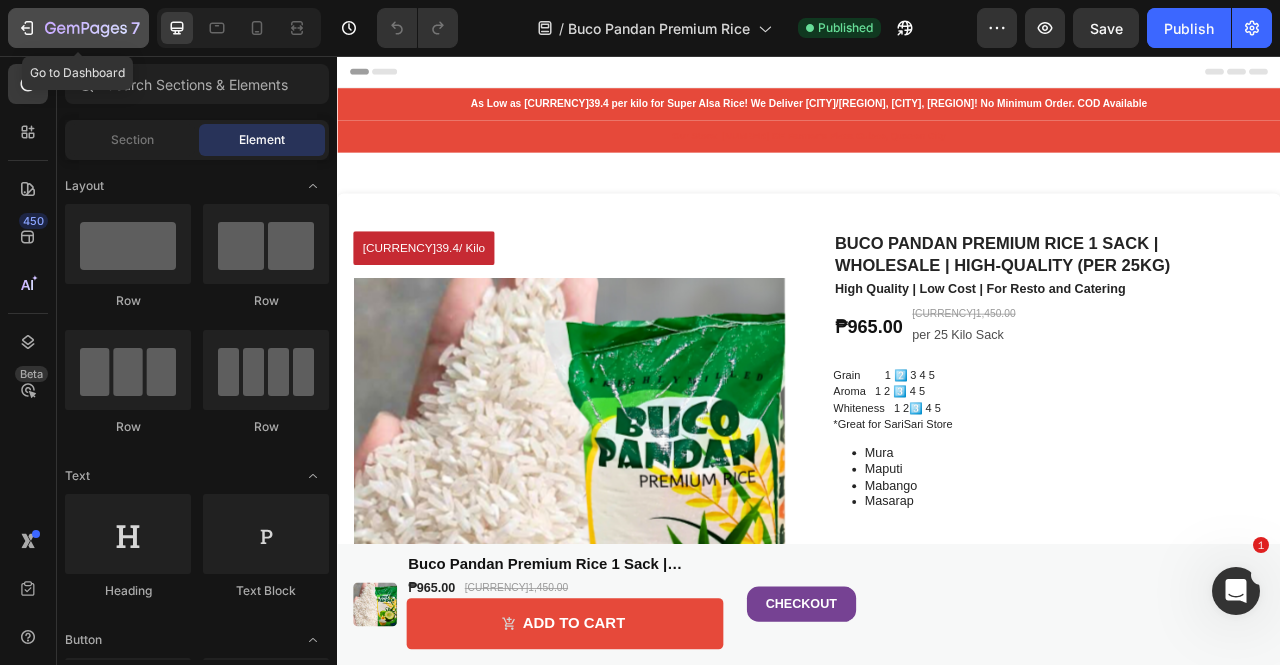 click 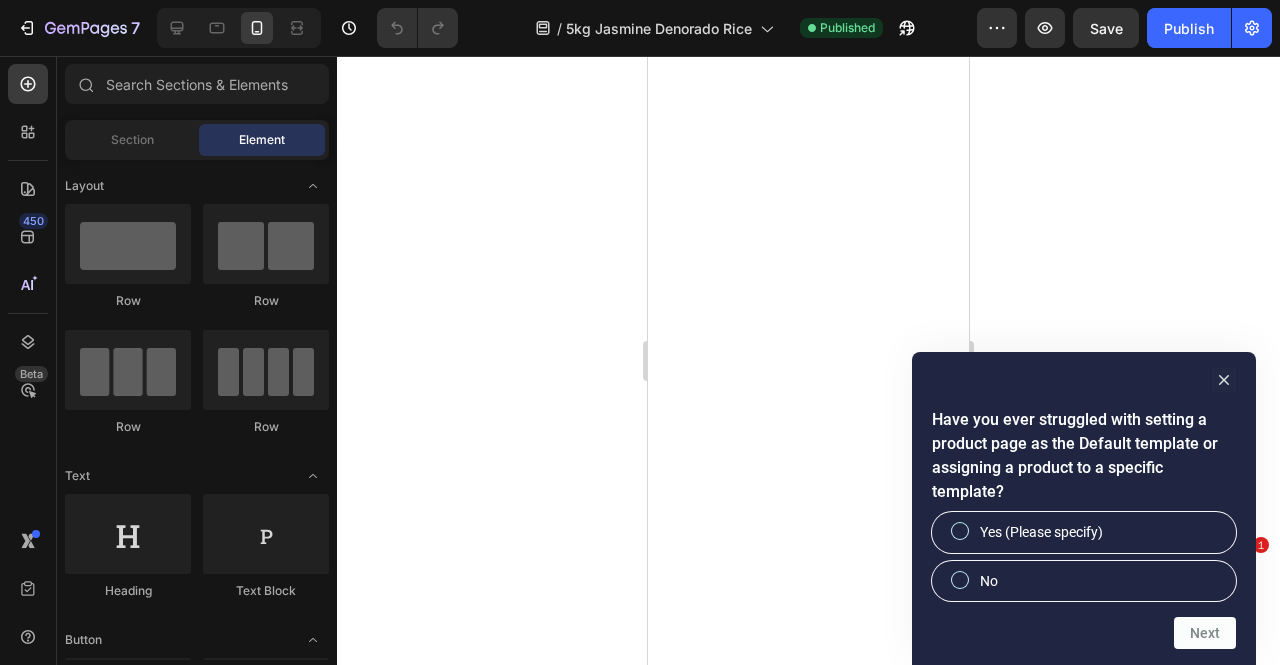 scroll, scrollTop: 0, scrollLeft: 0, axis: both 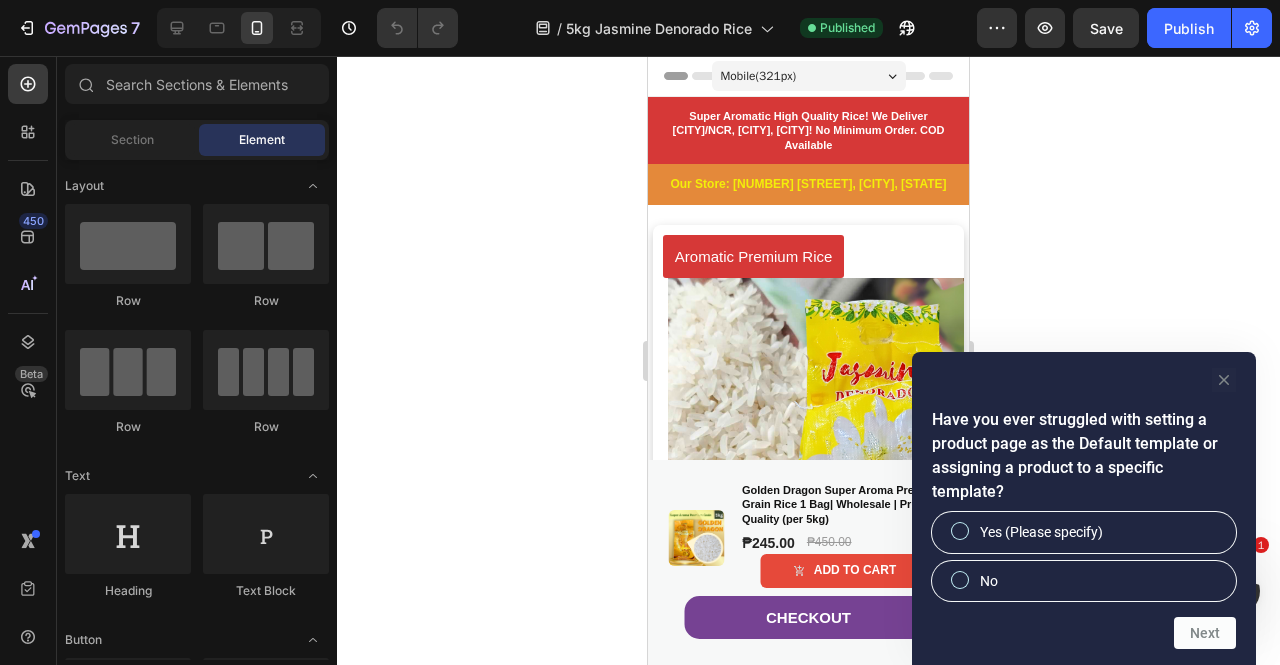 click 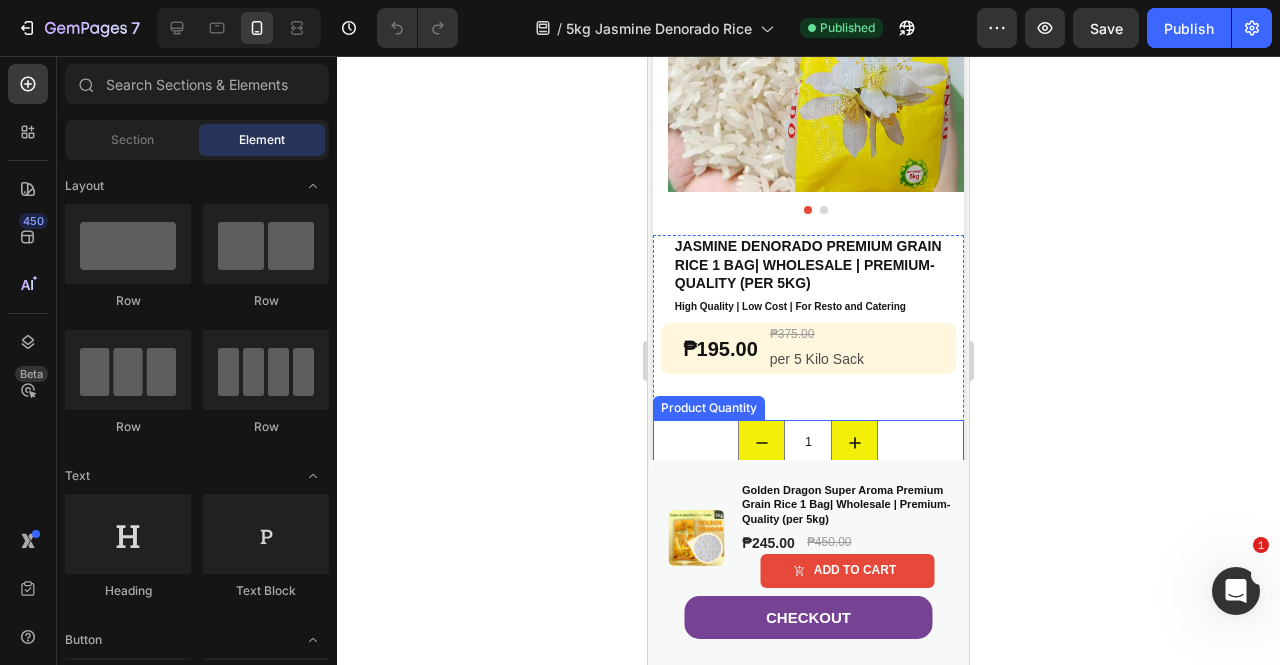 scroll, scrollTop: 600, scrollLeft: 0, axis: vertical 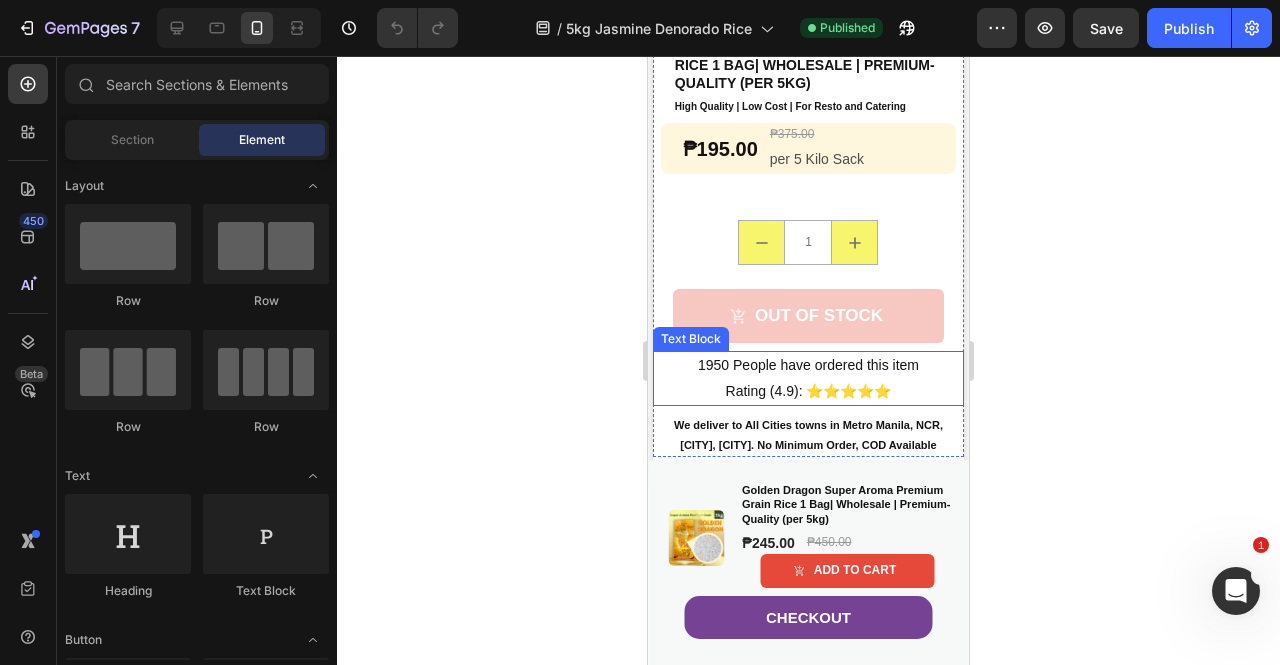 click on "1950 People have ordered this item" at bounding box center [808, 365] 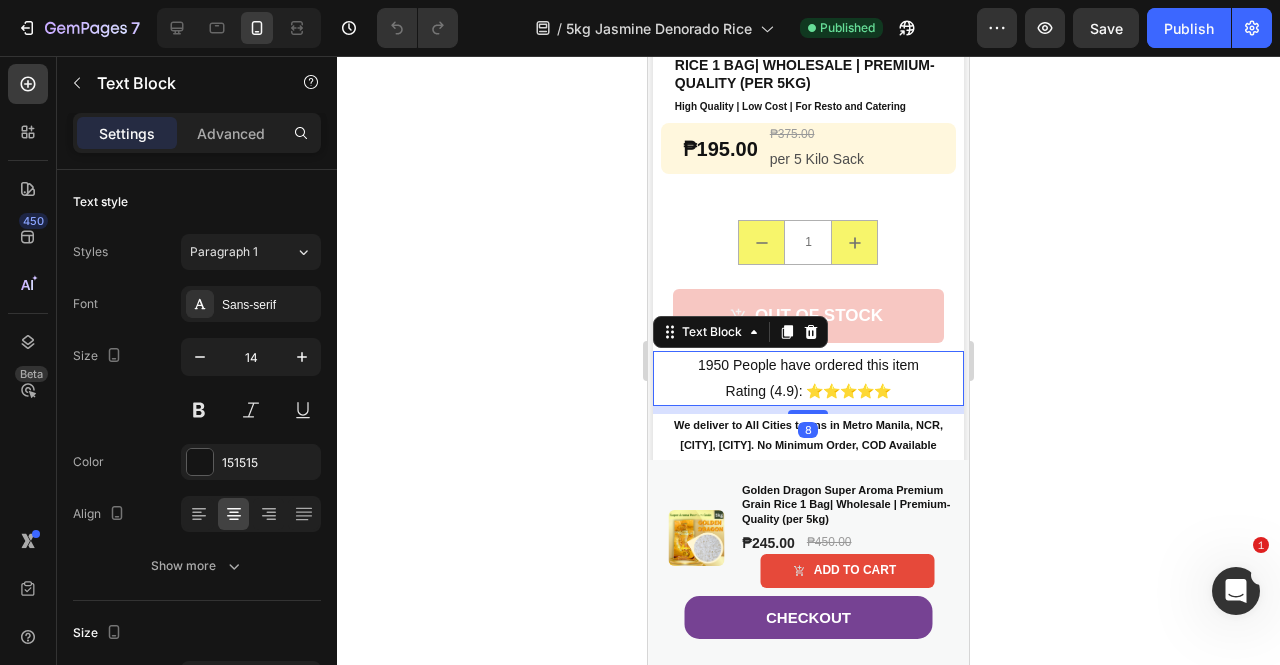 click on "1950 People have ordered this item" at bounding box center [808, 365] 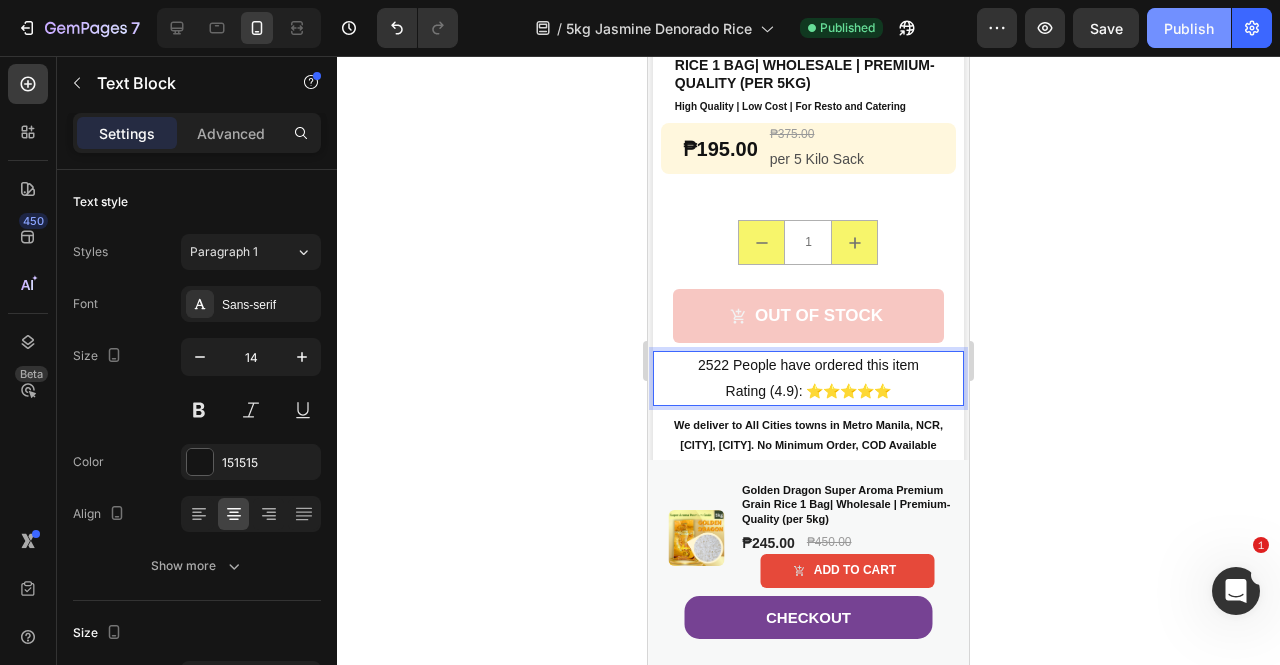 click on "Publish" at bounding box center [1189, 28] 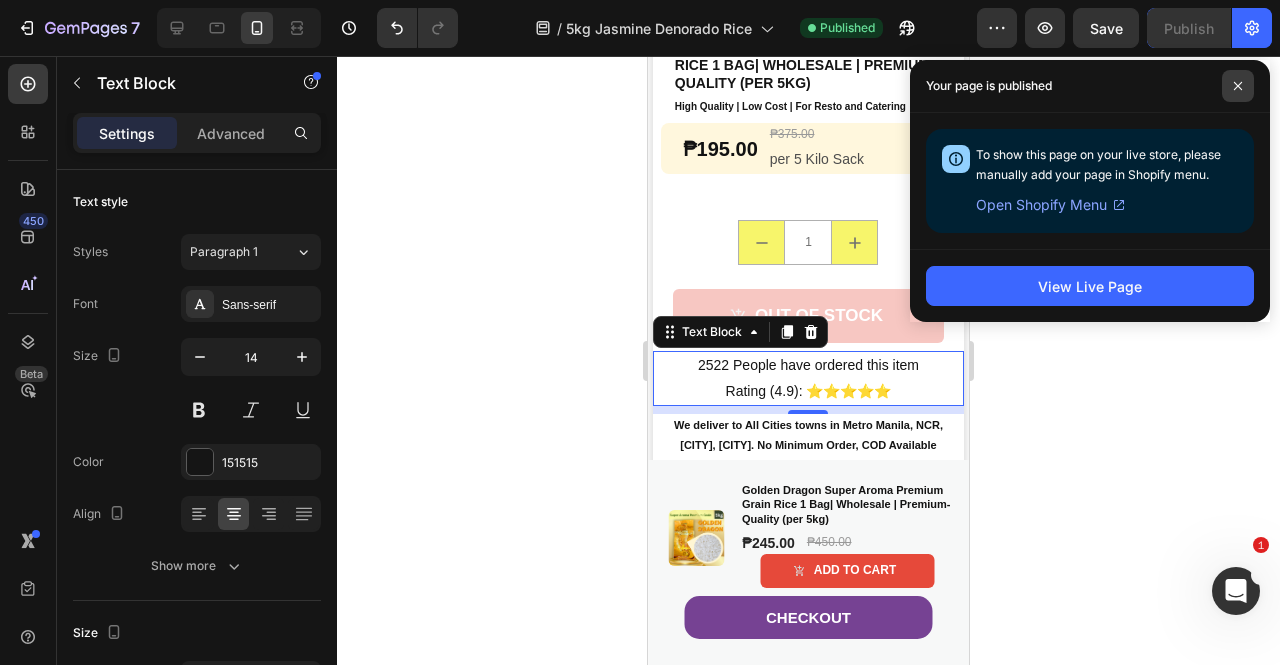 click at bounding box center [1238, 86] 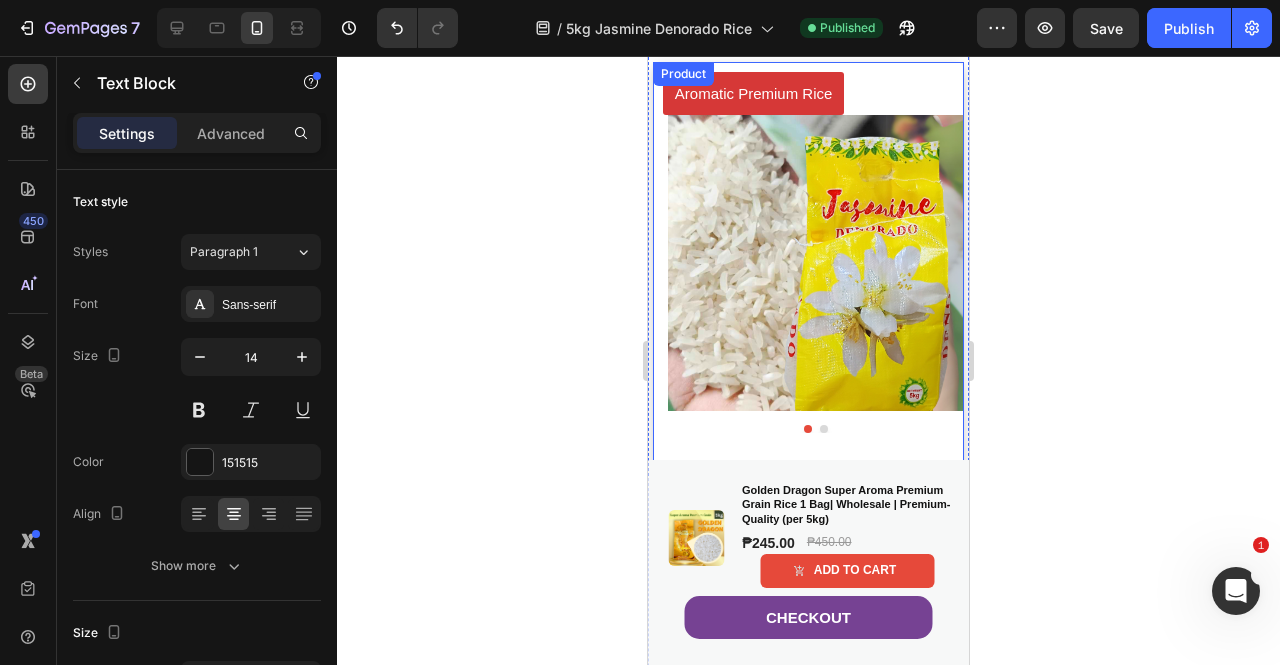 scroll, scrollTop: 0, scrollLeft: 0, axis: both 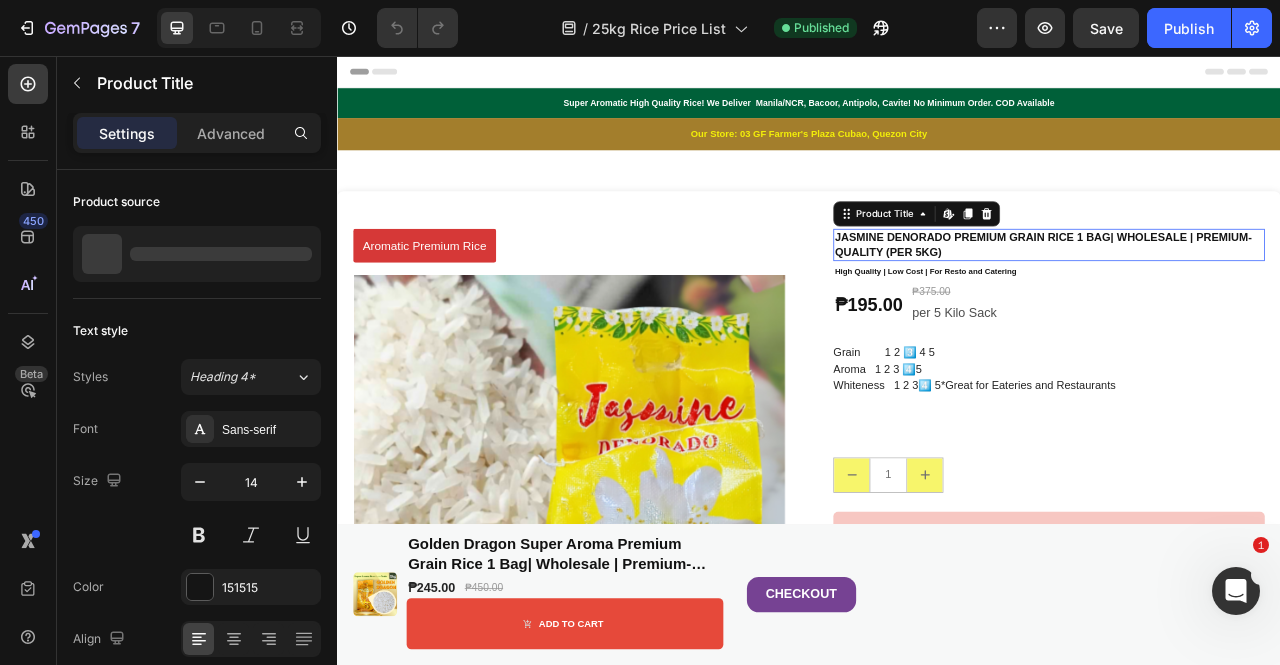click on "Jasmine Denorado Premium Grain Rice 1 Bag| Wholesale | Premium-Quality (per 5kg)" at bounding box center [1242, 296] 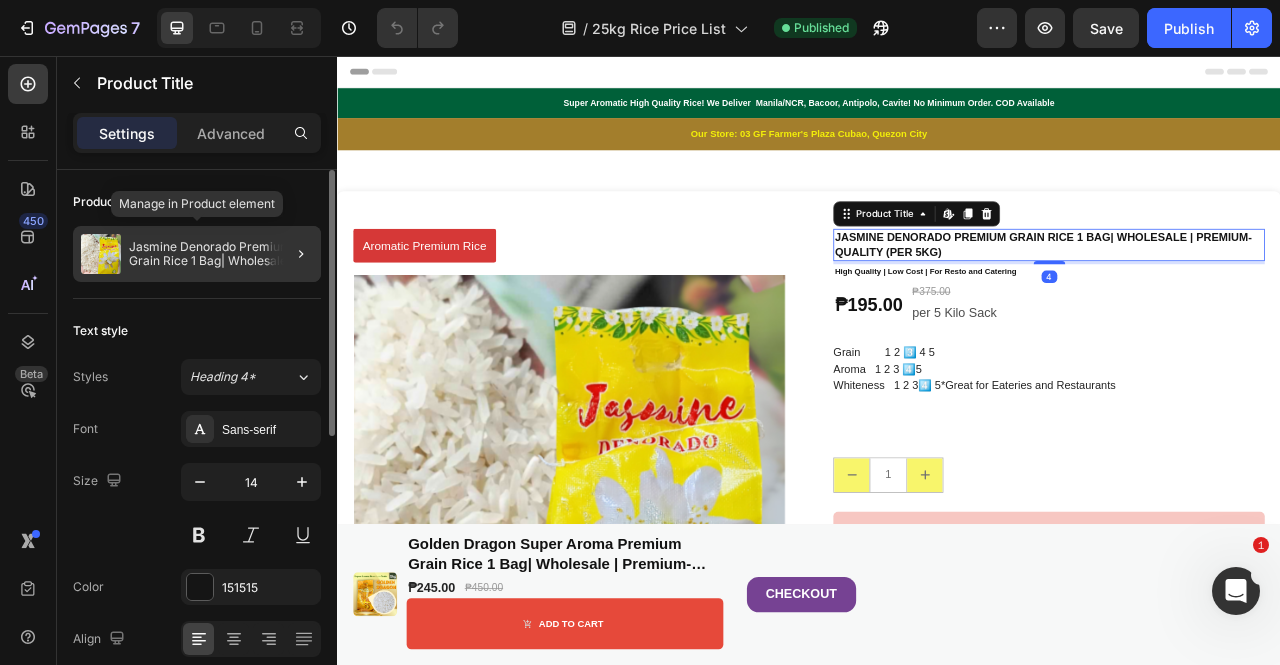 click on "Jasmine Denorado Premium Grain Rice 1 Bag| Wholesale | Premium-Quality (per 5kg)" at bounding box center (221, 254) 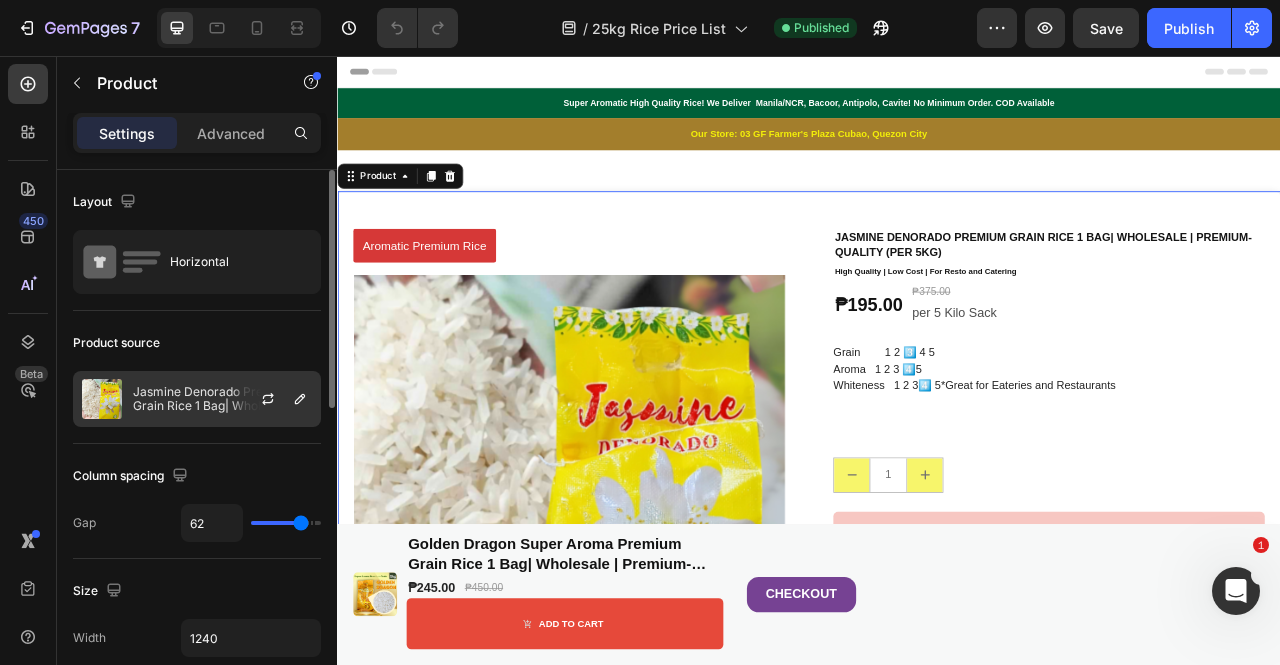 click on "Jasmine Denorado Premium Grain Rice 1 Bag| Wholesale | Premium-Quality (per 5kg)" at bounding box center [222, 399] 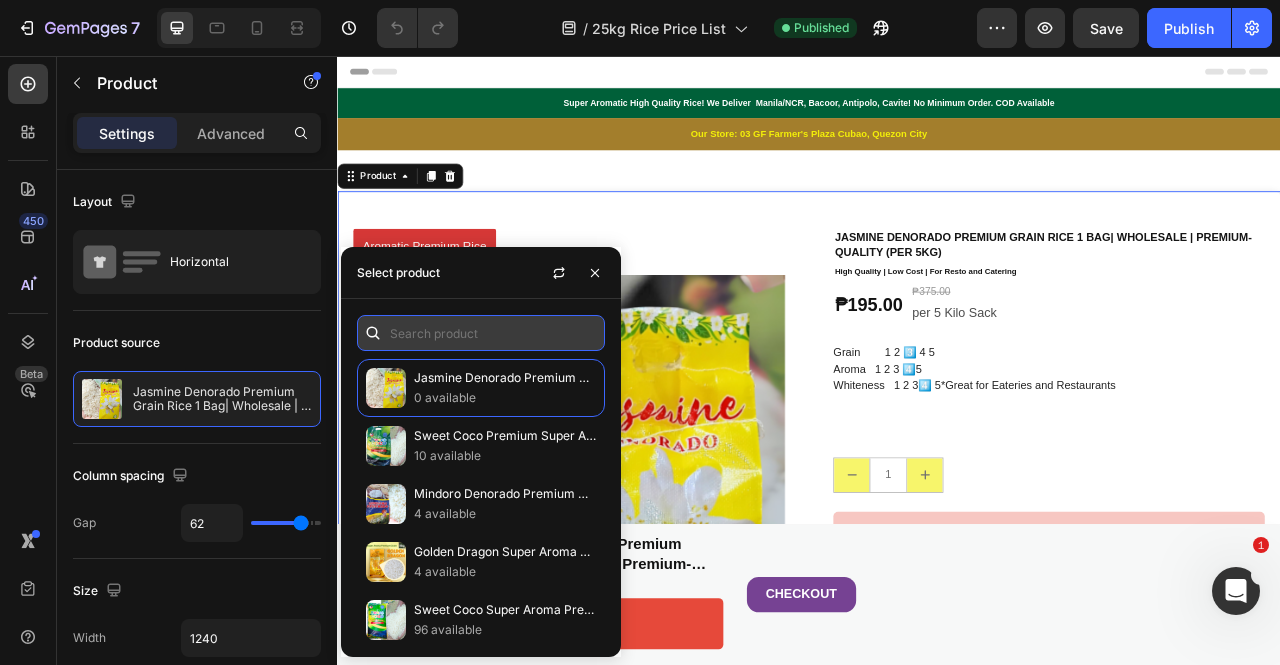 click at bounding box center [481, 333] 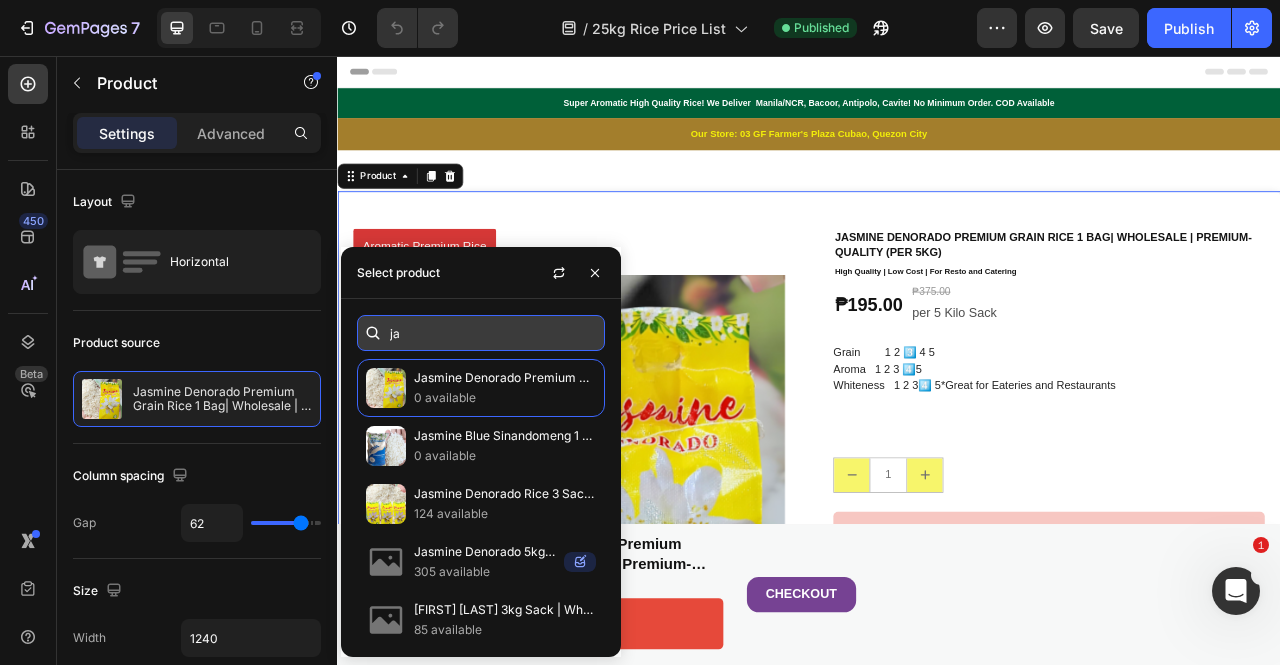 type on "j" 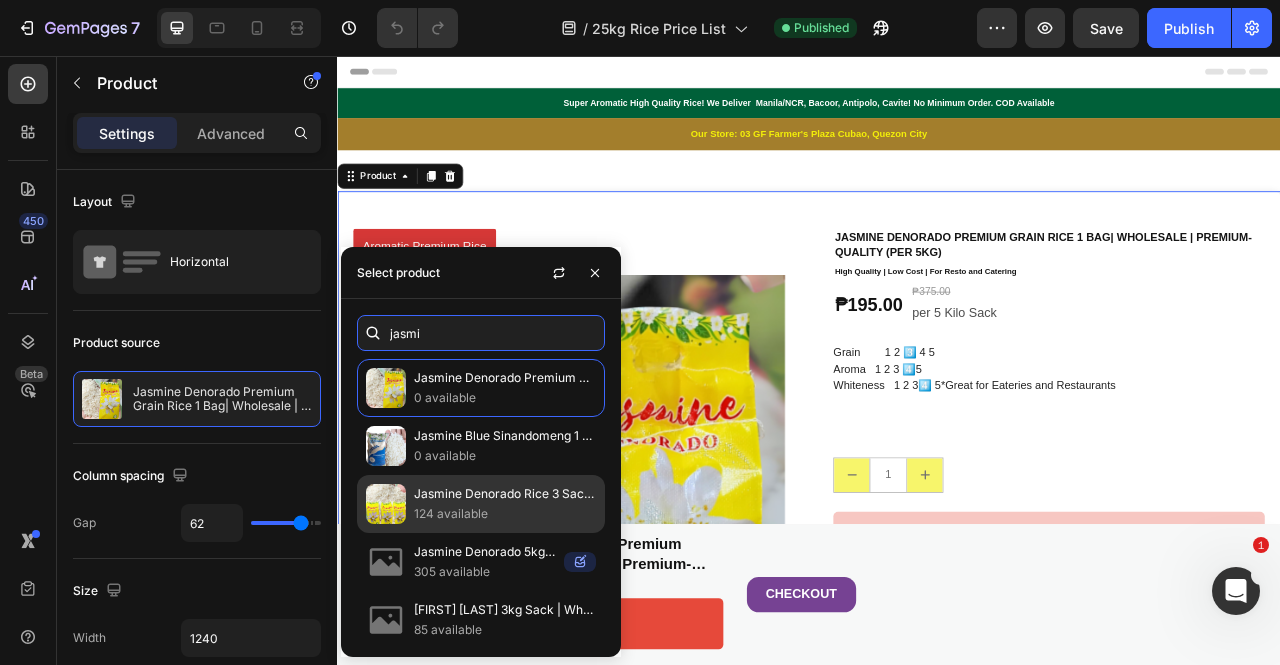 scroll, scrollTop: 176, scrollLeft: 0, axis: vertical 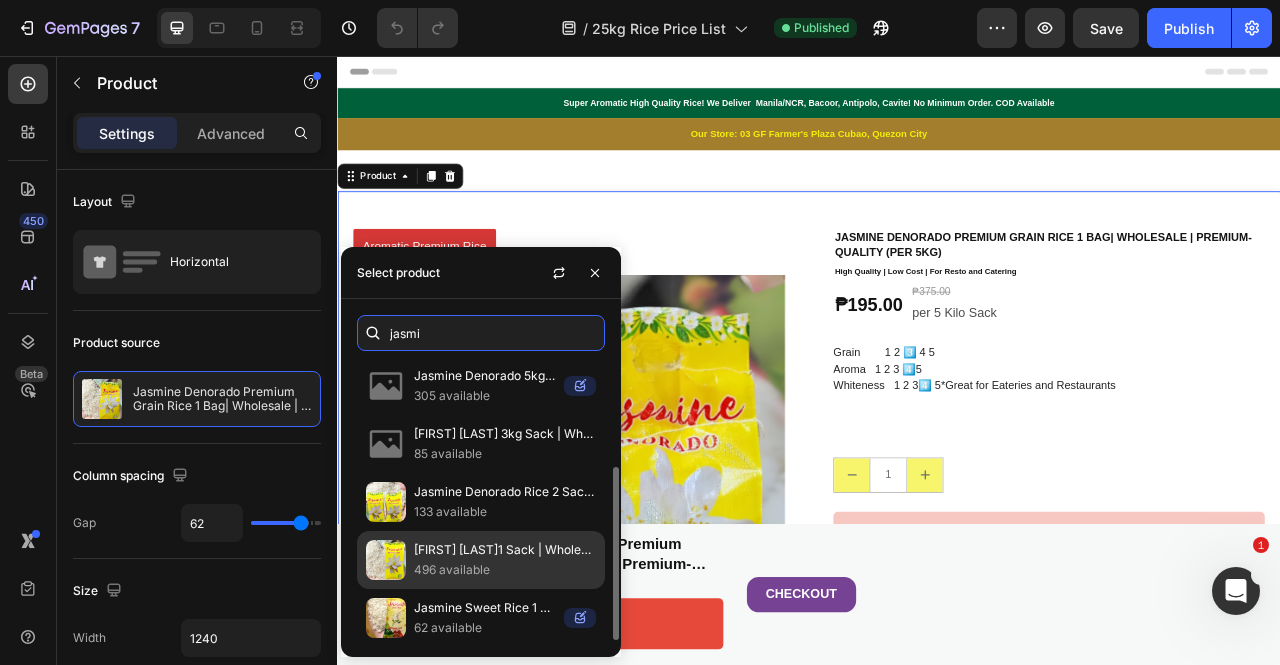 type on "jasmi" 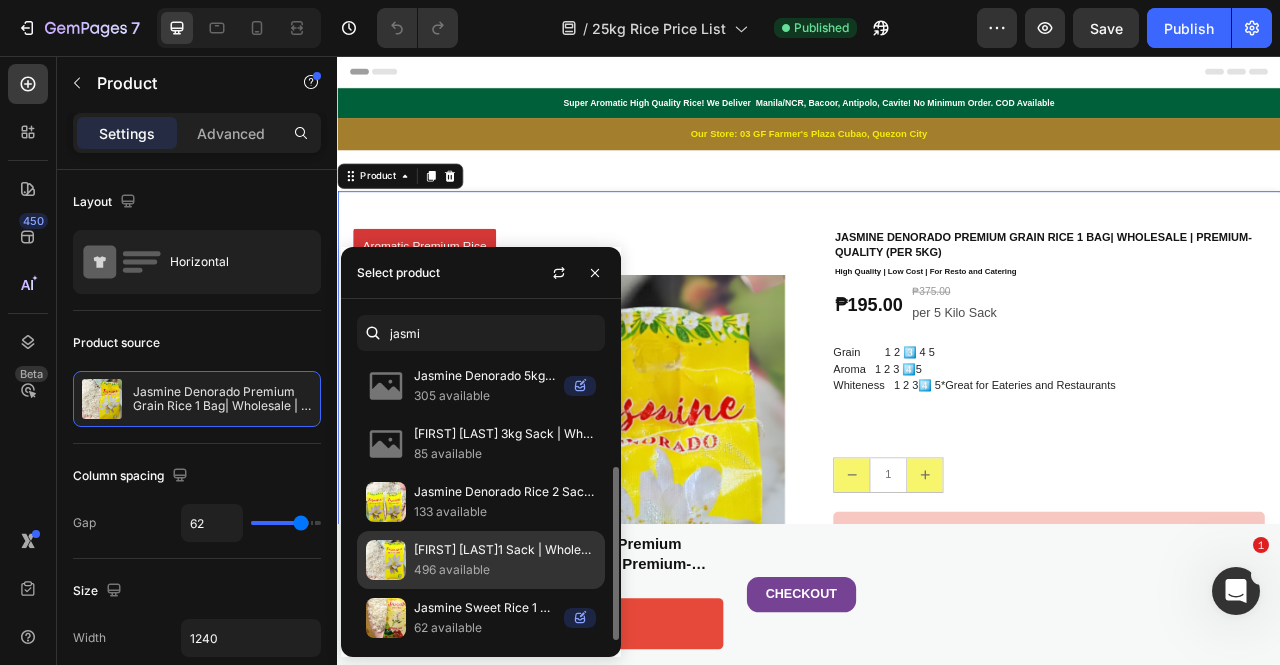 click on "496 available" at bounding box center (505, 570) 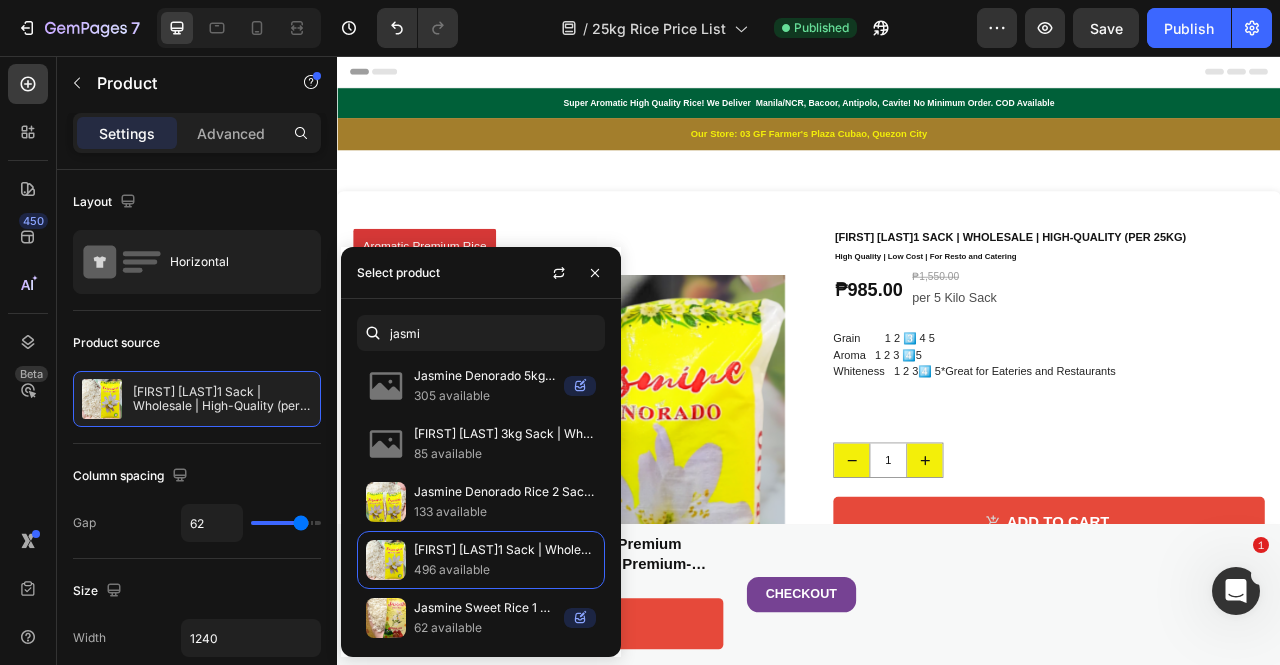 click on "Aromatic Premium Rice Product Badge Product Images Jasmine Denorado1 Sack | Wholesale | High-Quality (per 25kg) Product Title High Quality | Low Cost | For Resto and Catering Text Block ₱985.00 Product Price Product Price ₱1,550.00 Product Price Product Price per 5 Kilo Sack Text Block Row Grain        1 2 3️⃣ 4 5
Aroma   1 2 3 4️⃣5
Whiteness   1 2 34️⃣ 5  *Great for Eateries and Restaurants
Product Description Number of Sacks Text Block
1
Product Quantity
Add to cart Add to Cart 1950 People have ordered this item Rating (4.9): ⭐⭐⭐⭐⭐ Text Block We deliver to All Cities towns in Metro Manila, NCR, Bacoor, Antipolo, Cainta. No Minimum Order, COD Available Text Block Row Product" at bounding box center [937, 635] 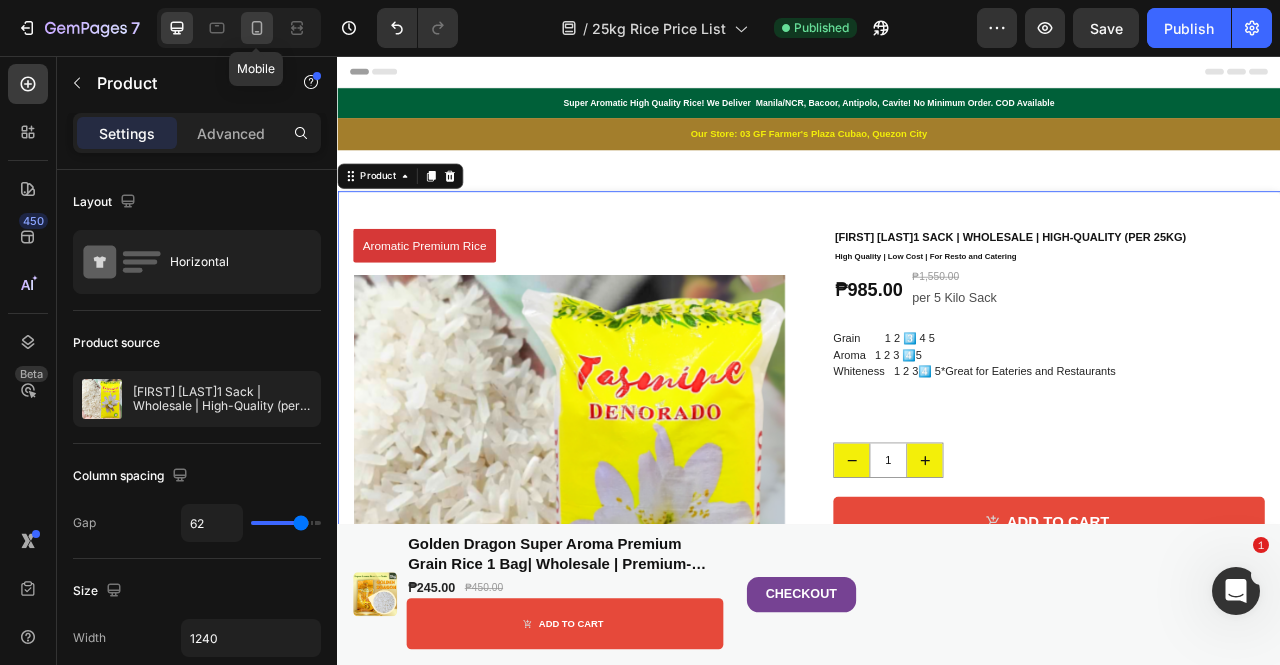 click 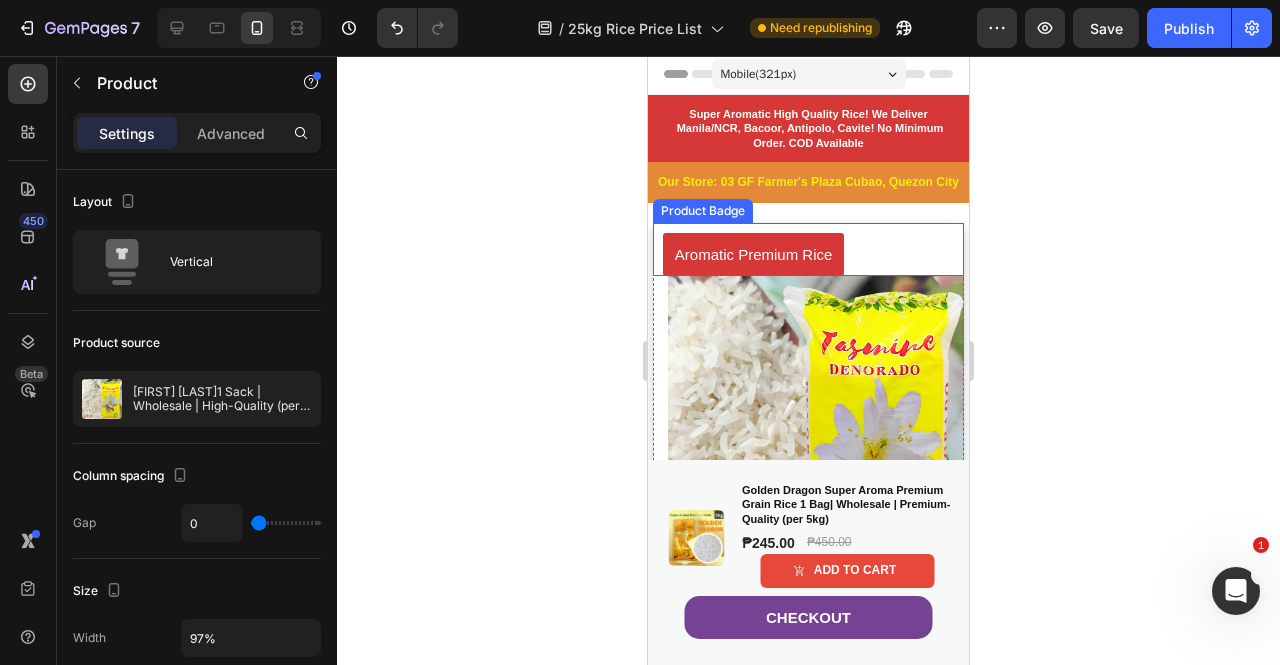 scroll, scrollTop: 0, scrollLeft: 0, axis: both 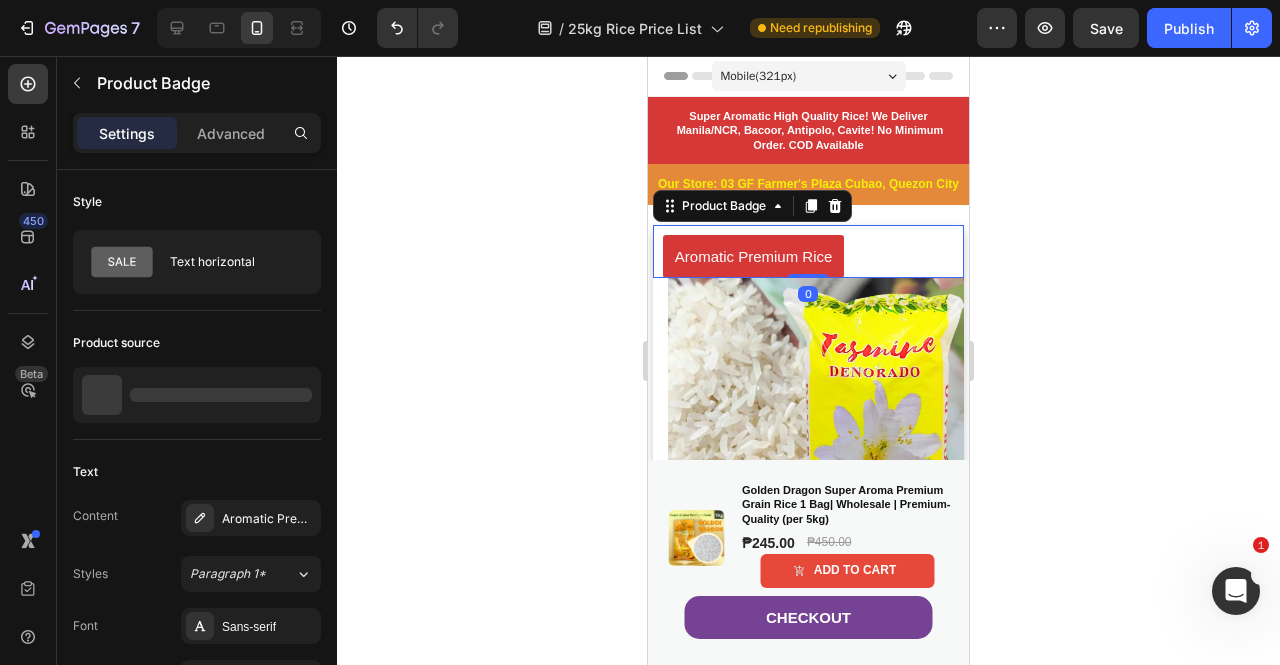 click on "Aromatic Premium Rice" at bounding box center (754, 256) 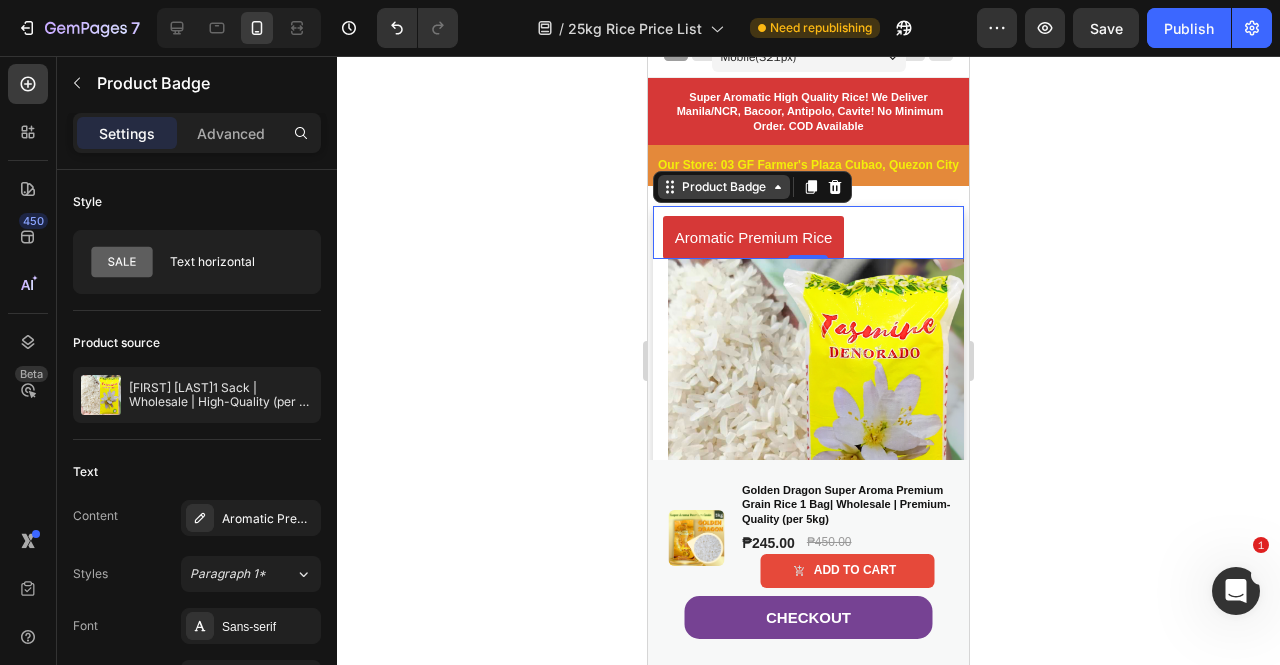 scroll, scrollTop: 0, scrollLeft: 0, axis: both 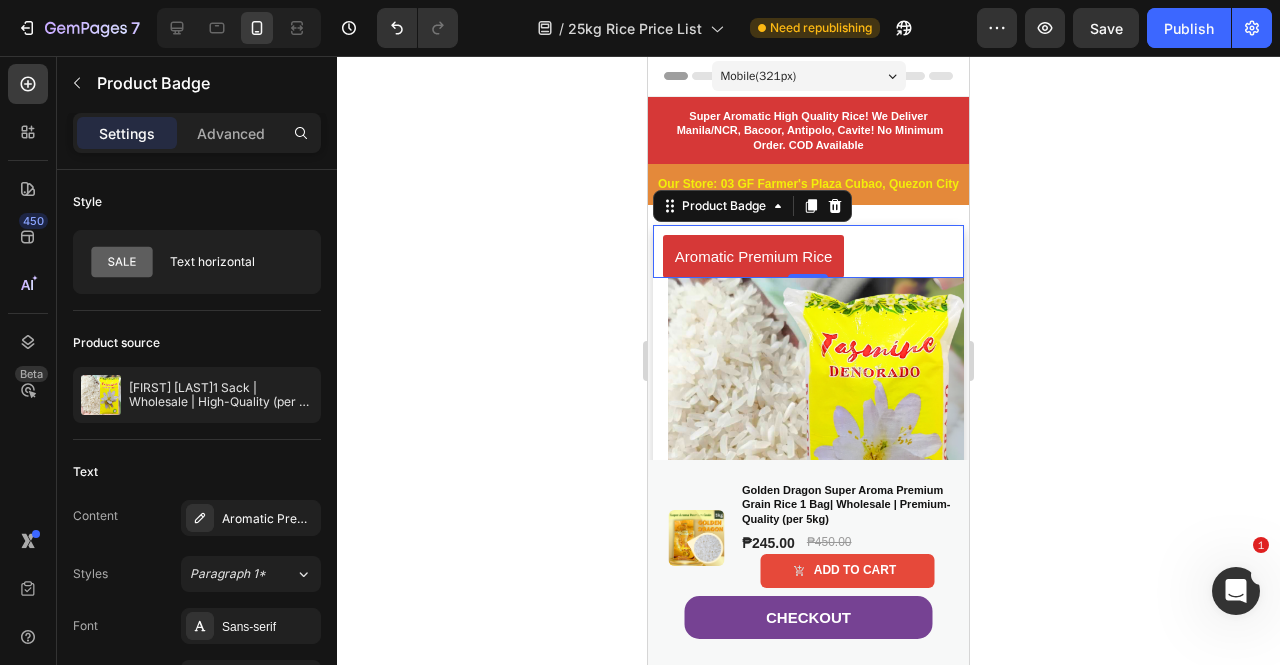 click on "Aromatic Premium Rice" at bounding box center [754, 256] 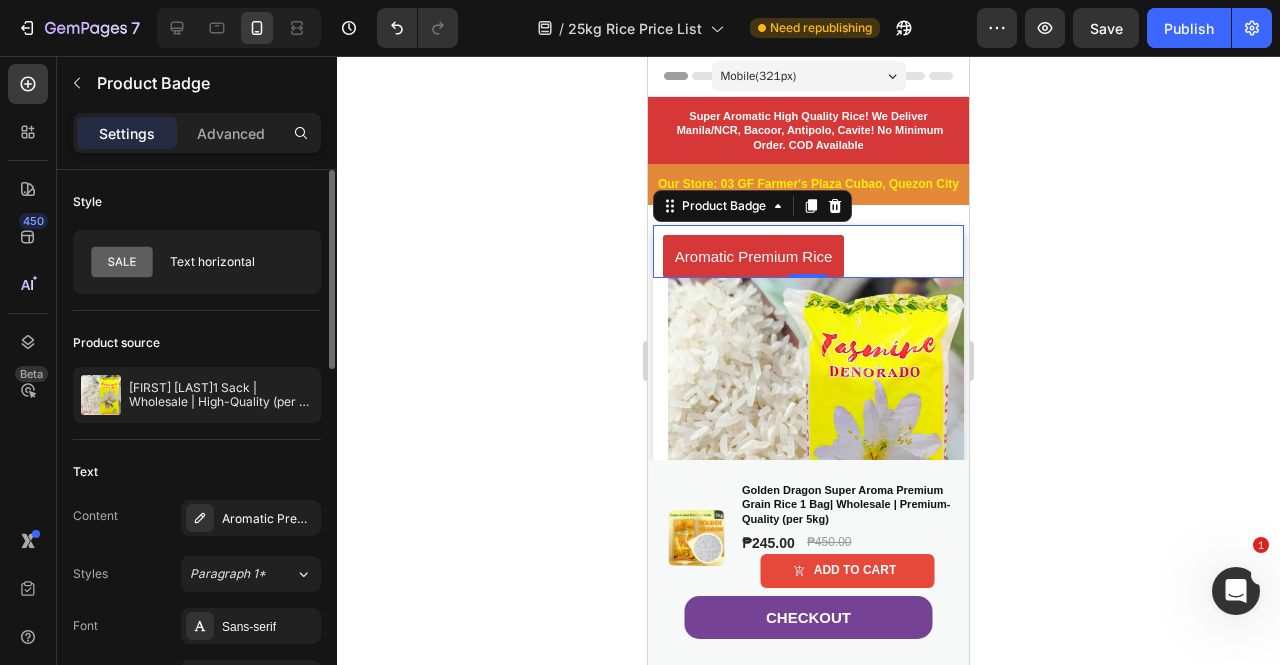 scroll, scrollTop: 200, scrollLeft: 0, axis: vertical 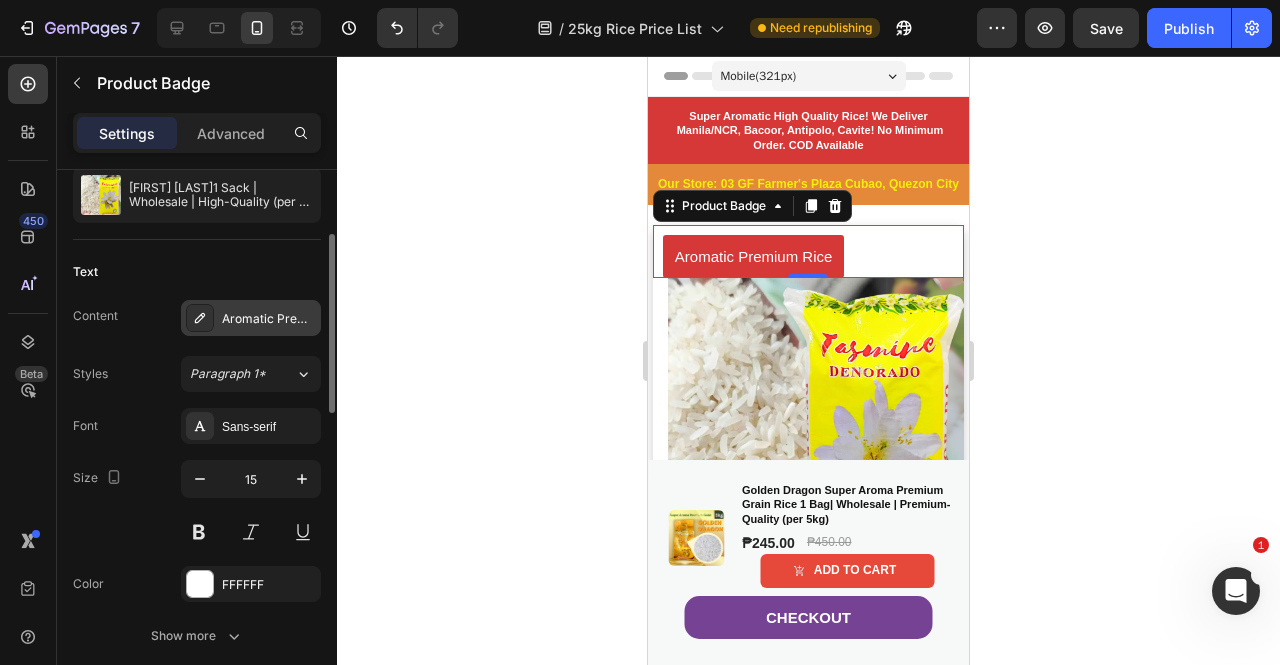 click on "Aromatic Premium Rice" at bounding box center [269, 319] 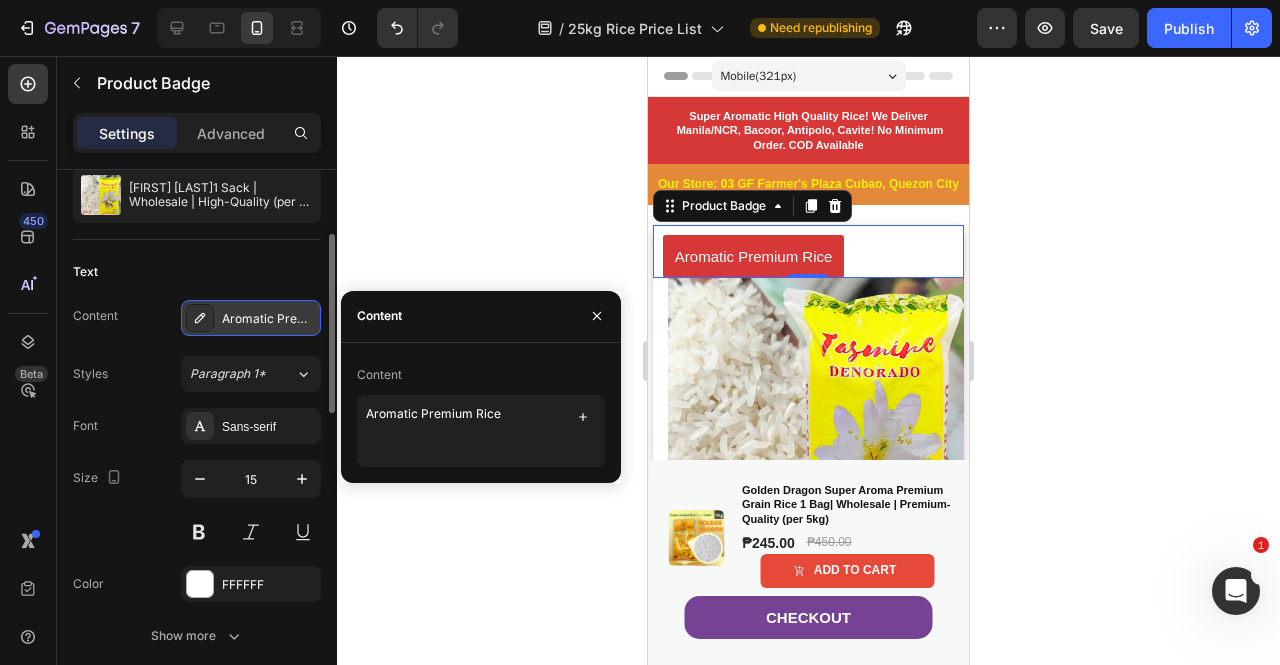 click on "Aromatic Premium Rice" at bounding box center [269, 319] 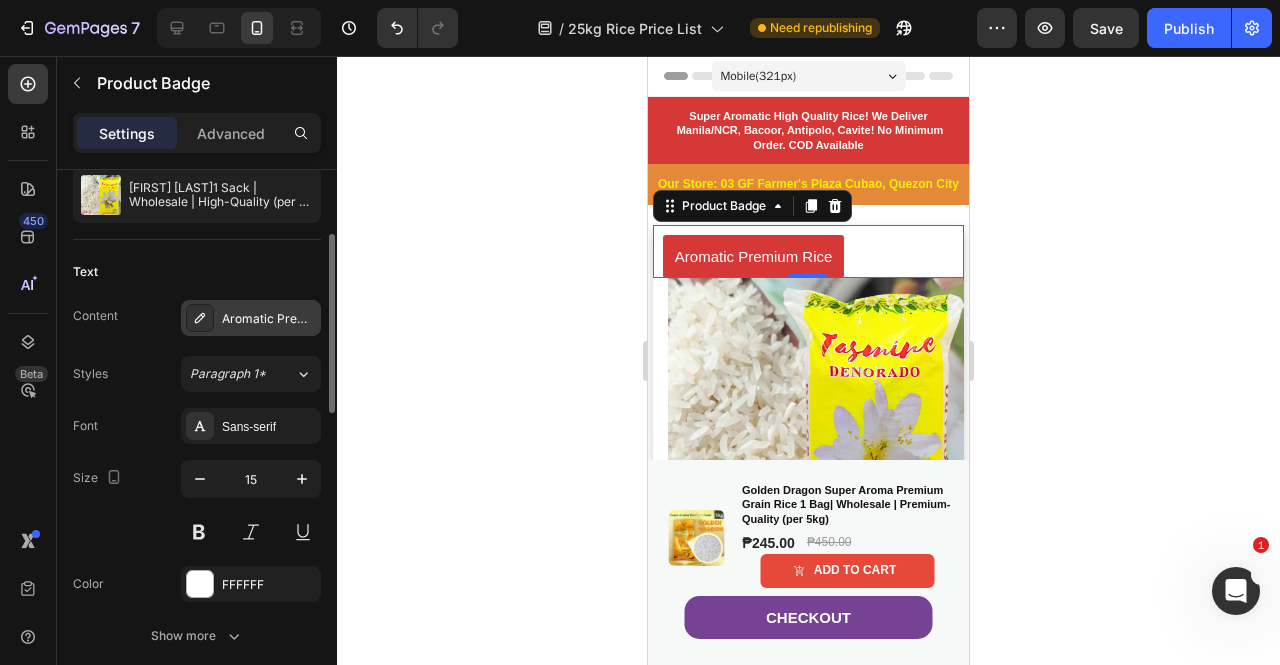 click on "Aromatic Premium Rice" at bounding box center (269, 319) 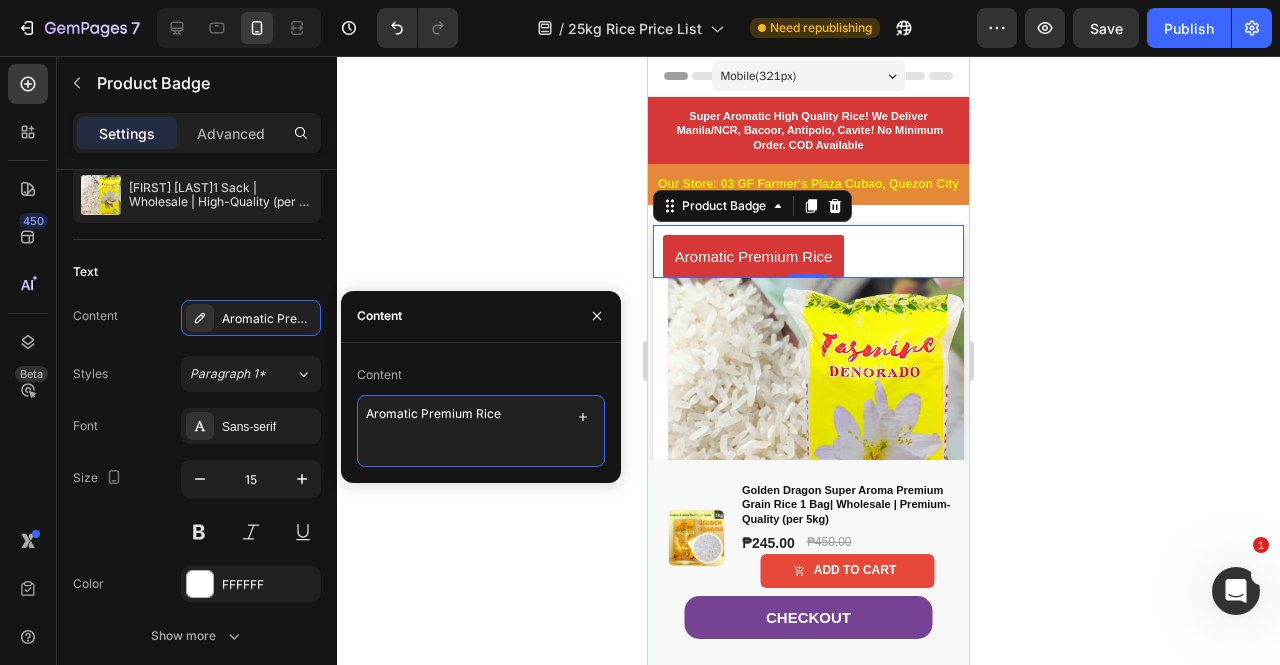 click on "Aromatic Premium Rice" at bounding box center [481, 431] 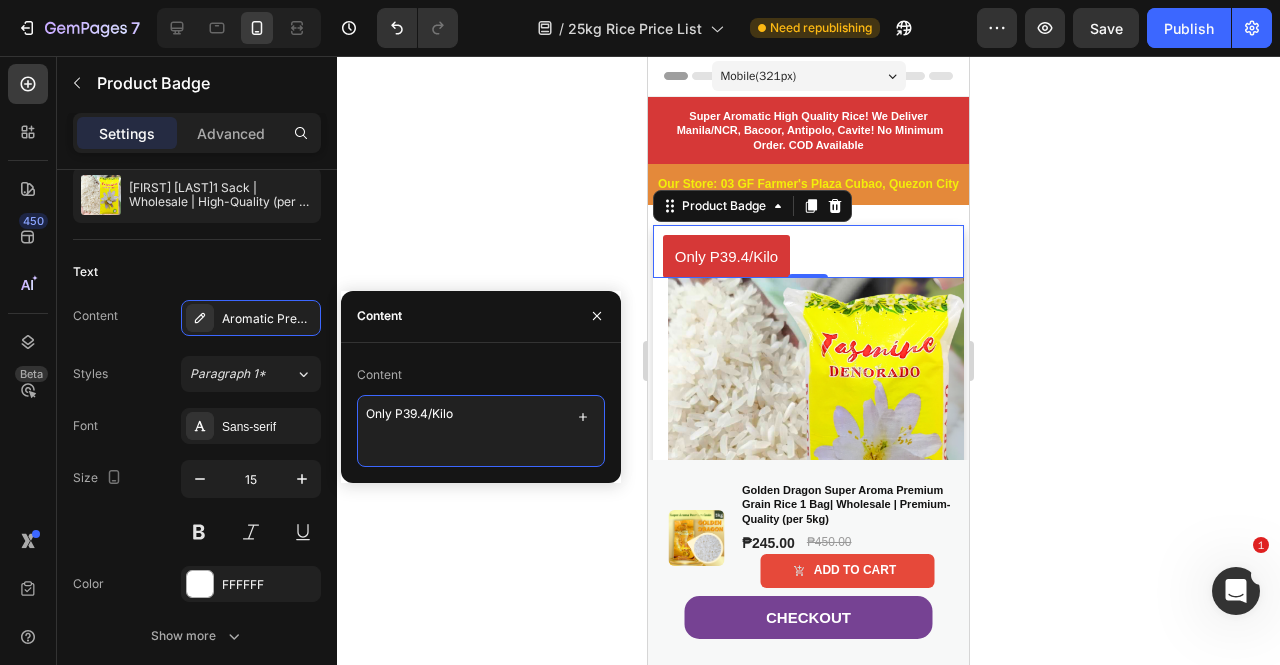 type on "Only P39.4/Kilo!" 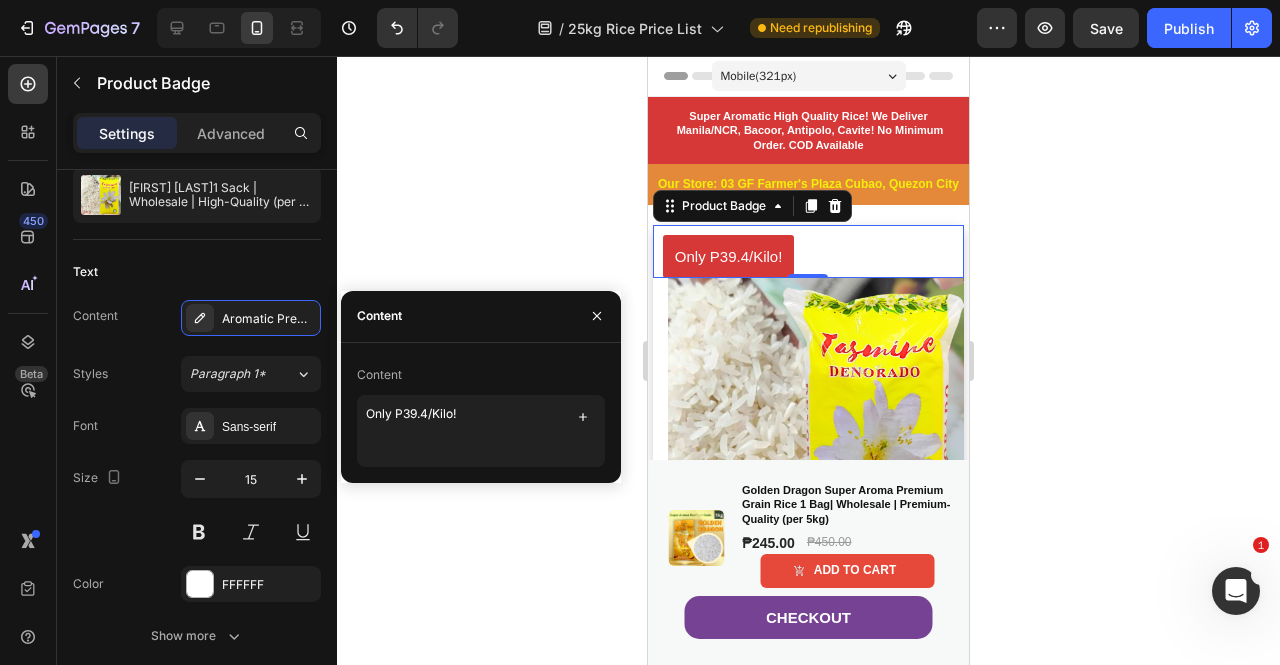 click 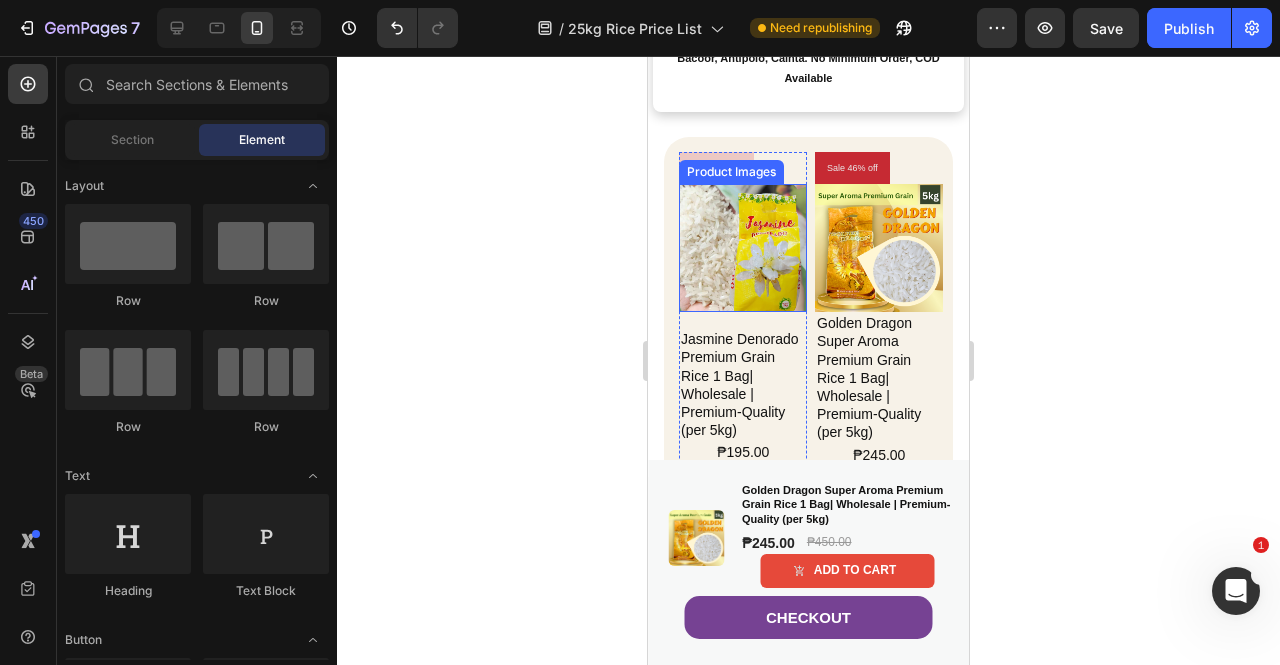 scroll, scrollTop: 1000, scrollLeft: 0, axis: vertical 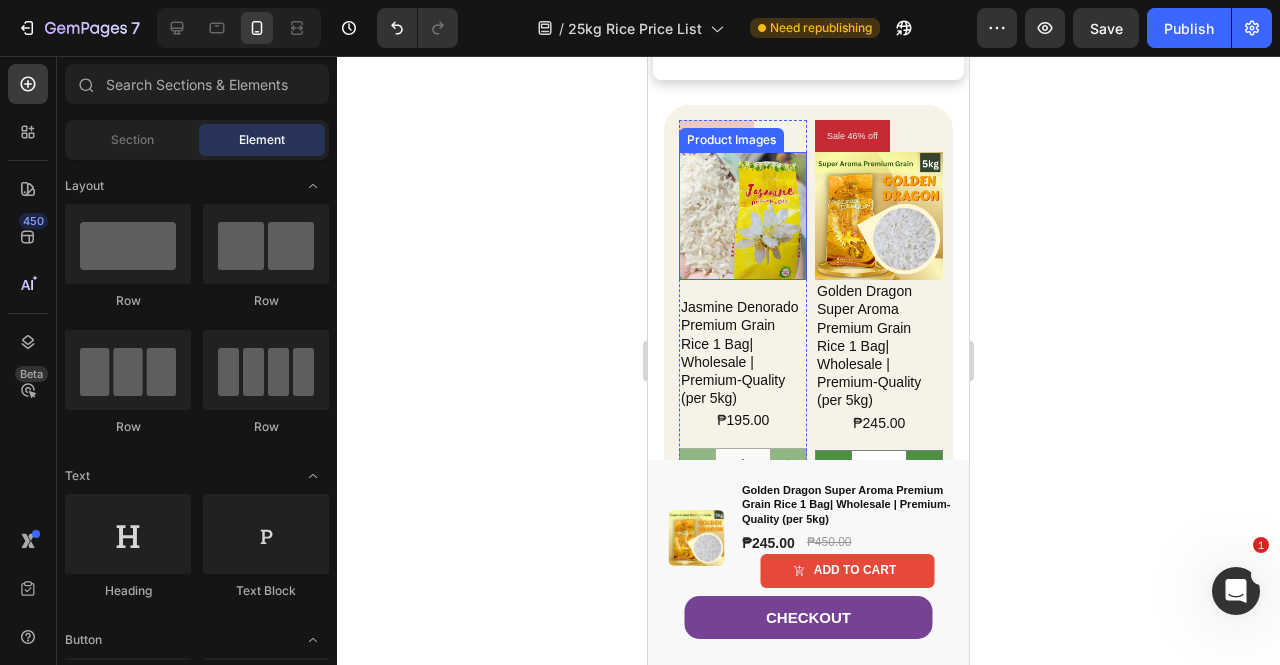 click at bounding box center [743, 216] 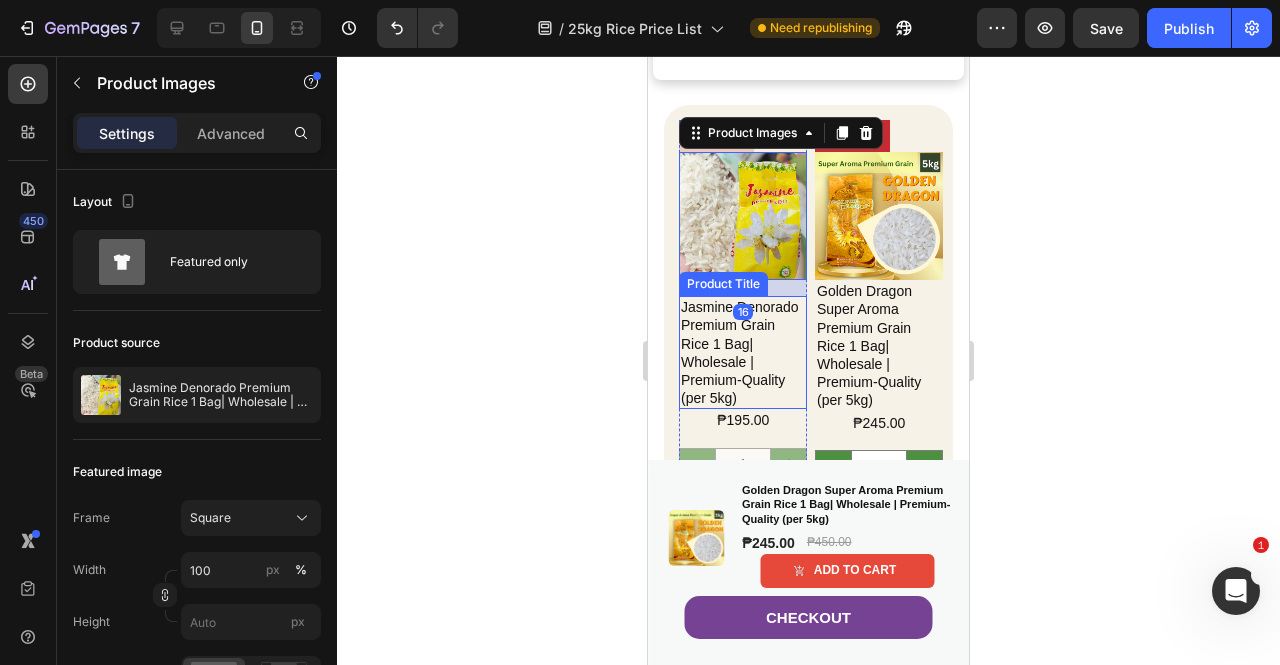 click on "Jasmine Denorado Premium Grain Rice 1 Bag| Wholesale | Premium-Quality (per 5kg)" at bounding box center (743, 352) 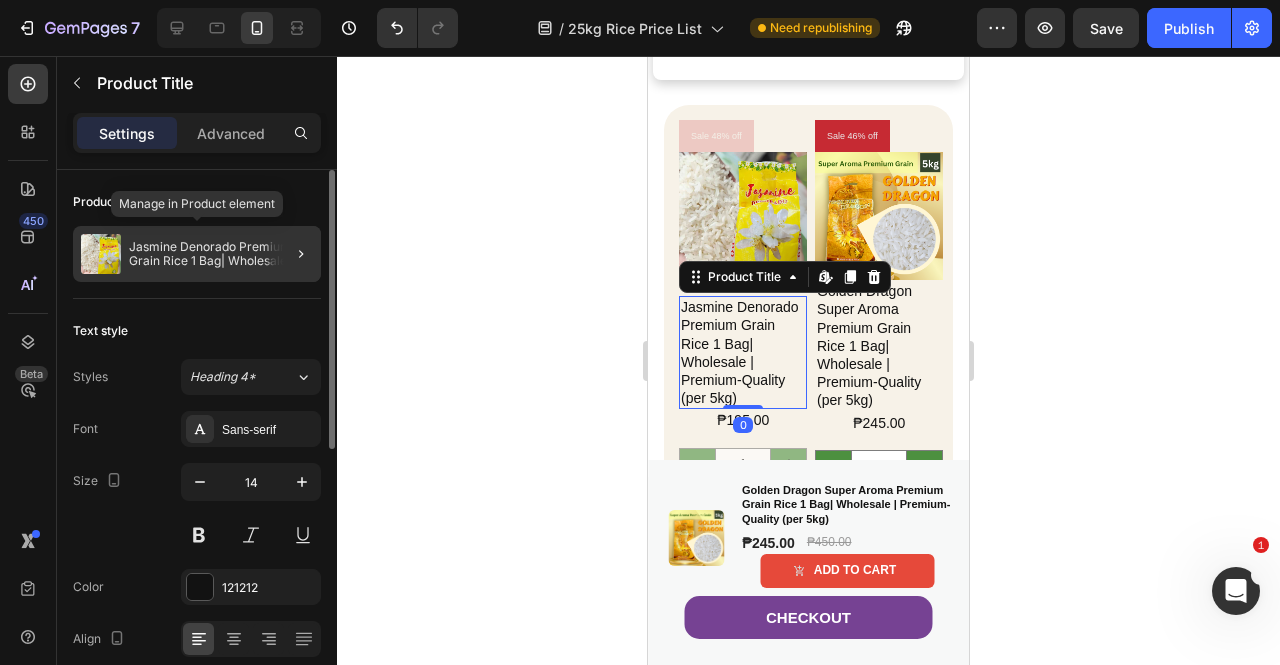 click on "Jasmine Denorado Premium Grain Rice 1 Bag| Wholesale | Premium-Quality (per 5kg)" at bounding box center [221, 254] 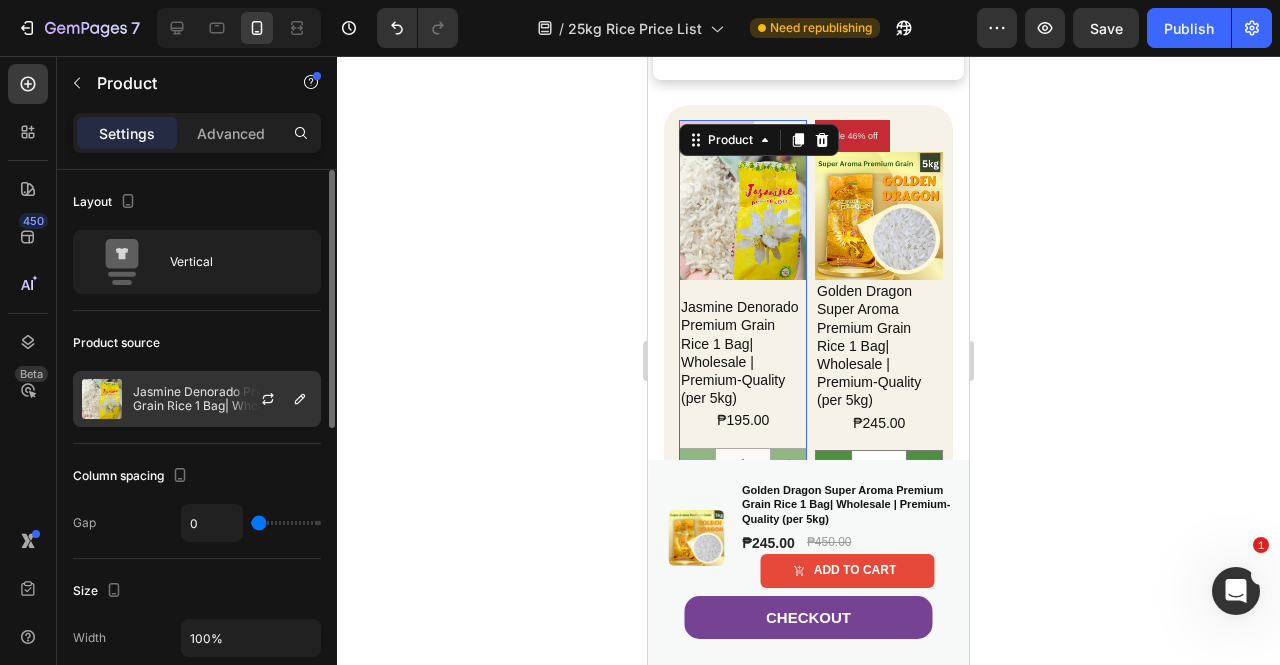 click on "Jasmine Denorado Premium Grain Rice 1 Bag| Wholesale | Premium-Quality (per 5kg)" at bounding box center (222, 399) 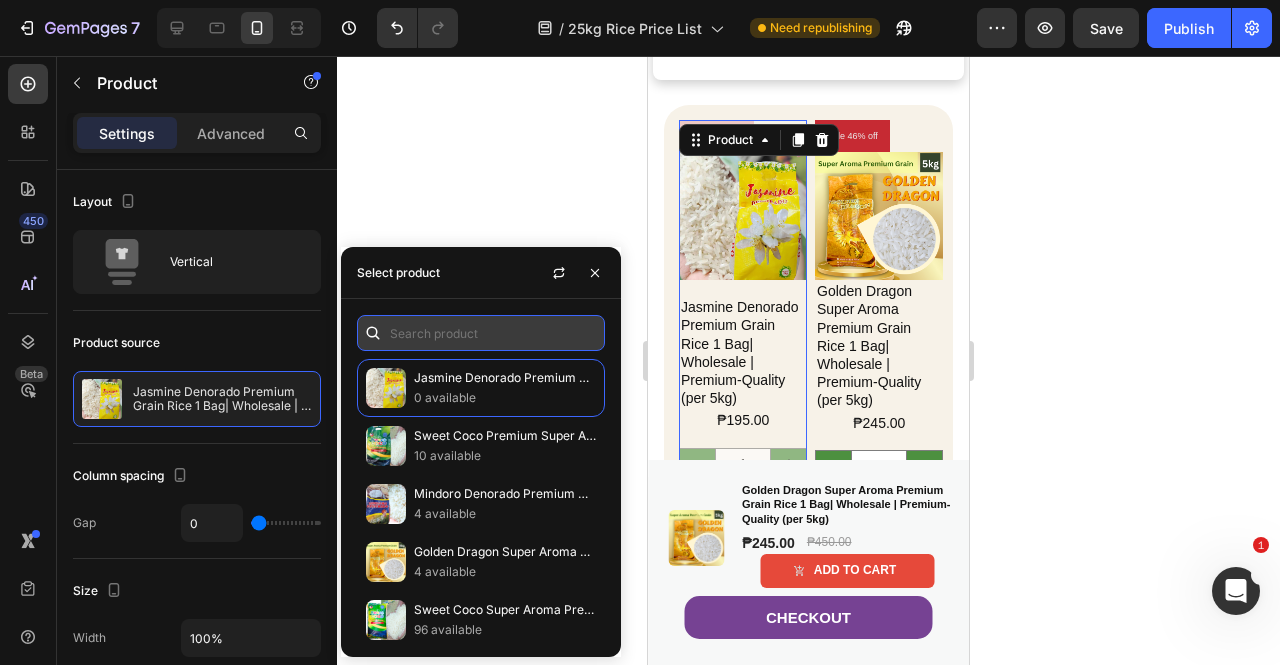 click at bounding box center [481, 333] 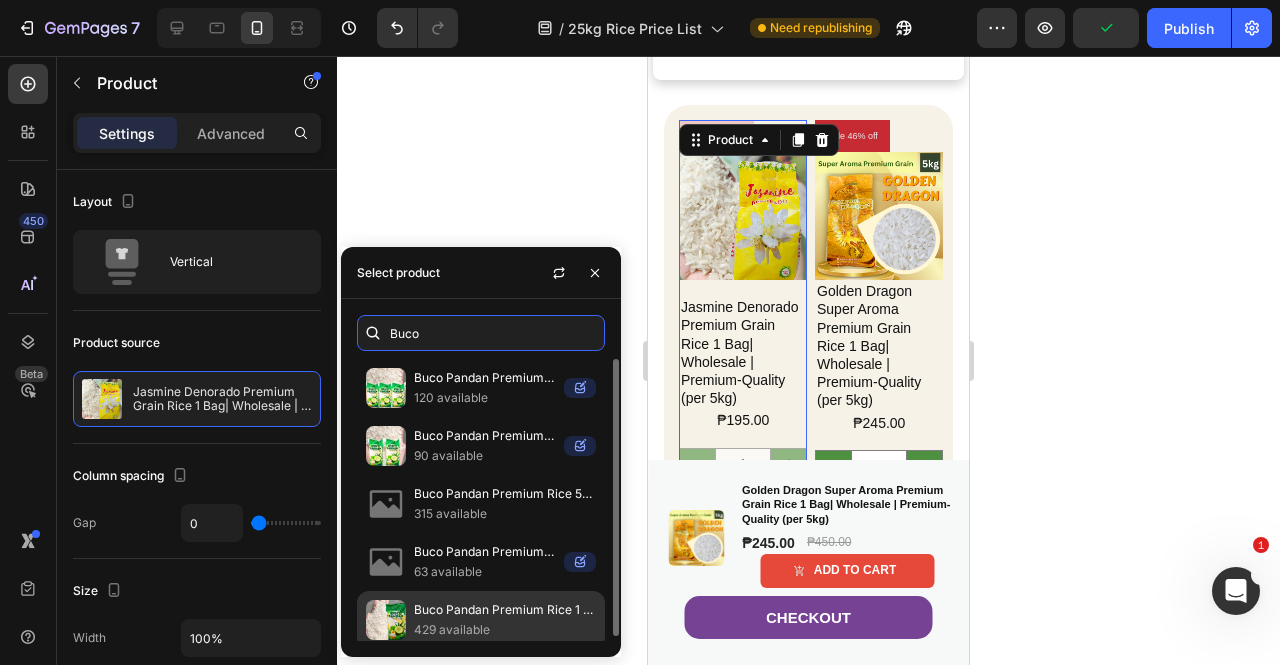type on "Buco" 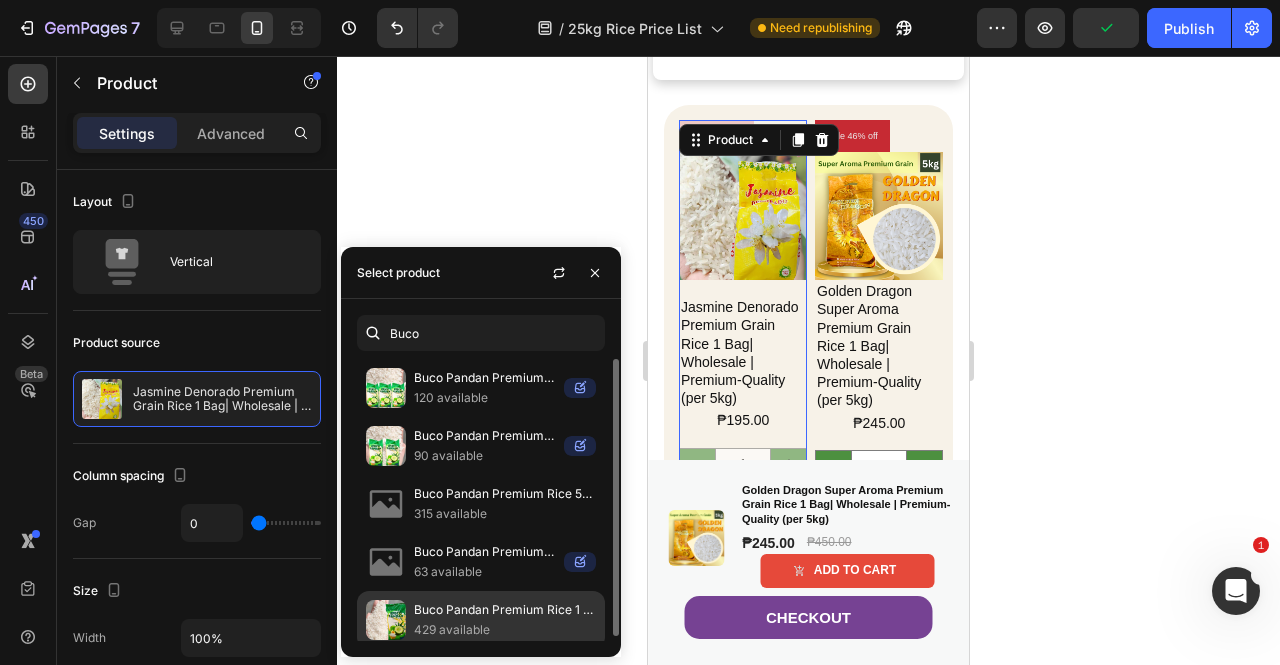 click on "Buco Pandan Premium Rice 1 Sack | Wholesale | High-Quality (per 25kg)" at bounding box center [505, 610] 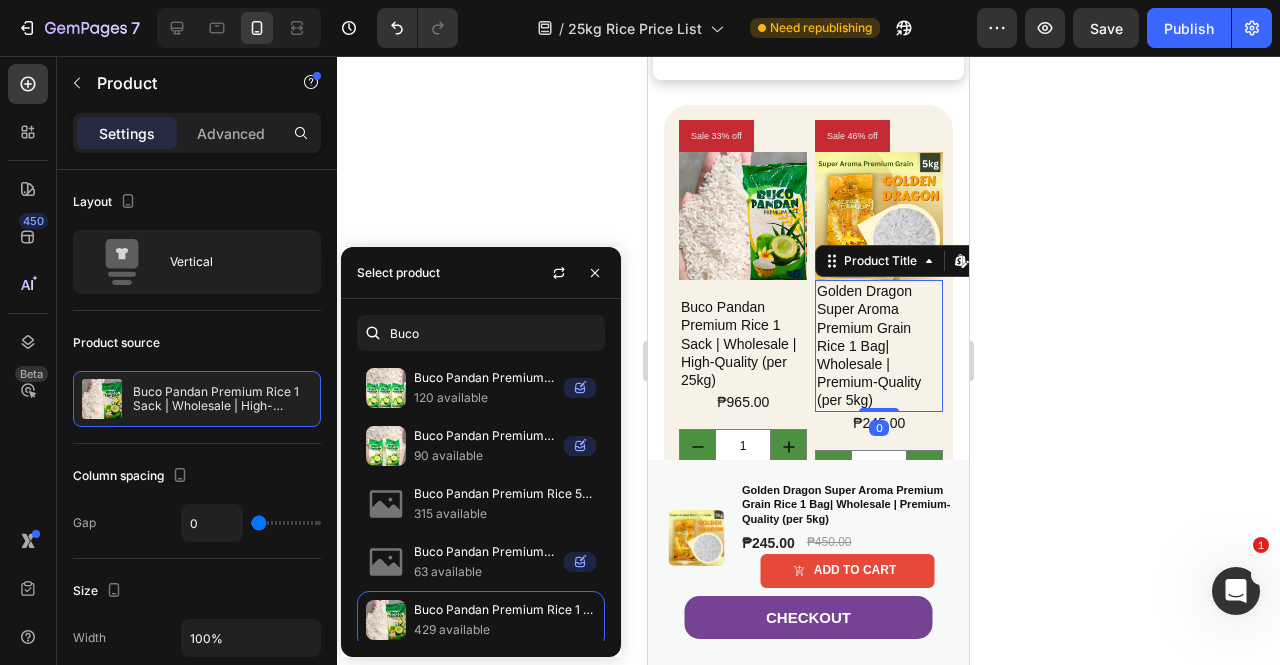 click on "Golden Dragon Super Aroma Premium Grain Rice 1 Bag| Wholesale | Premium-Quality (per 5kg)" at bounding box center (879, 345) 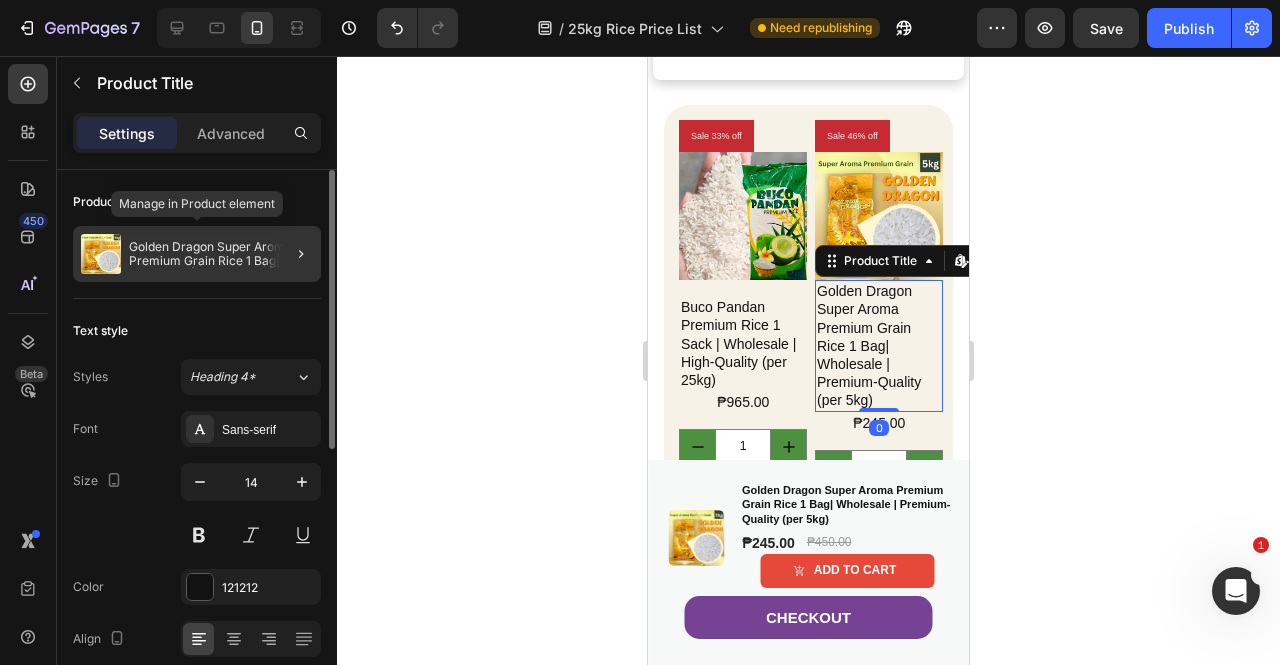 click on "Golden Dragon Super Aroma Premium Grain Rice 1 Bag| Wholesale | Premium-Quality (per 5kg)" at bounding box center [221, 254] 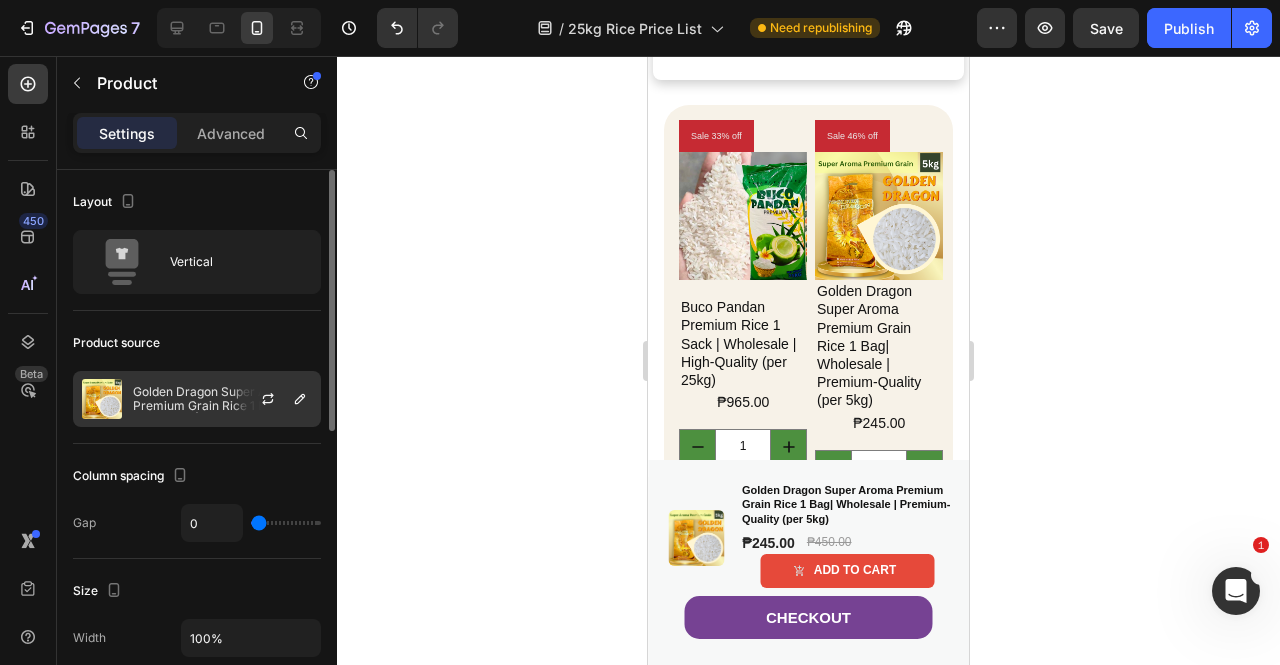 click on "Golden Dragon Super Aroma Premium Grain Rice 1 Bag| Wholesale | Premium-Quality (per 5kg)" at bounding box center (222, 399) 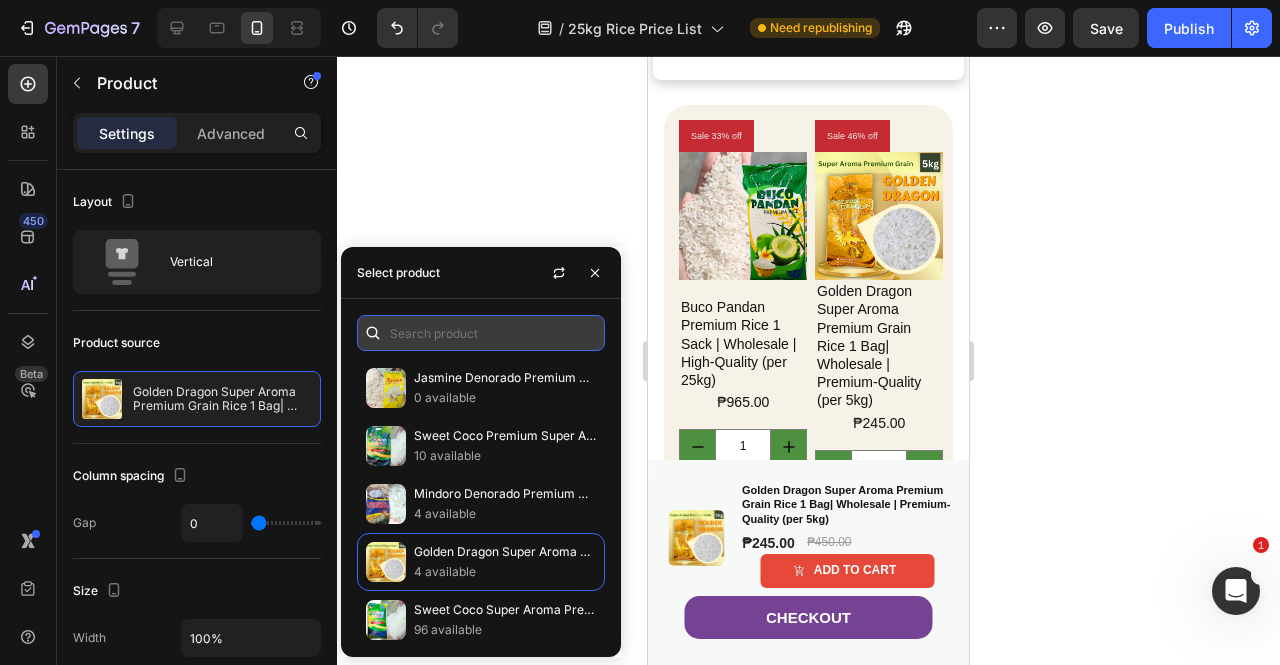 click at bounding box center (481, 333) 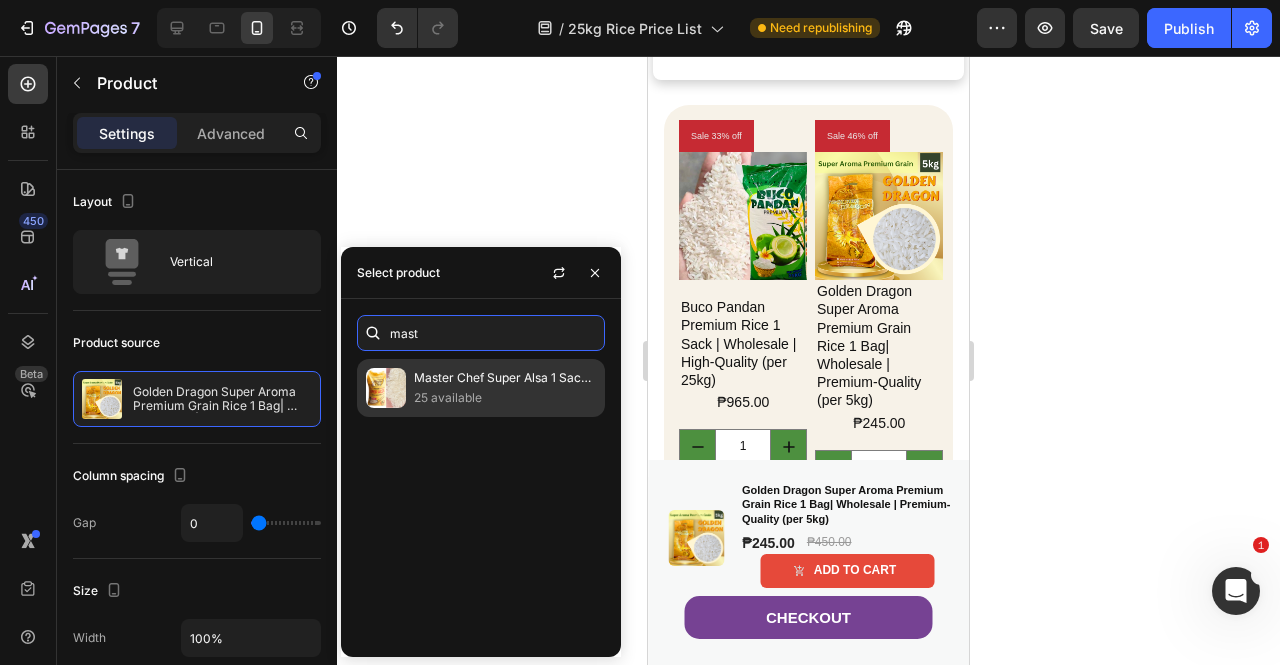 type on "mast" 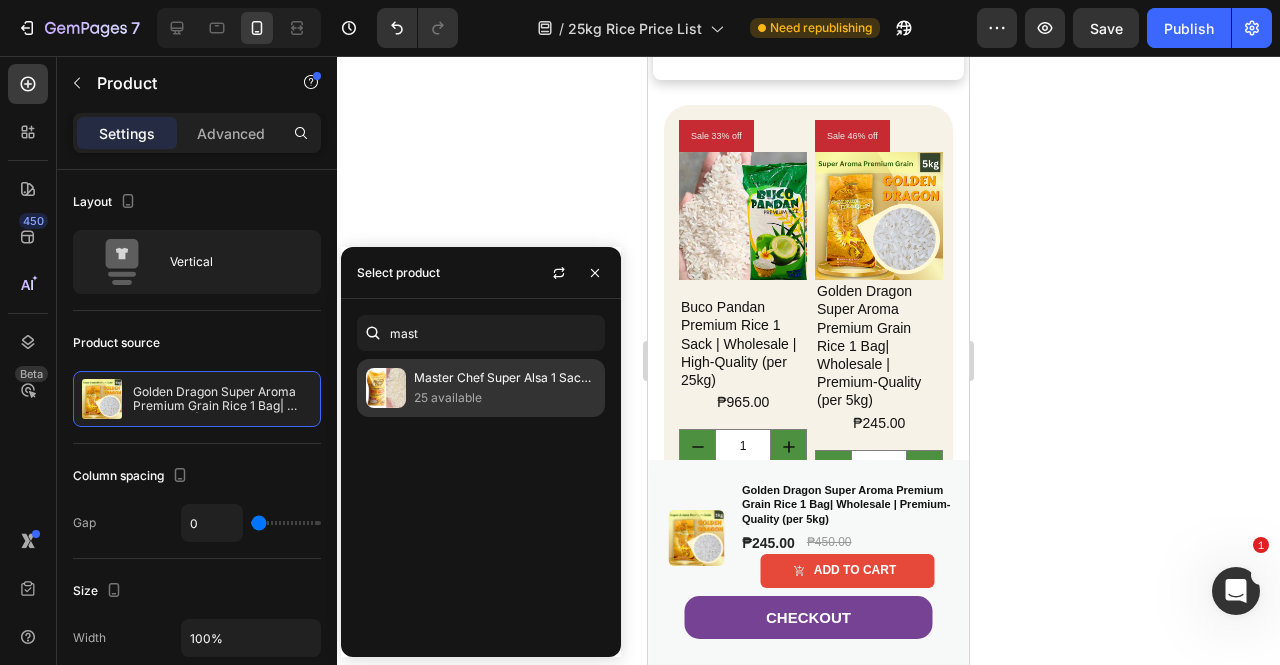 click on "25 available" at bounding box center [505, 398] 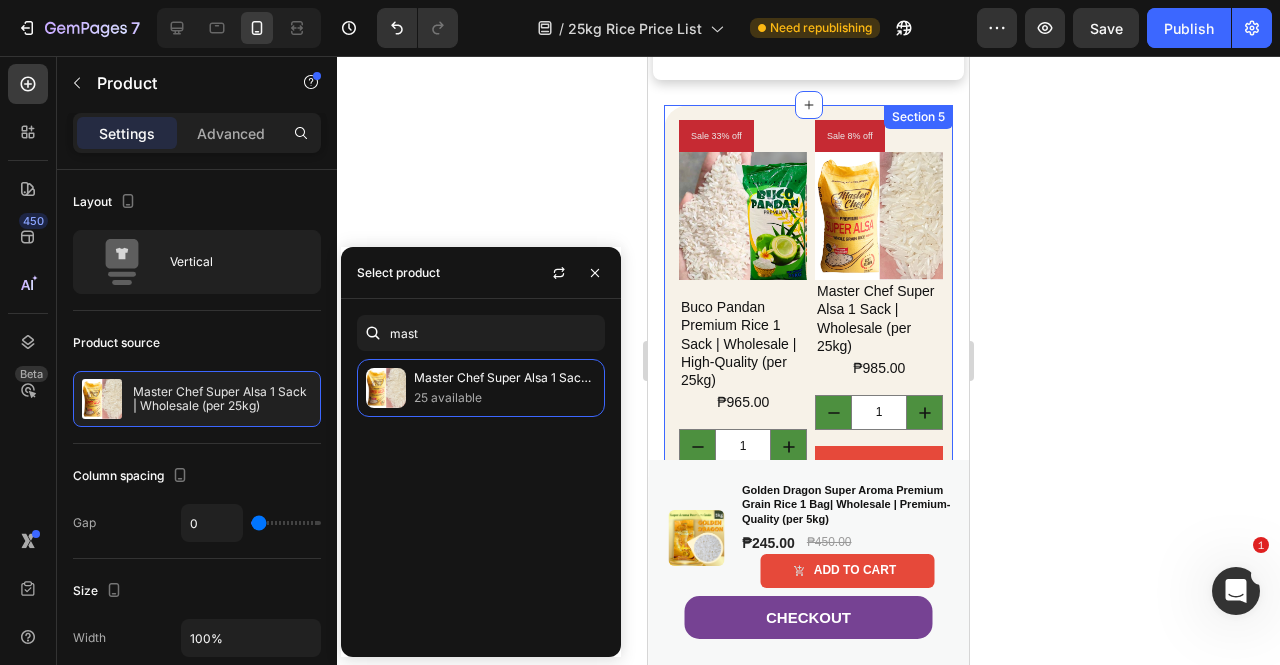 click 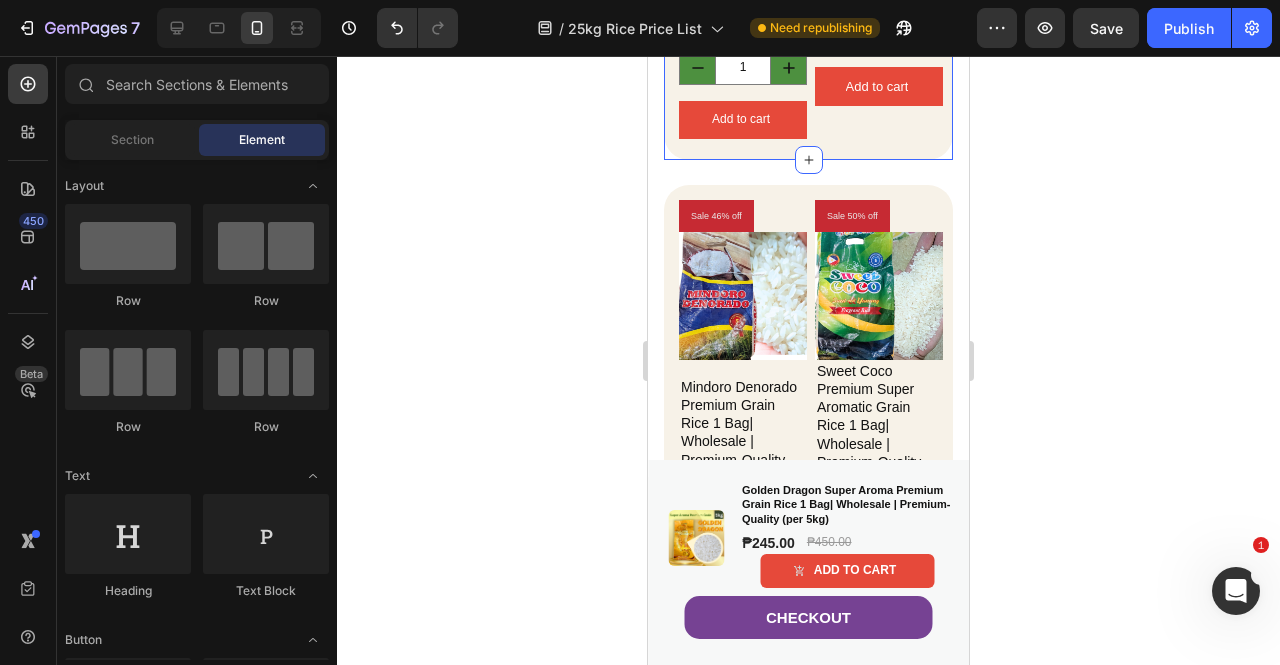 scroll, scrollTop: 1500, scrollLeft: 0, axis: vertical 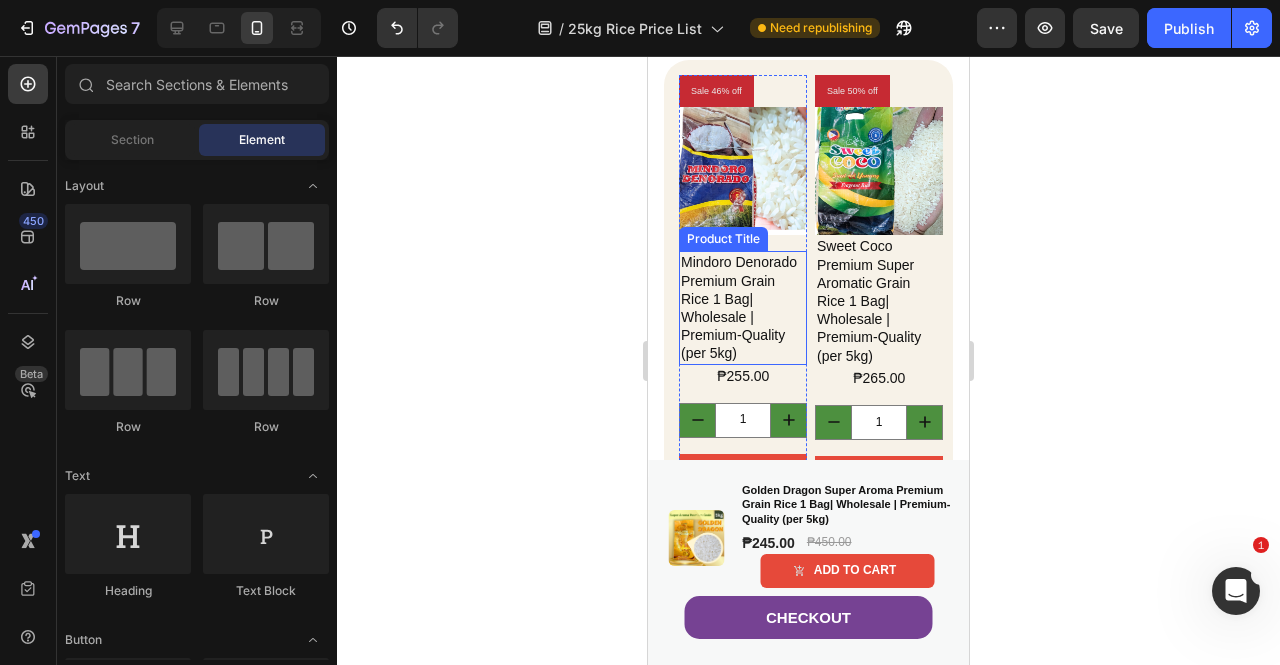 click on "Mindoro Denorado Premium Grain Rice 1 Bag| Wholesale | Premium-Quality (per 5kg)" at bounding box center (743, 307) 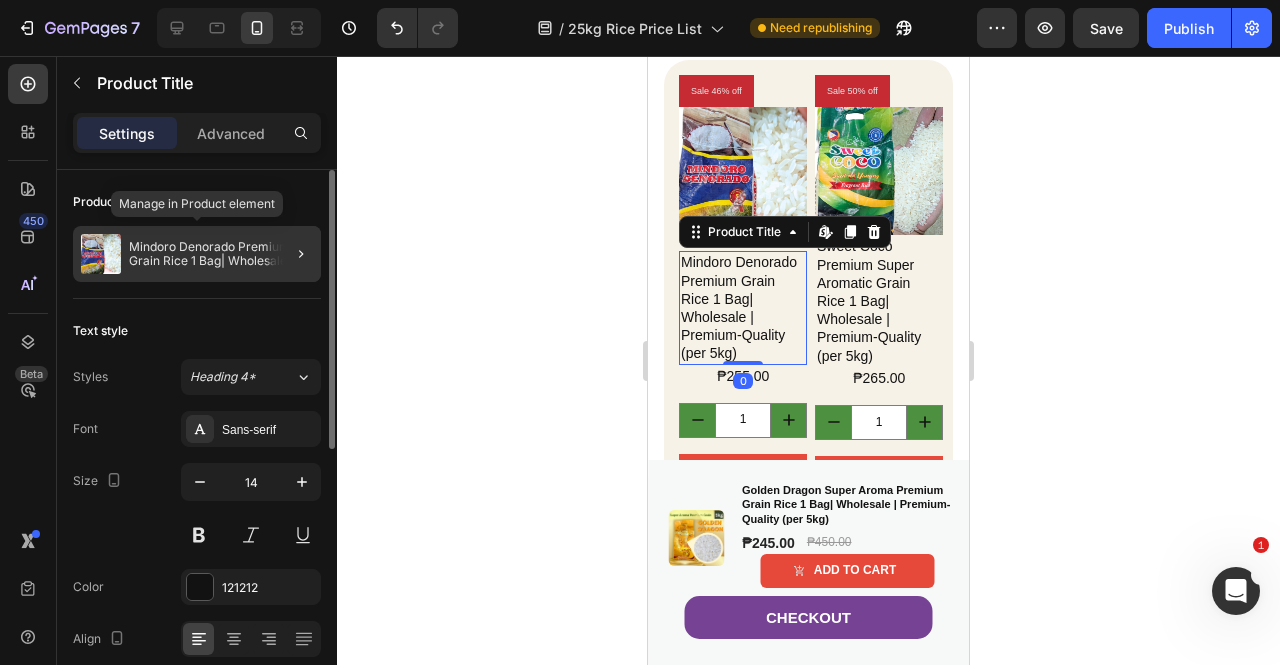 click on "Mindoro Denorado Premium Grain Rice 1 Bag| Wholesale | Premium-Quality (per 5kg)" at bounding box center (221, 254) 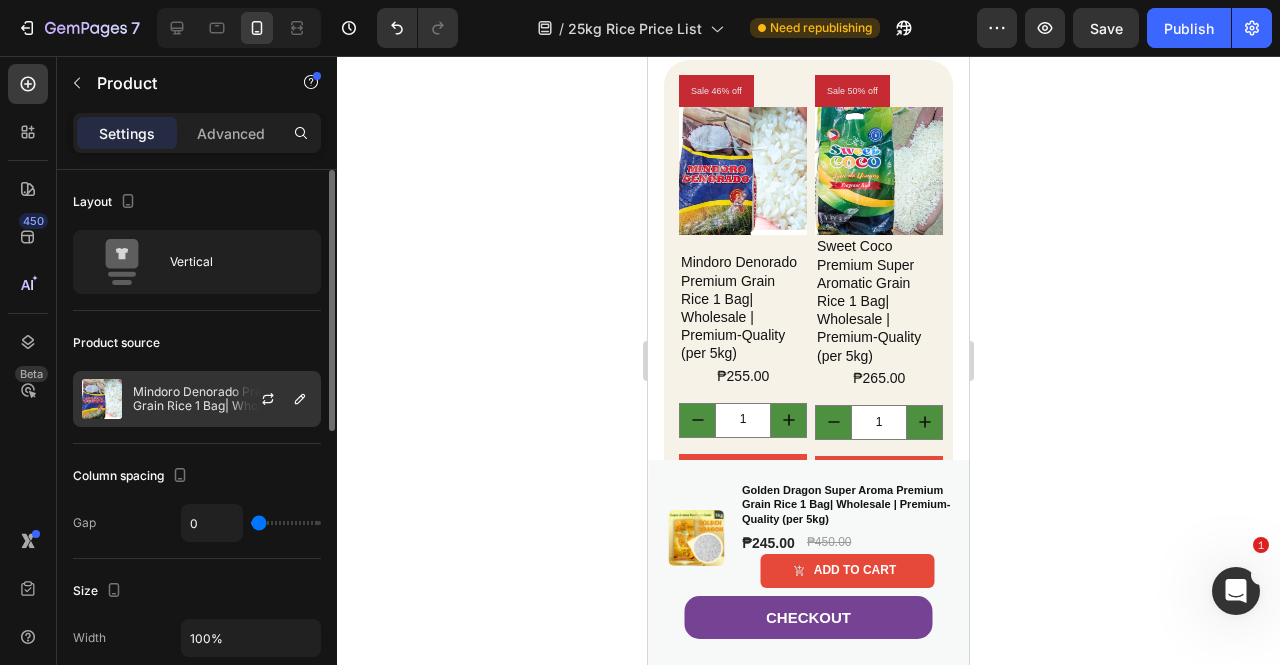 click on "Mindoro Denorado Premium Grain Rice 1 Bag| Wholesale | Premium-Quality (per 5kg)" at bounding box center [222, 399] 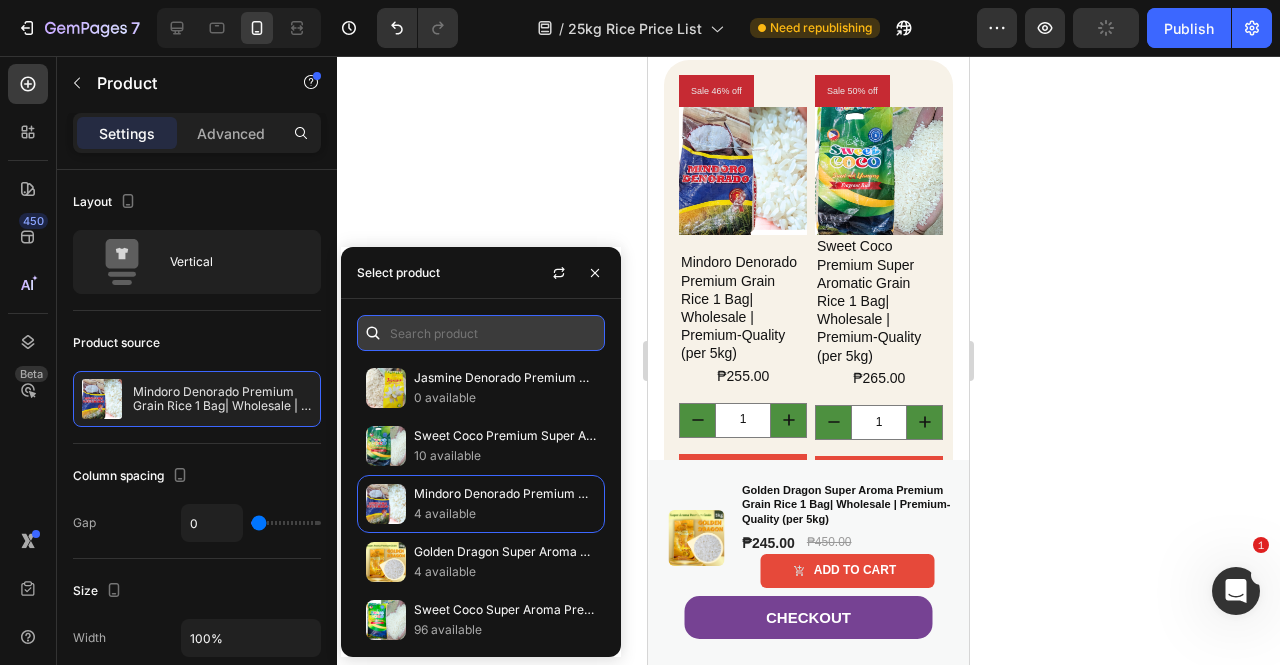 click at bounding box center (481, 333) 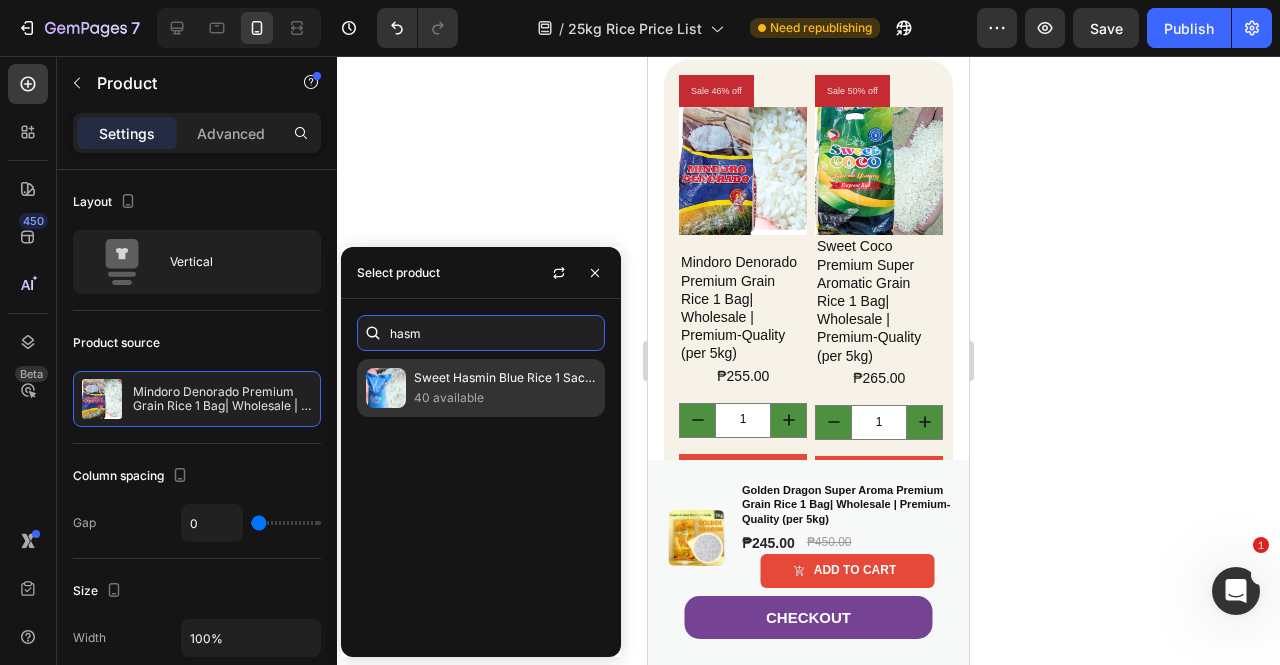 type on "hasm" 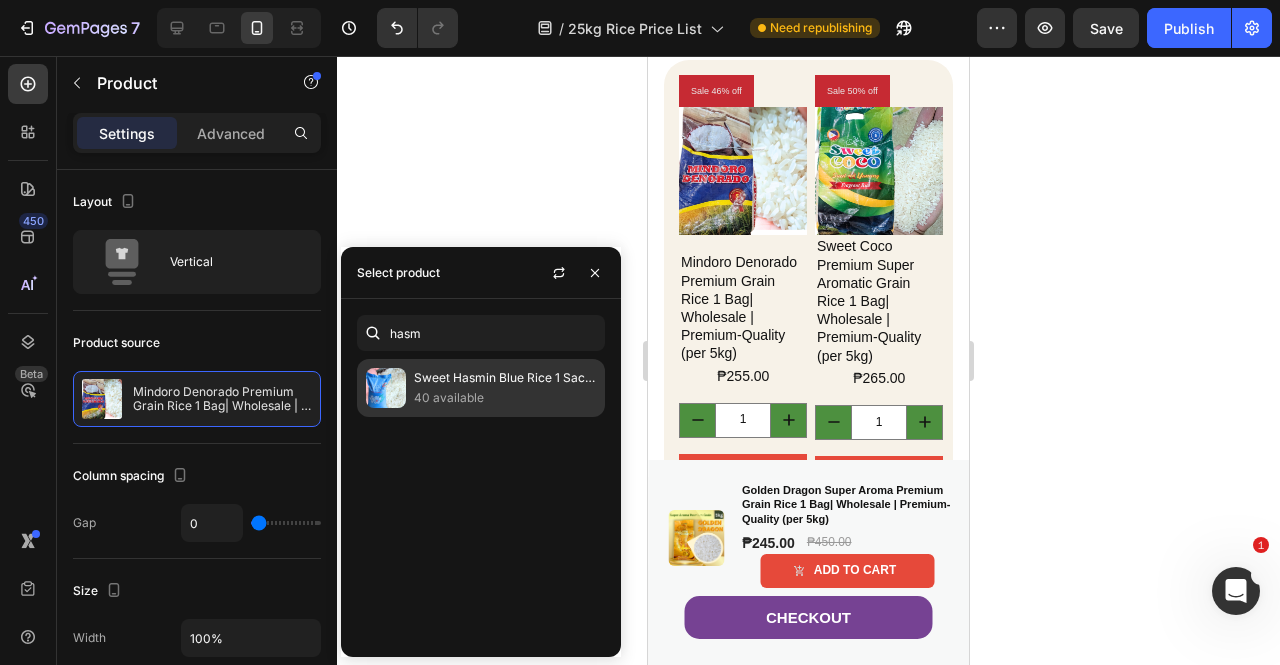 click on "Sweet Hasmin Blue Rice 1 Sack | Wholesale | High-Quality (per 25kg)" at bounding box center (505, 378) 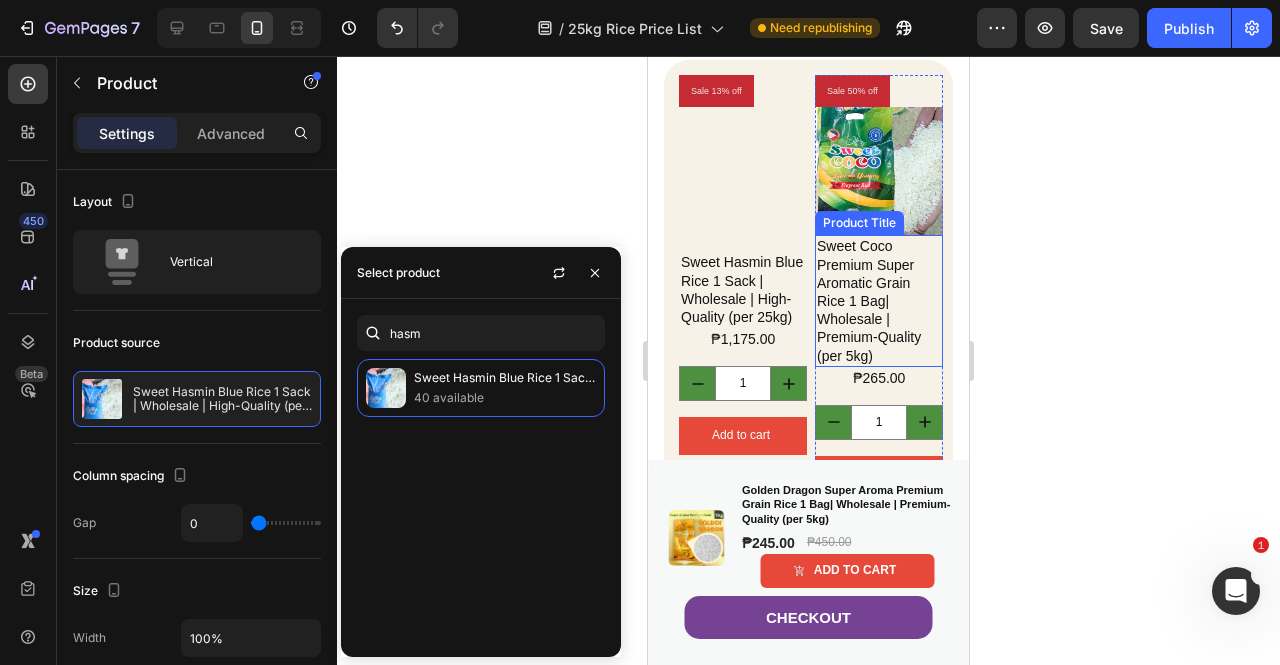 click on "Sweet Coco Premium Super Aromatic Grain Rice 1 Bag| Wholesale | Premium-Quality (per 5kg)" at bounding box center (879, 300) 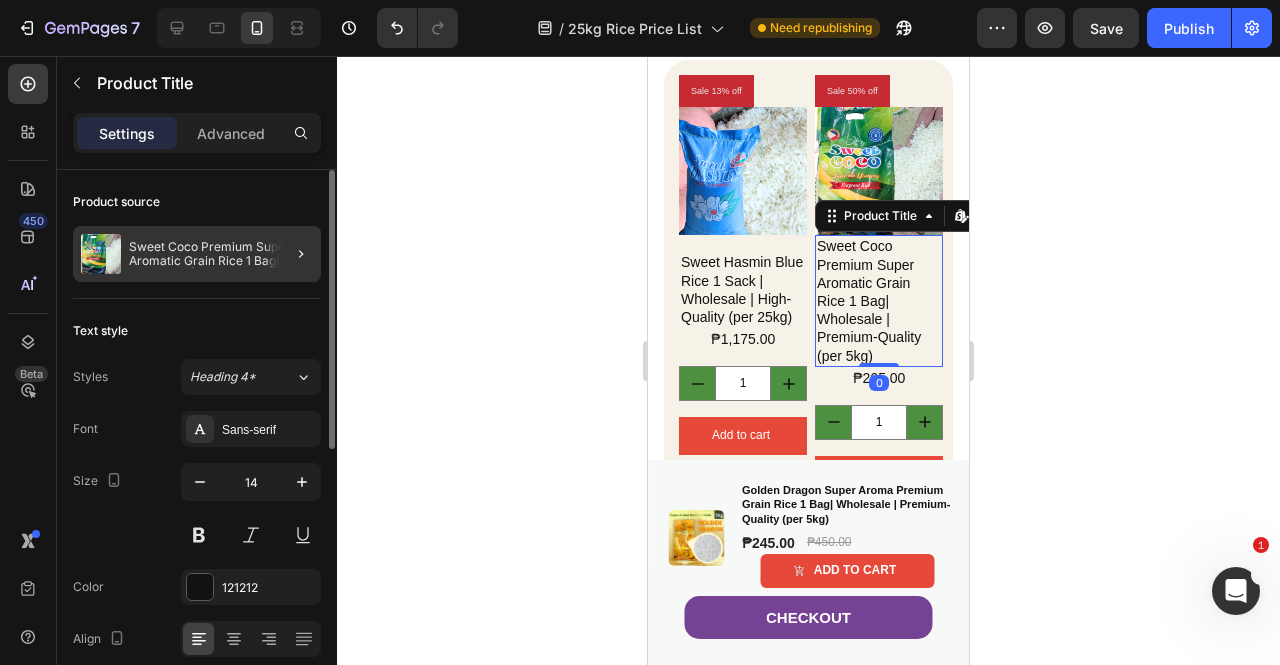 click on "Sweet Coco Premium Super Aromatic Grain Rice 1 Bag| Wholesale | Premium-Quality (per 5kg)" at bounding box center (221, 254) 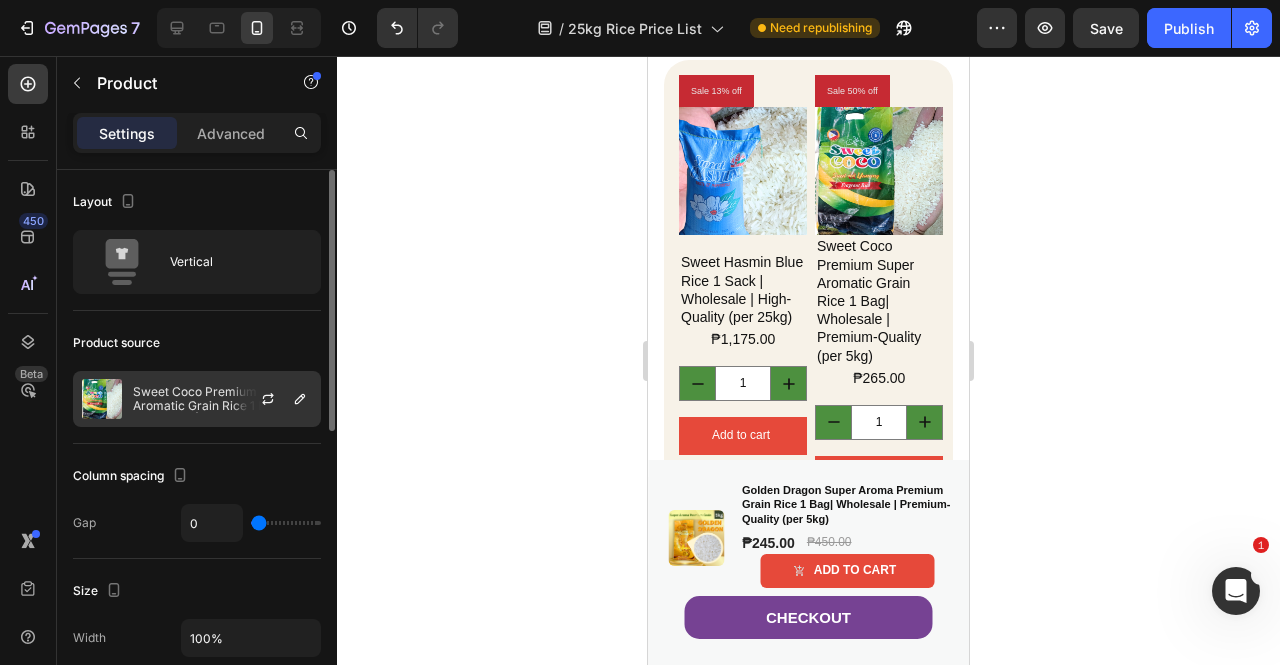 click on "Sweet Coco Premium Super Aromatic Grain Rice 1 Bag| Wholesale | Premium-Quality (per 5kg)" at bounding box center [222, 399] 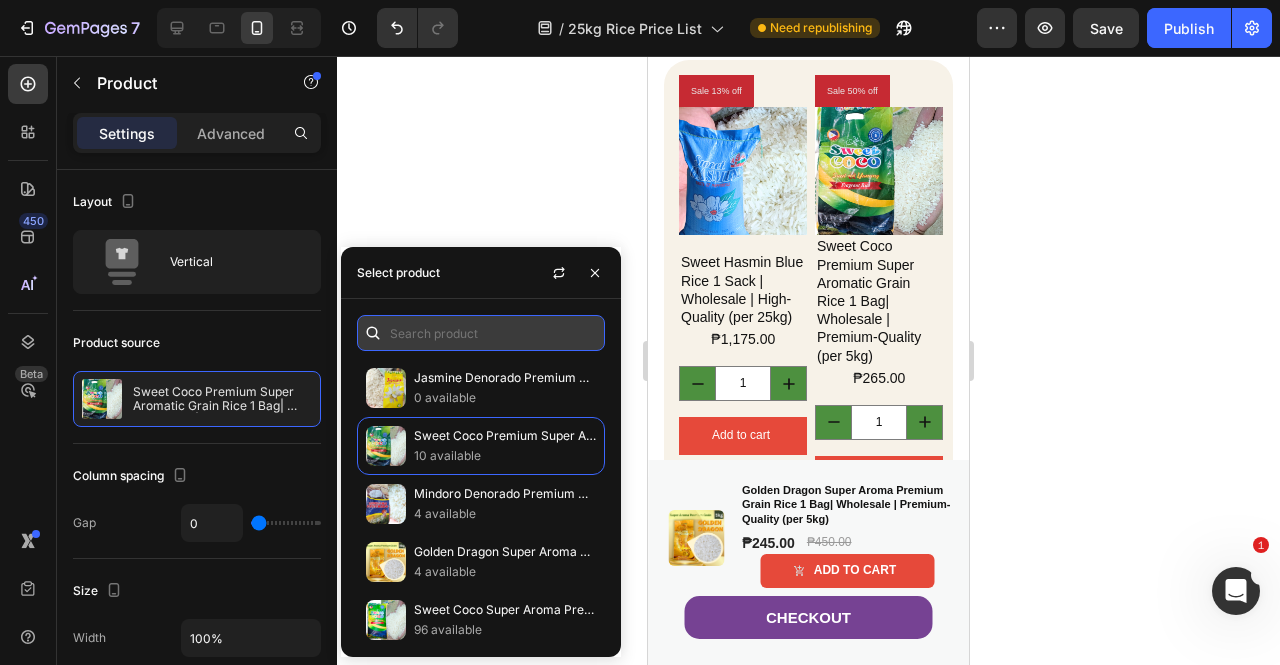 click at bounding box center (481, 333) 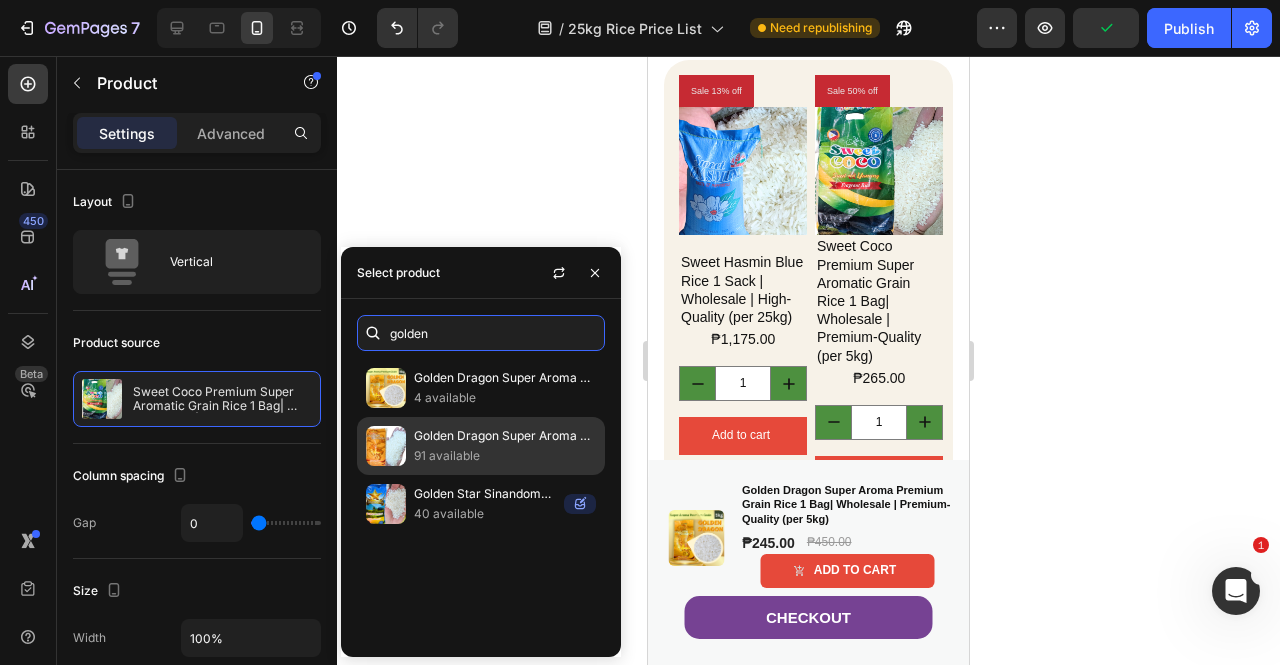 type on "golden" 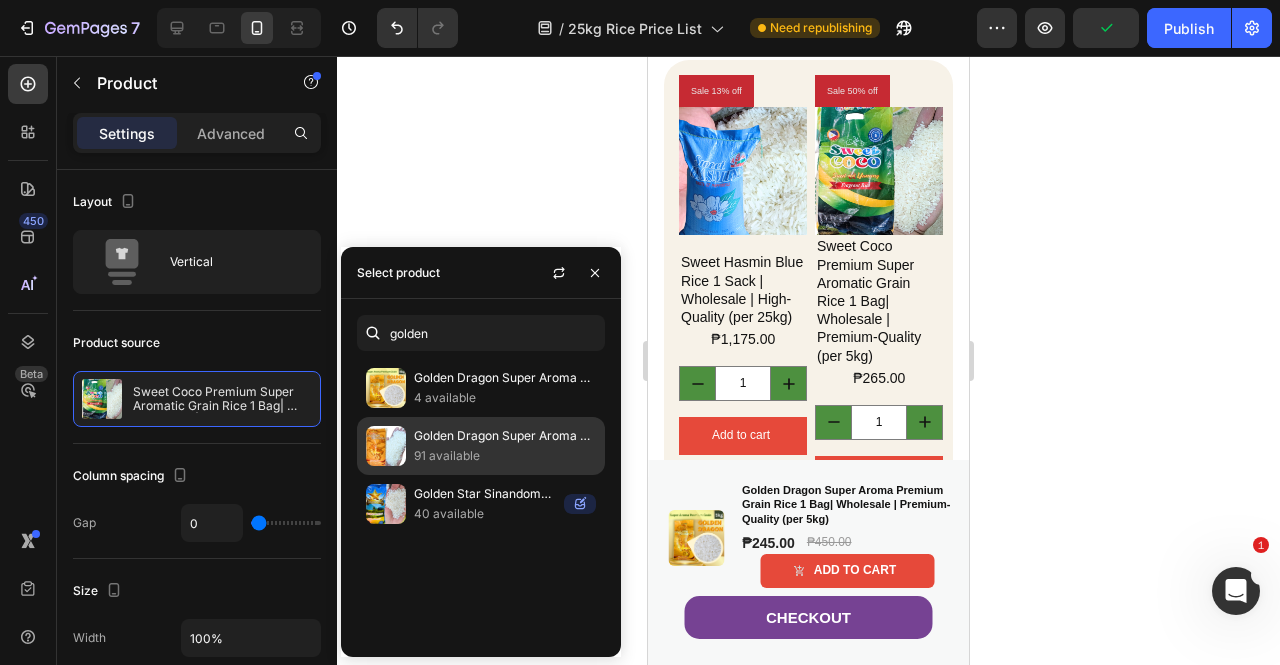 click on "Golden Dragon Super Aroma Premium Grain Rice 1 Sack | Wholesale | Premium-Quality (per 25kg)" at bounding box center (505, 436) 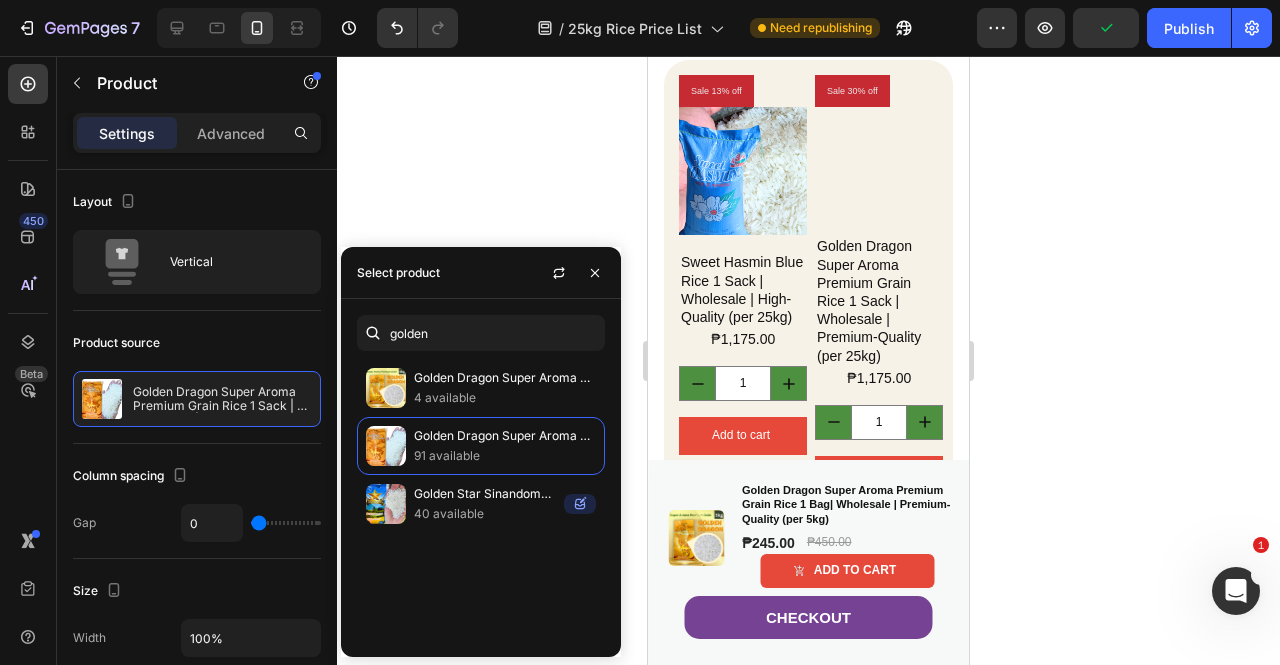 click 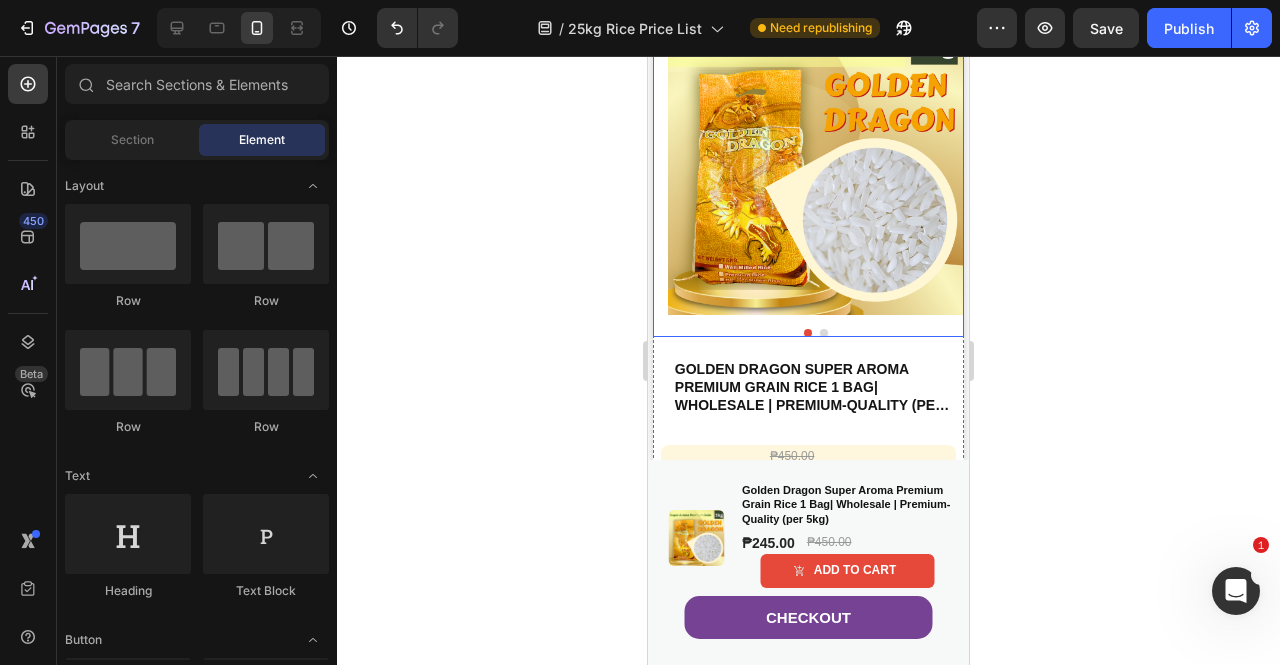 scroll, scrollTop: 2100, scrollLeft: 0, axis: vertical 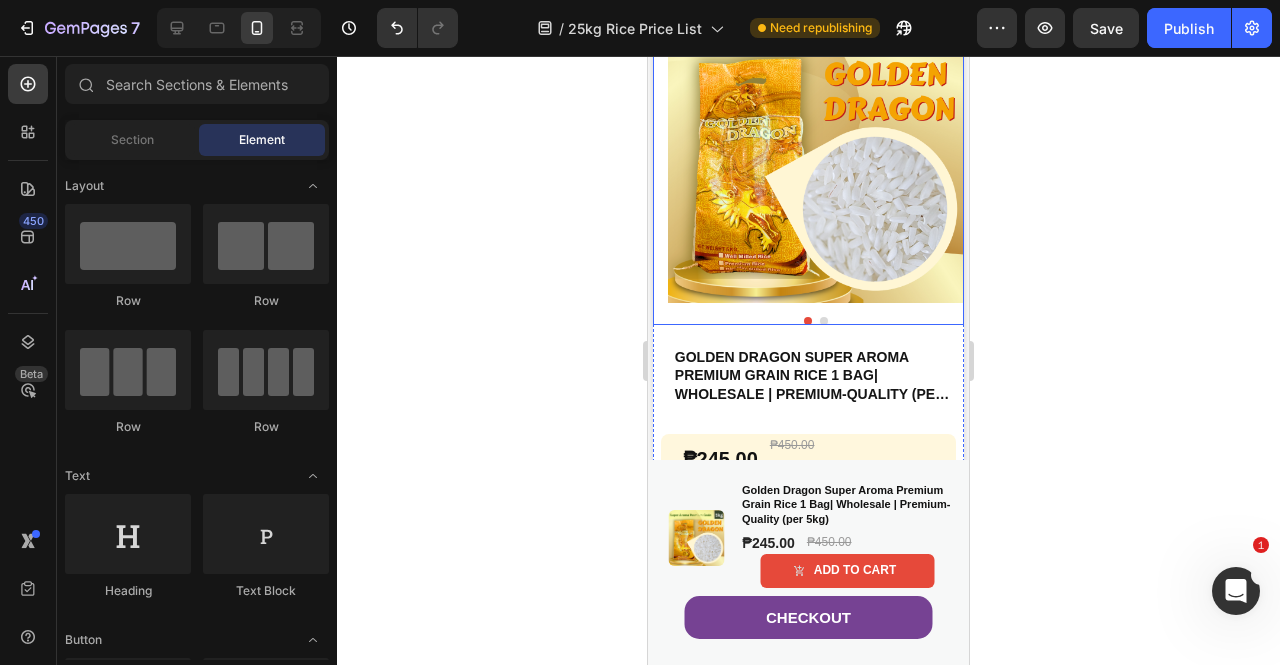 click at bounding box center [816, 155] 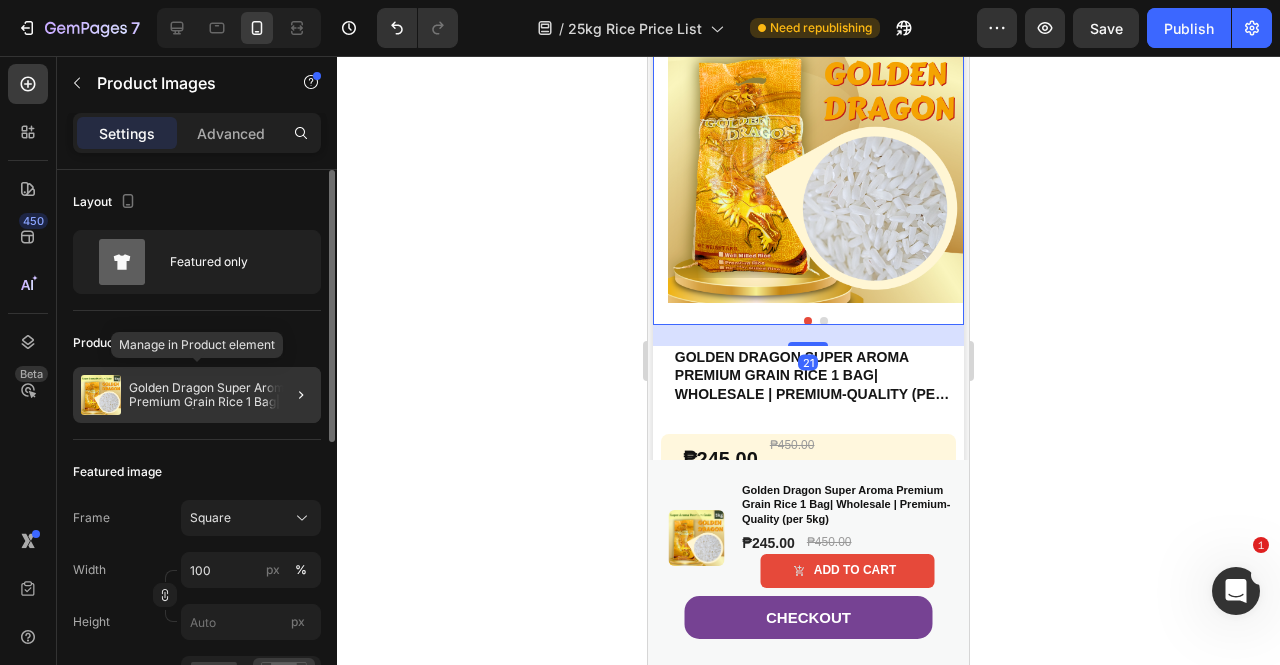 click on "Golden Dragon Super Aroma Premium Grain Rice 1 Bag| Wholesale | Premium-Quality (per 5kg)" at bounding box center [221, 395] 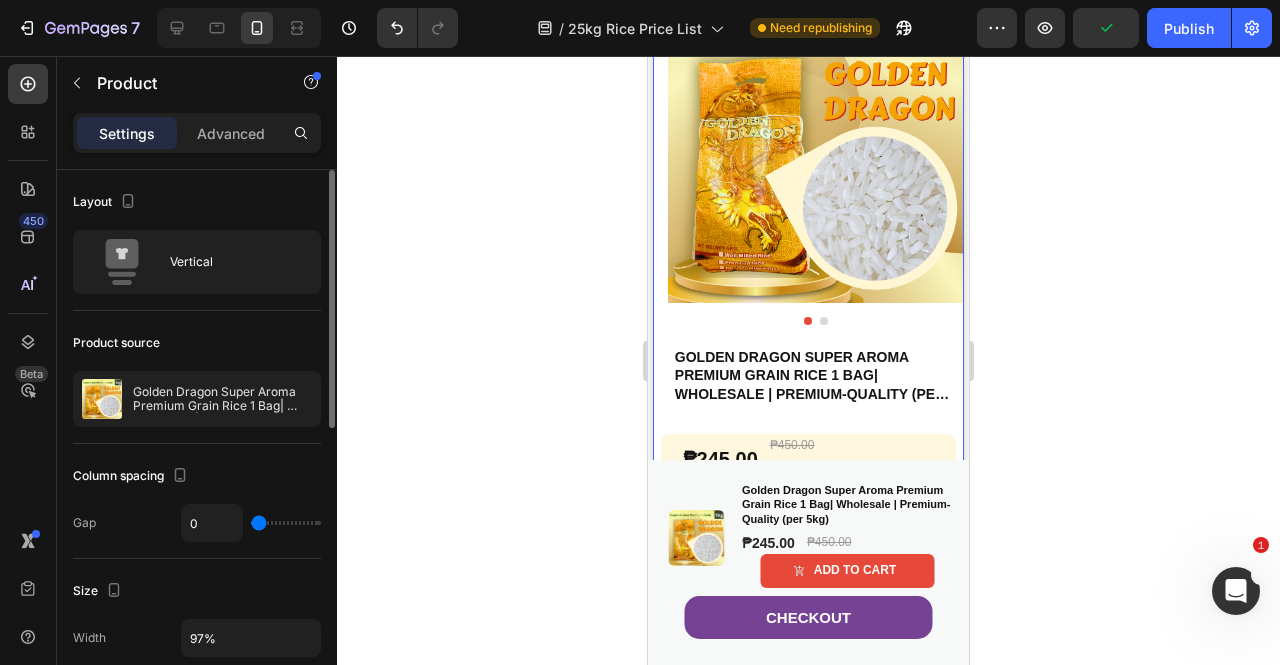 click 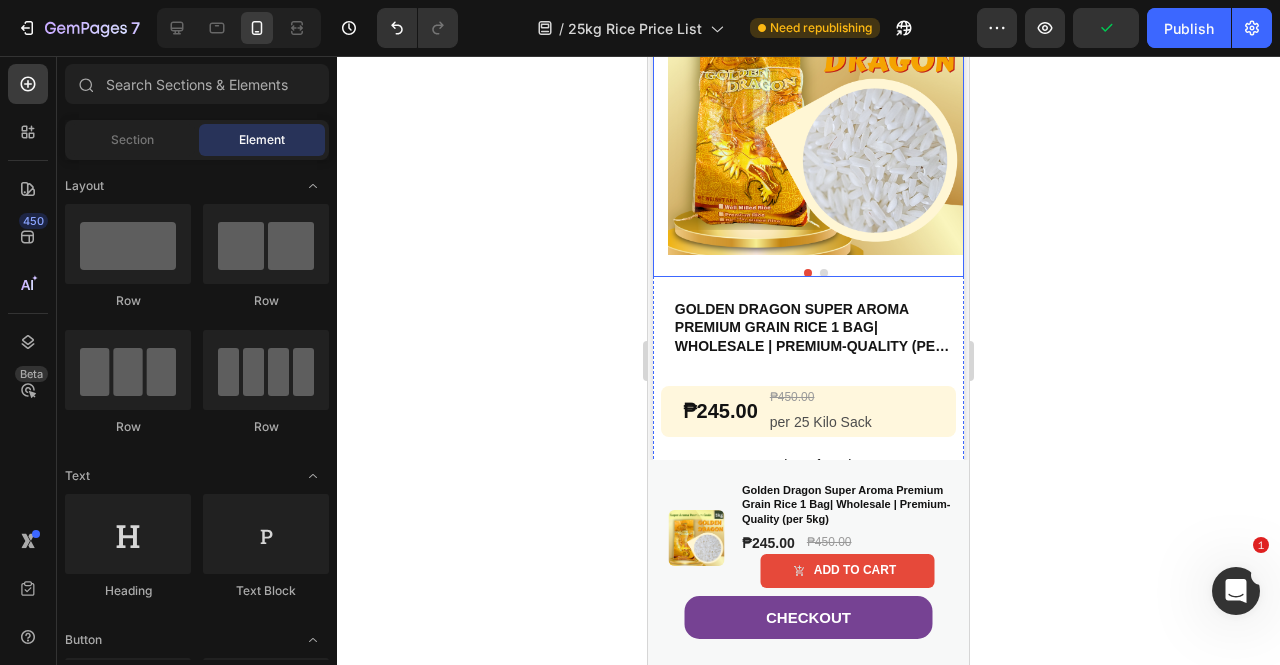 scroll, scrollTop: 2300, scrollLeft: 0, axis: vertical 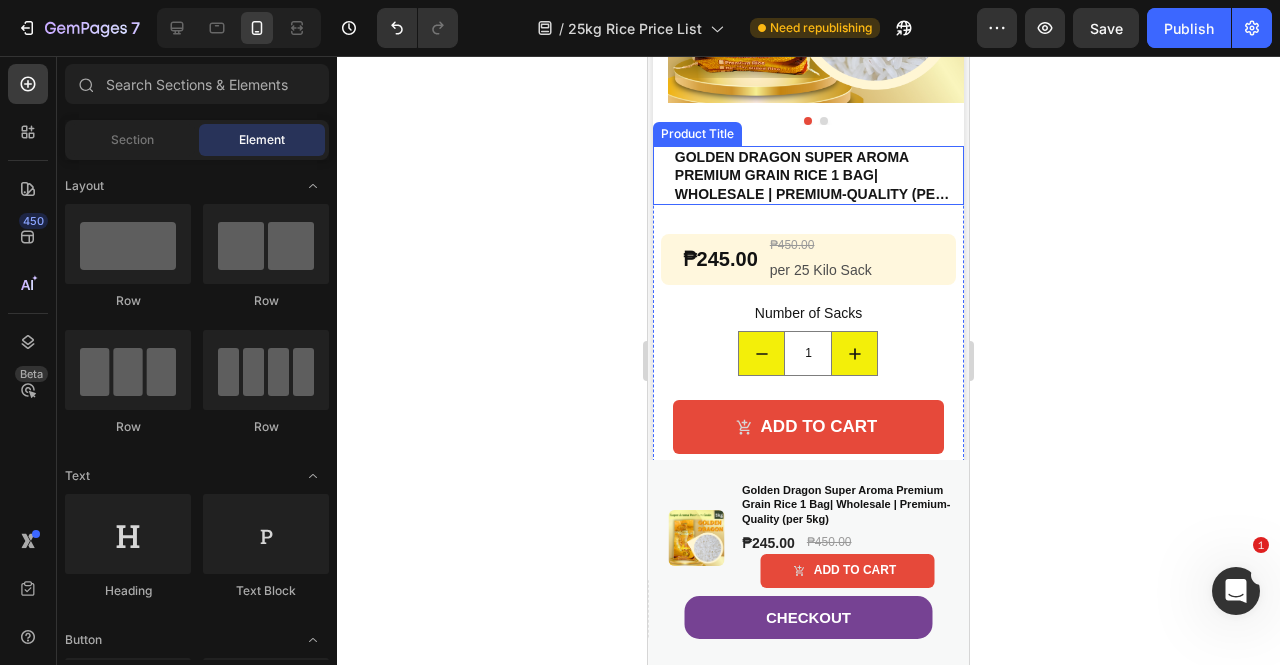 click on "Golden Dragon Super Aroma Premium Grain Rice 1 Bag| Wholesale | Premium-Quality (per 5kg)" at bounding box center [813, 175] 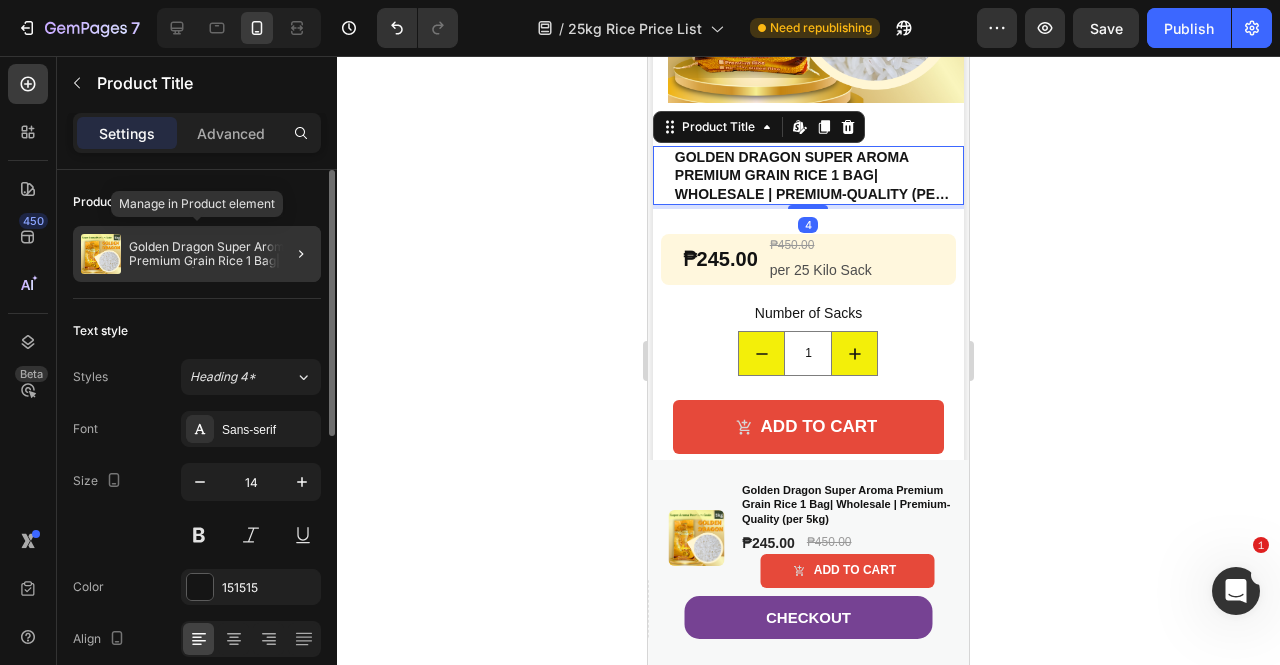 click on "Golden Dragon Super Aroma Premium Grain Rice 1 Bag| Wholesale | Premium-Quality (per 5kg)" at bounding box center [221, 254] 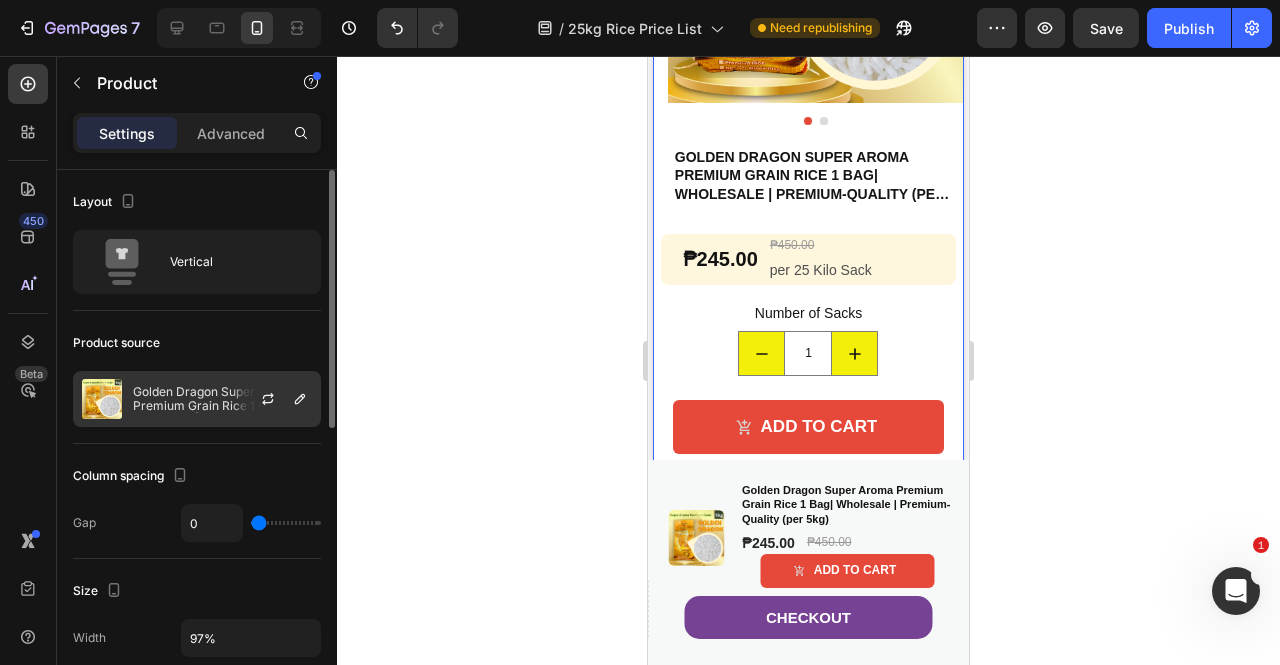 click on "Golden Dragon Super Aroma Premium Grain Rice 1 Bag| Wholesale | Premium-Quality (per 5kg)" at bounding box center (222, 399) 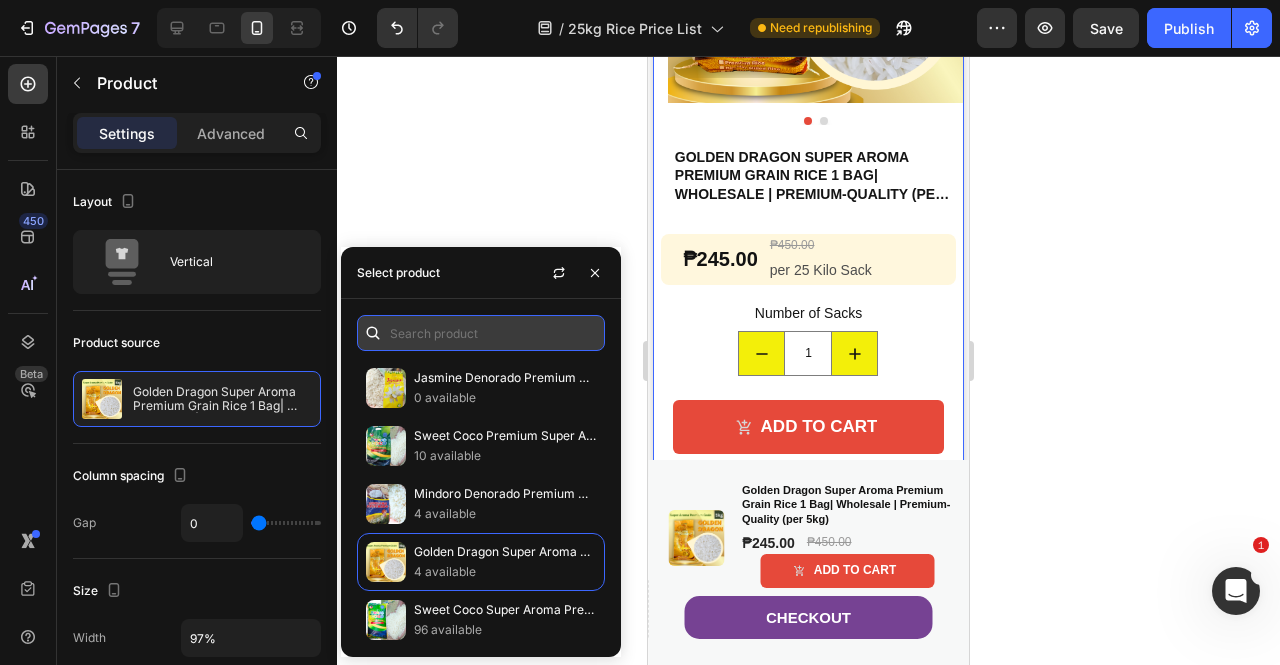 click at bounding box center [481, 333] 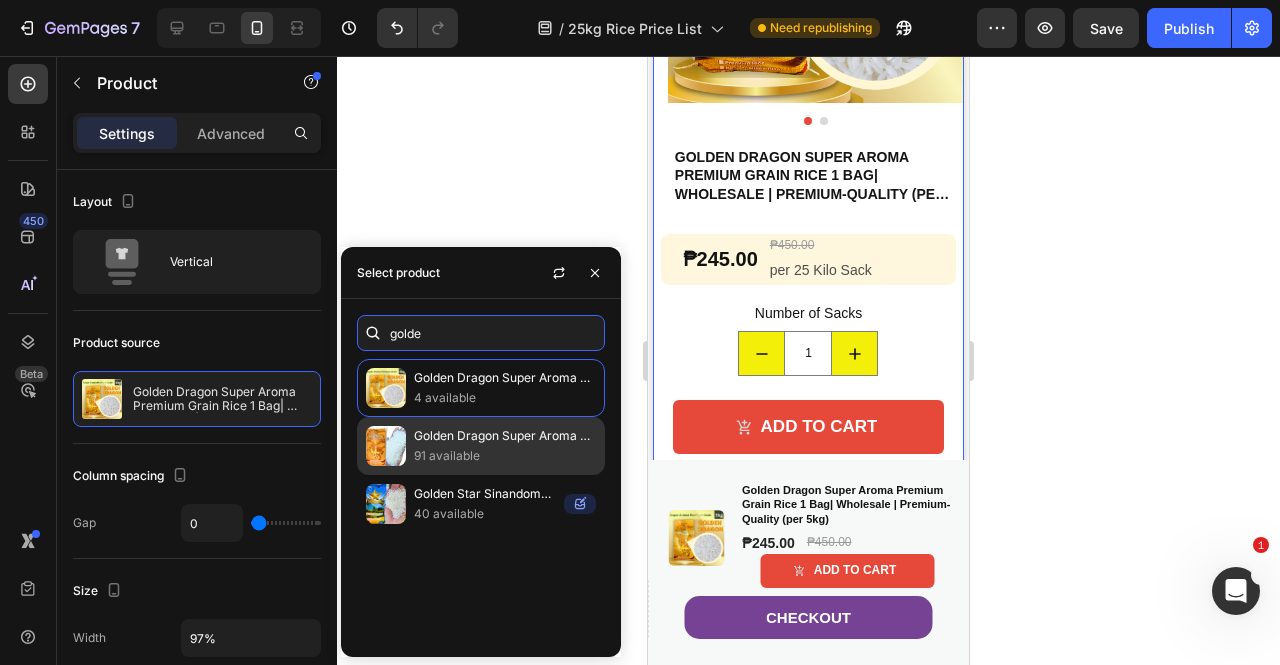 type on "golde" 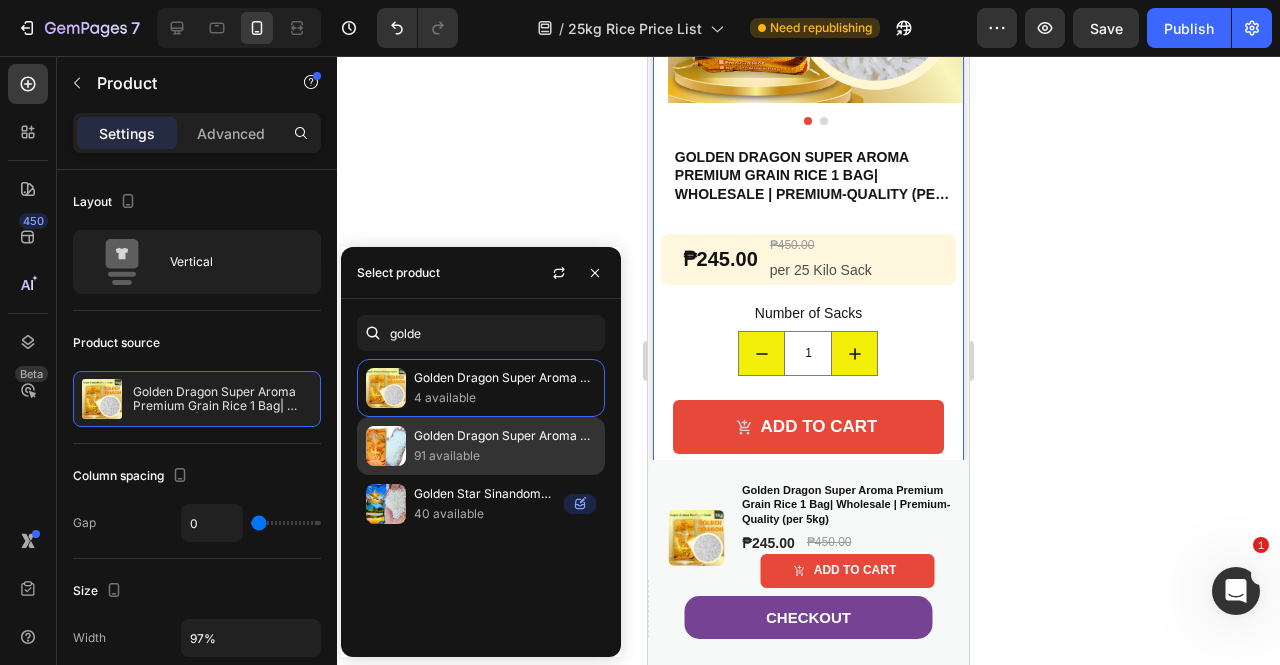 click on "91 available" at bounding box center [505, 456] 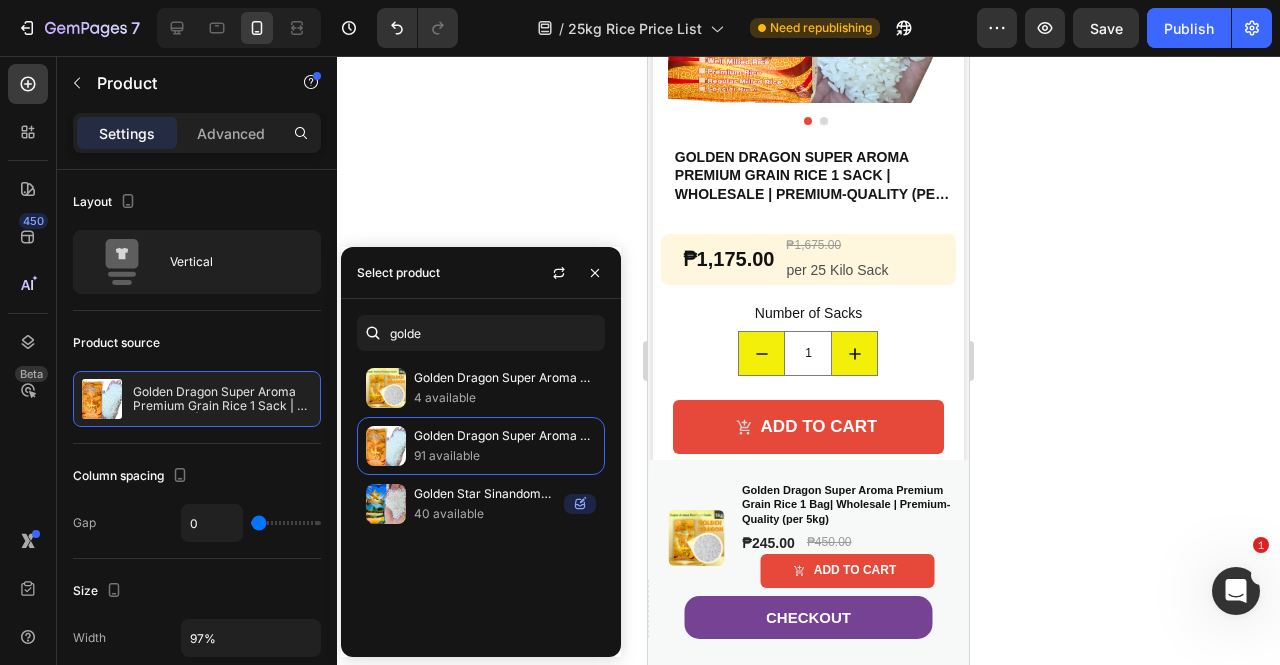 click 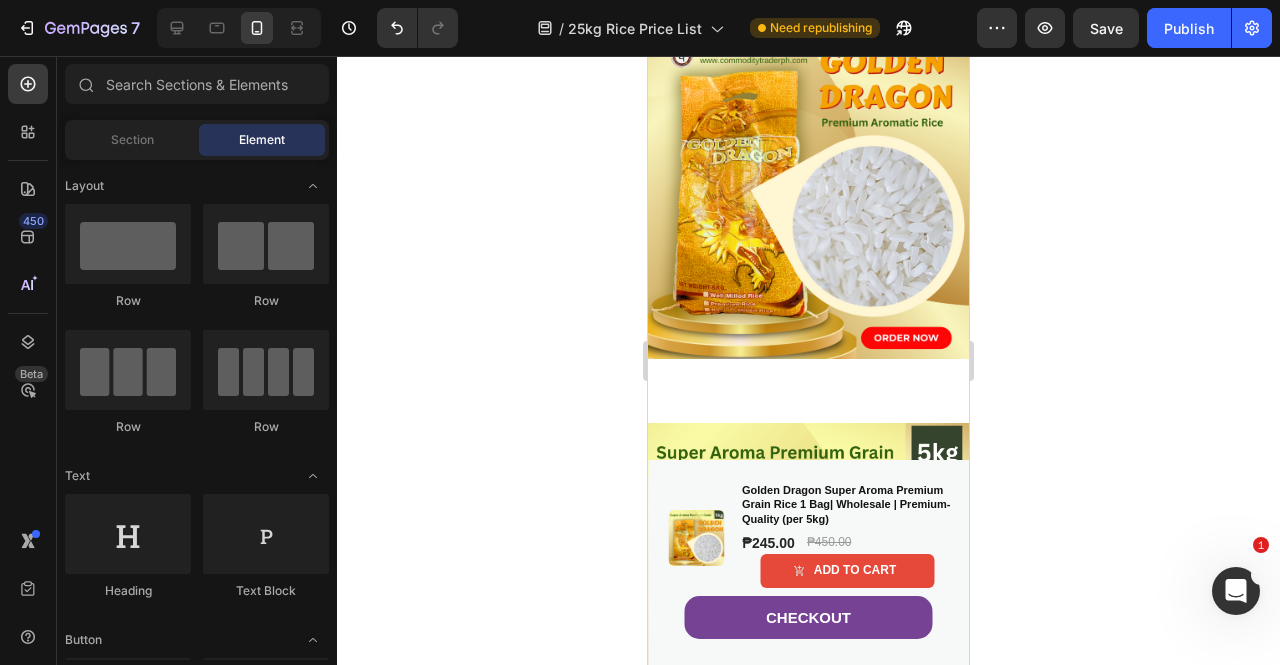 scroll, scrollTop: 3900, scrollLeft: 0, axis: vertical 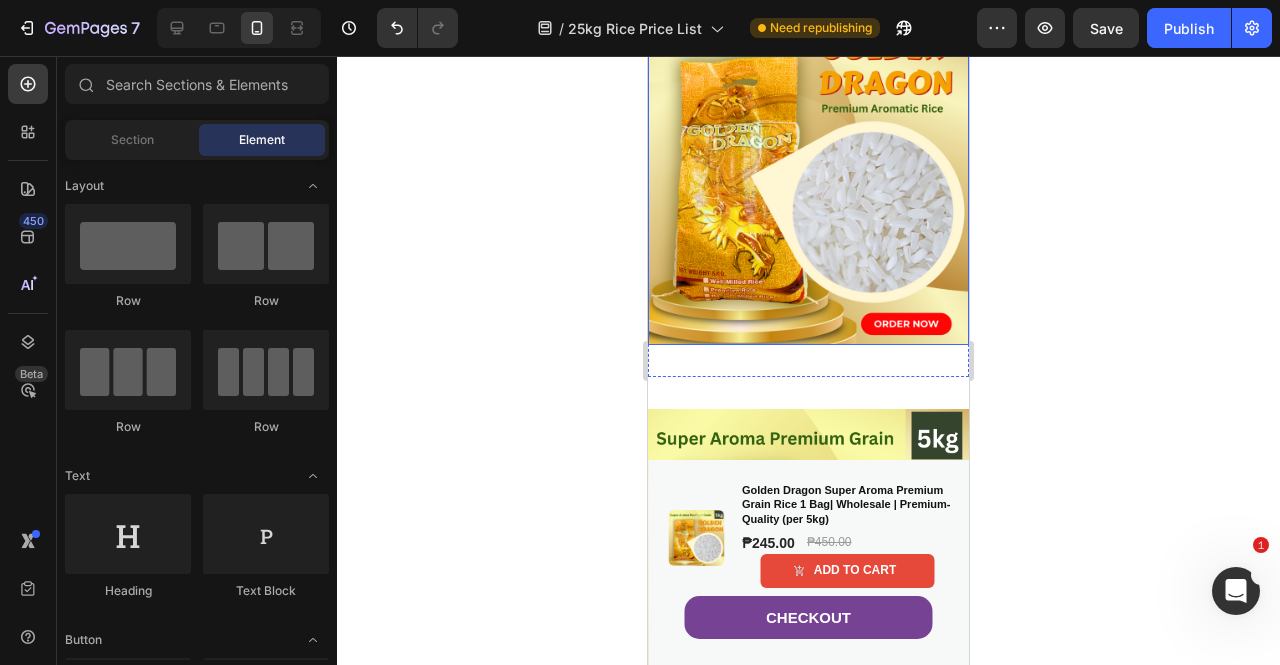 click at bounding box center [808, 184] 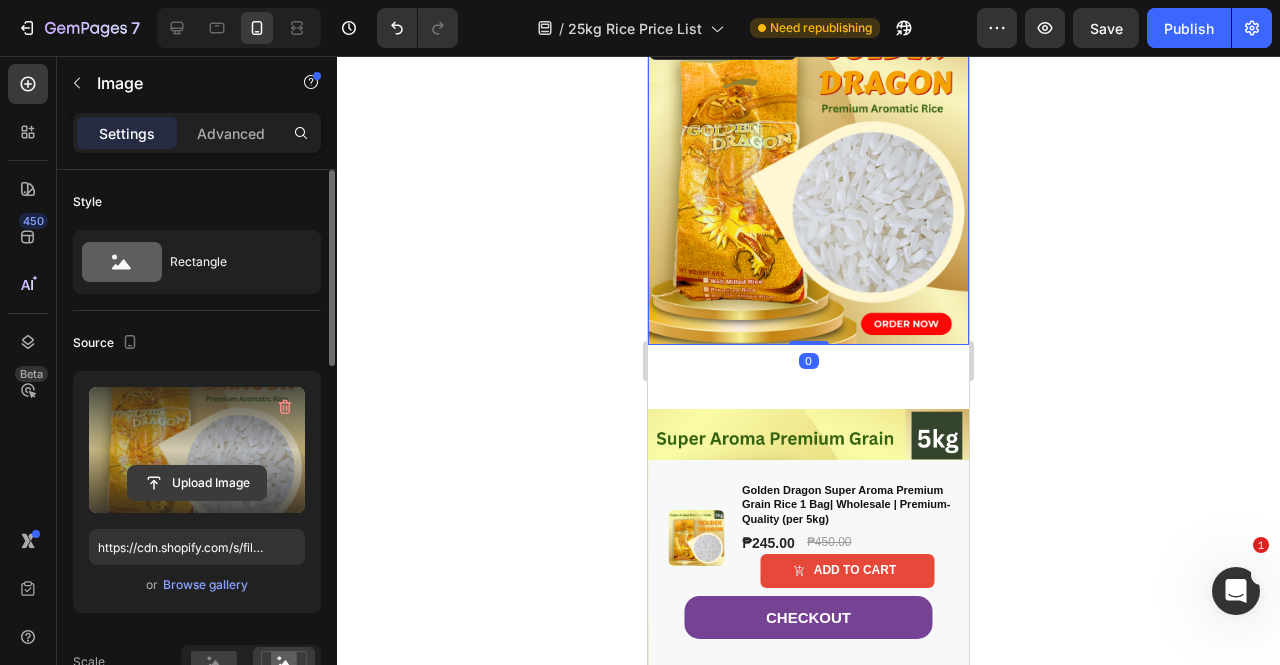 click 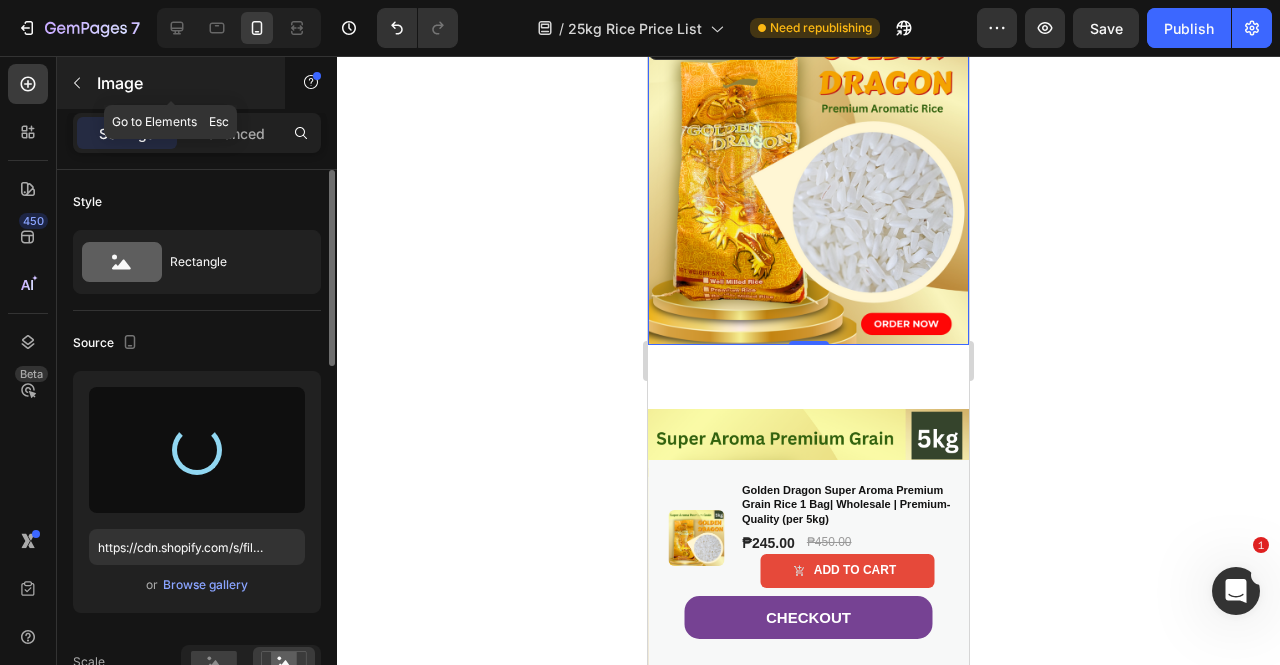 click on "Image" at bounding box center [171, 83] 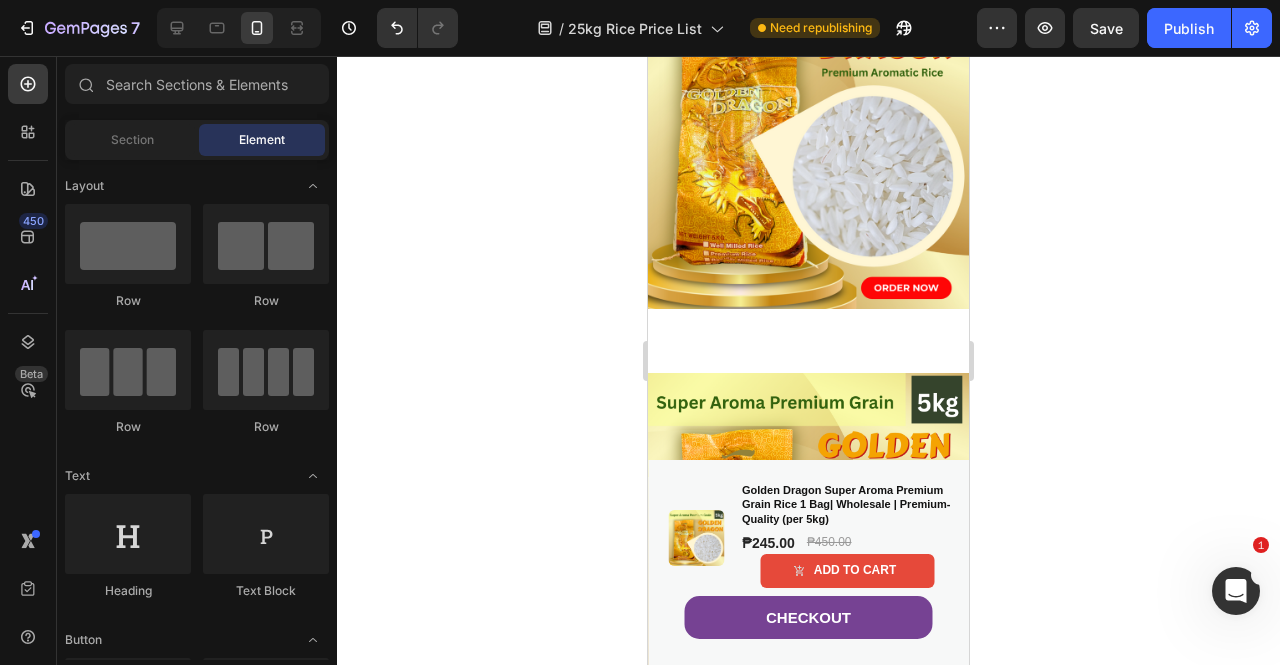scroll, scrollTop: 3400, scrollLeft: 0, axis: vertical 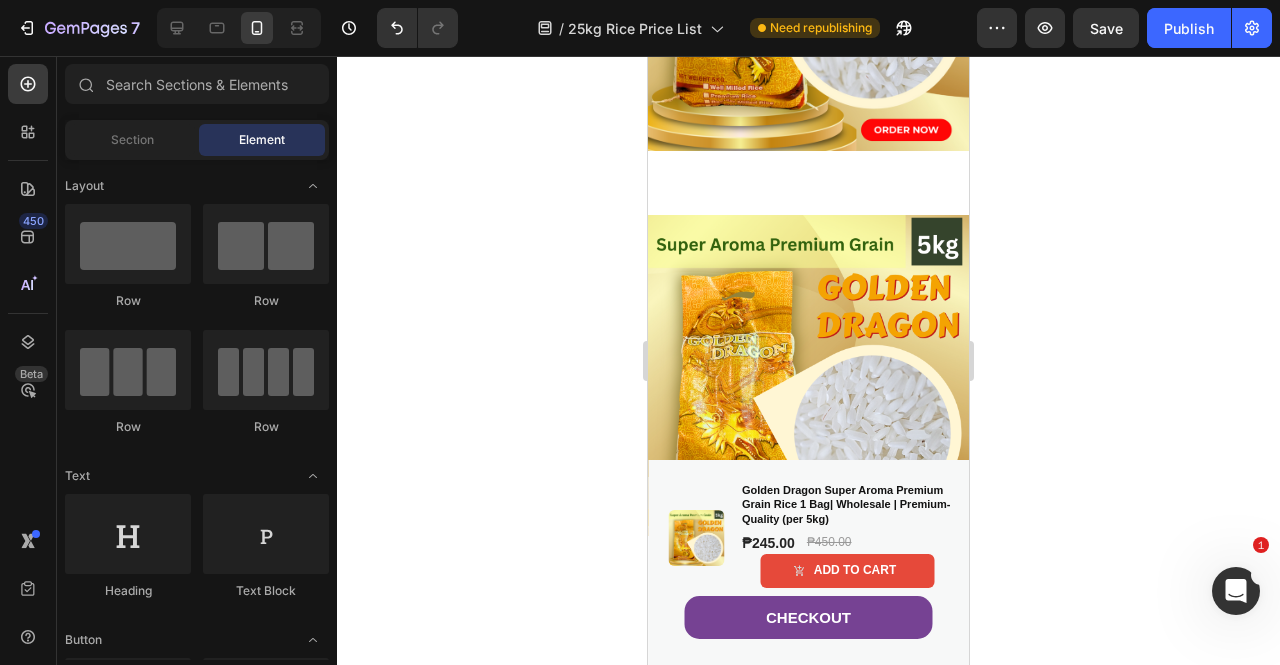 click at bounding box center (808, -10) 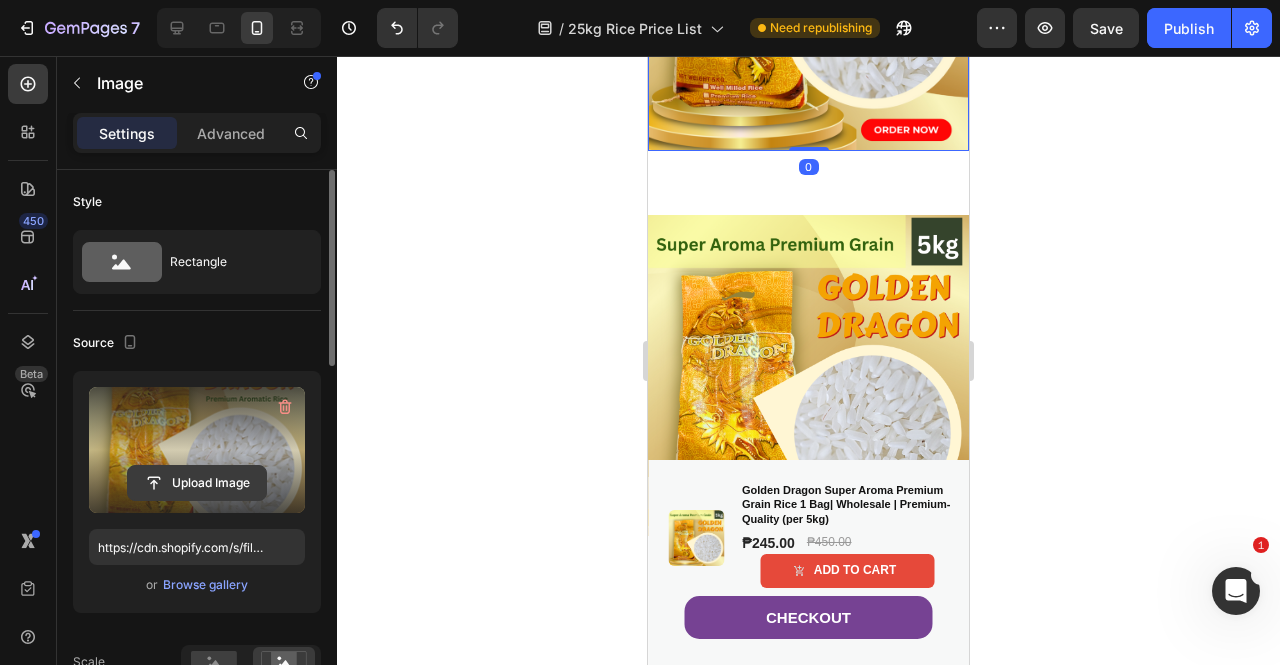click 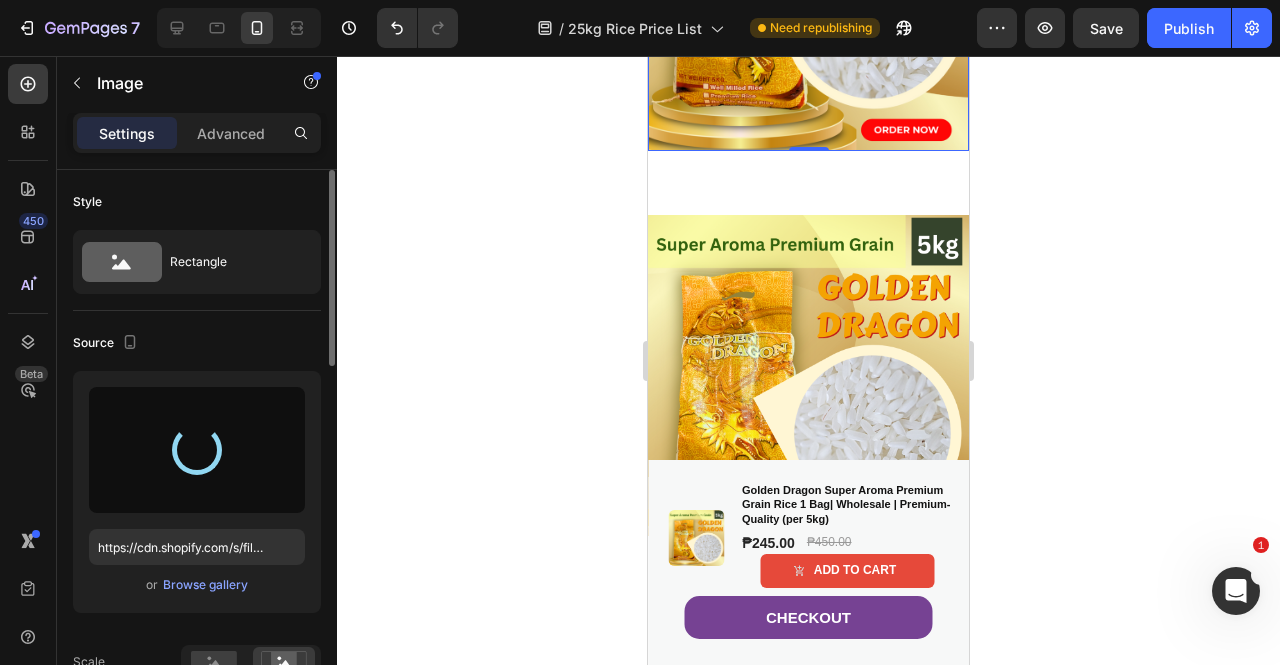 type on "https://cdn.shopify.com/s/files/1/0914/5686/4563/files/gempages_547358301319333032-4a37c1e3-0af7-41cf-9e86-1a5cfa6eb15c.png" 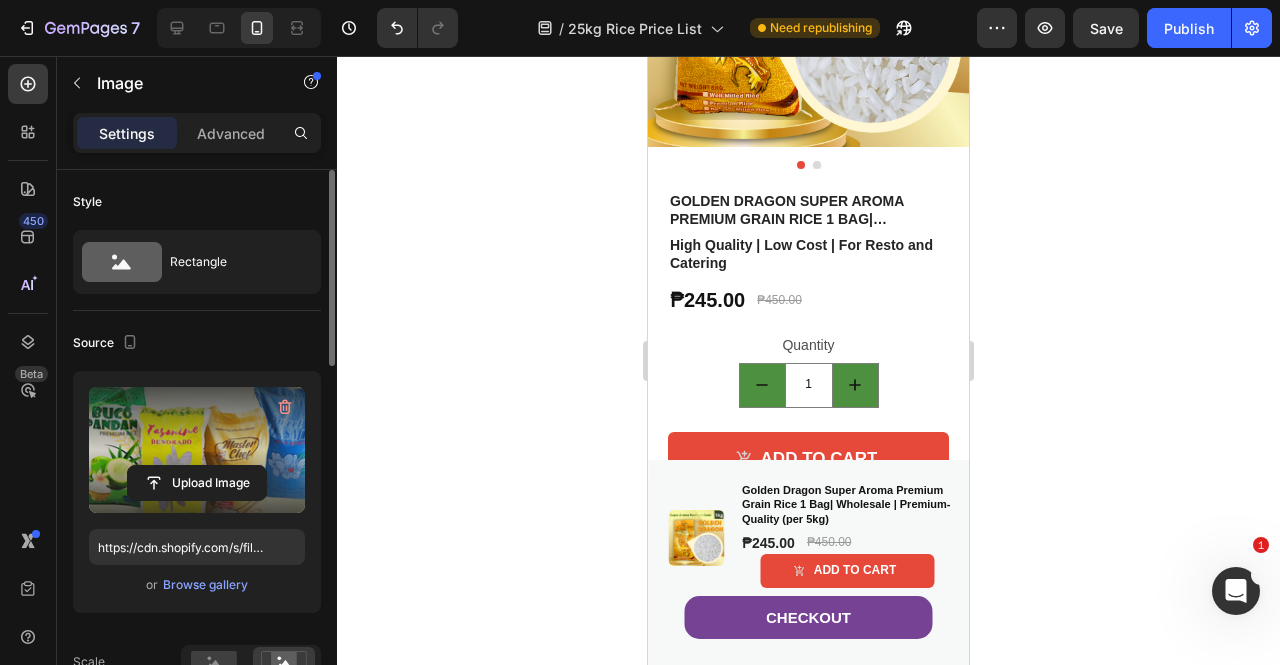 scroll, scrollTop: 3800, scrollLeft: 0, axis: vertical 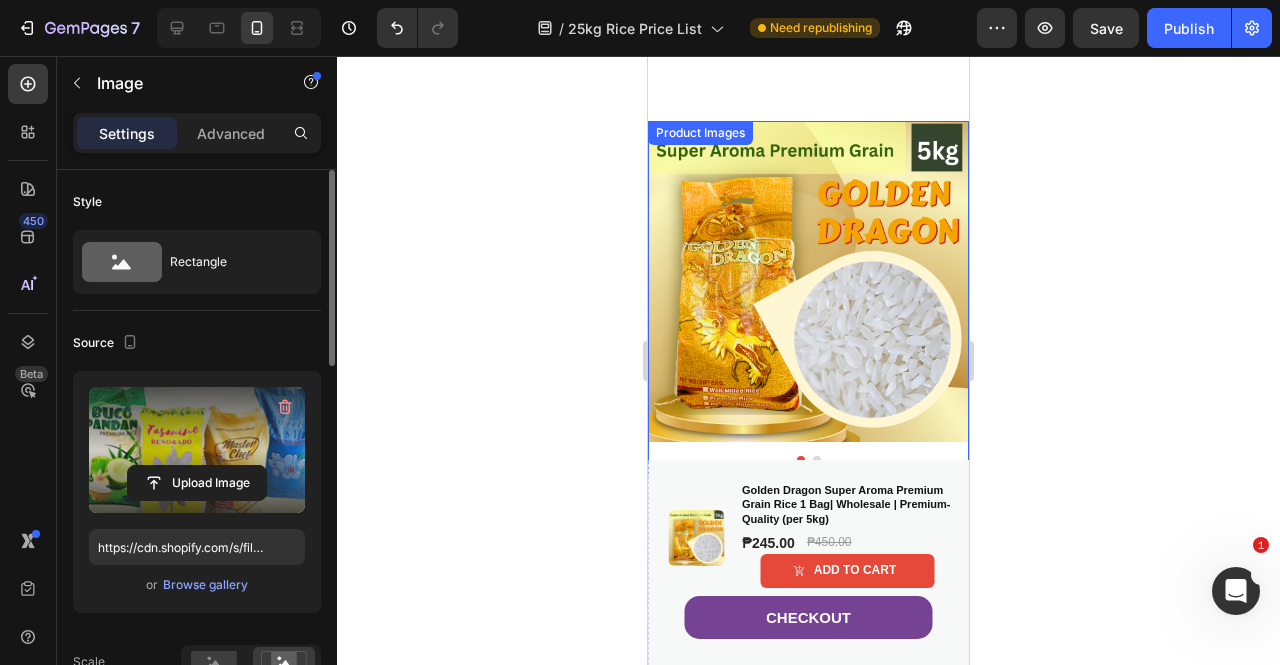 click at bounding box center (808, 281) 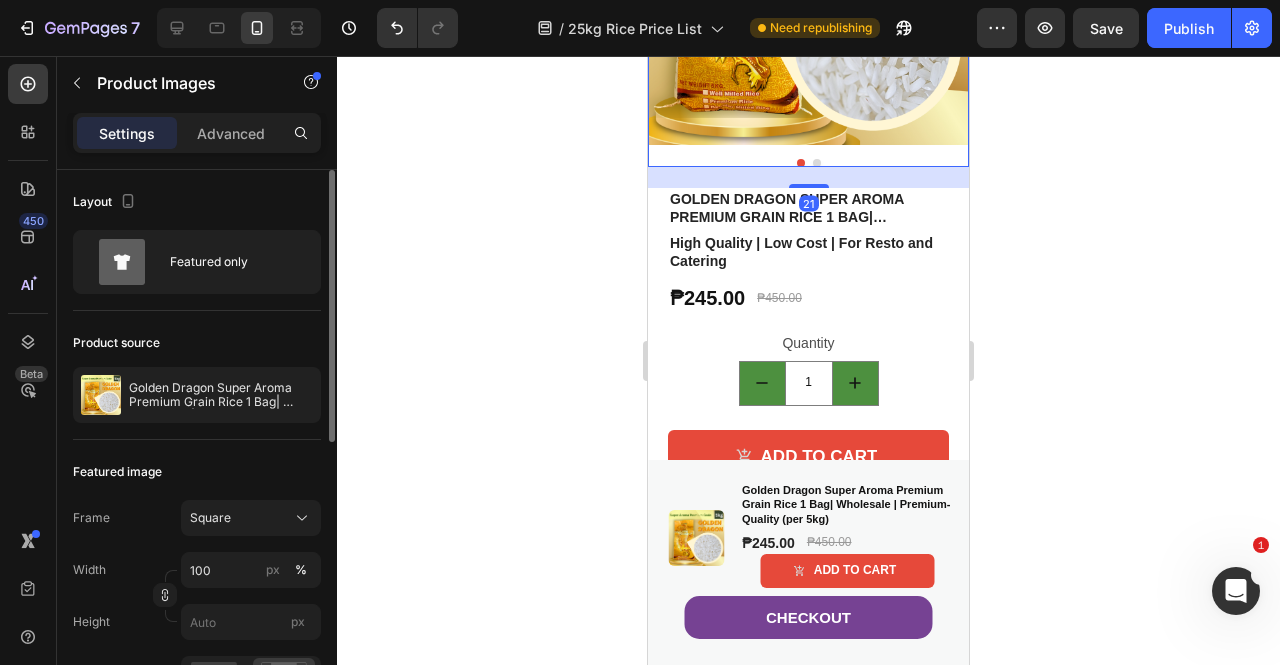scroll, scrollTop: 4100, scrollLeft: 0, axis: vertical 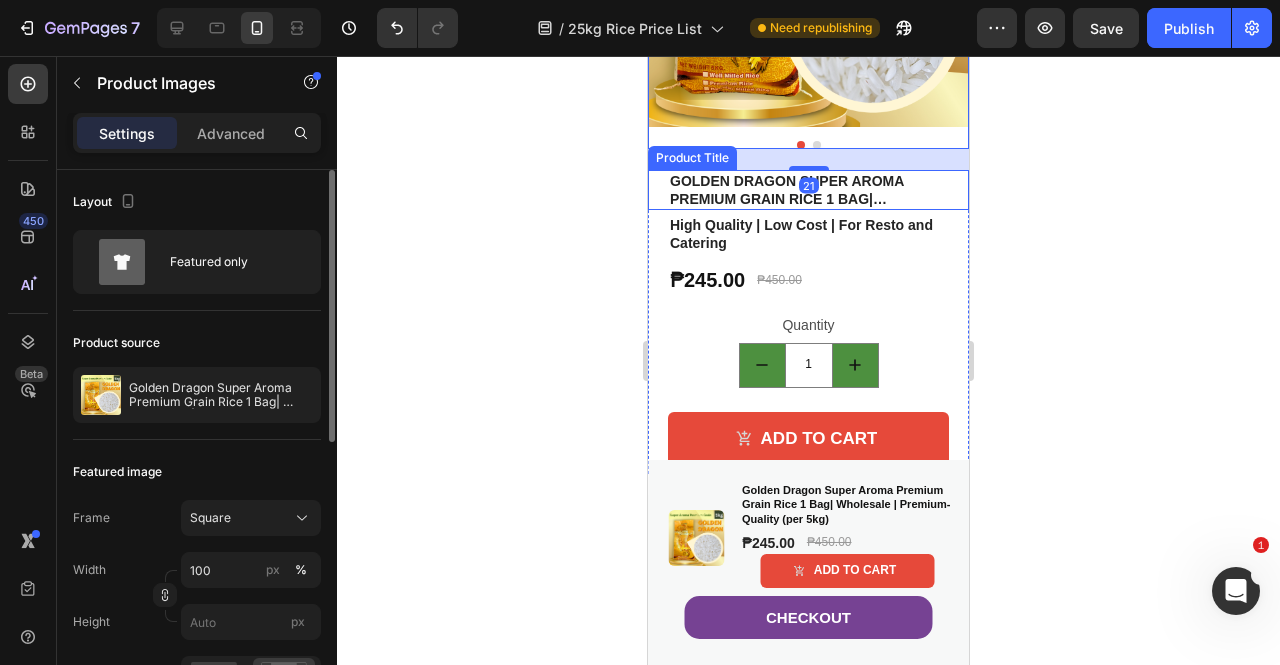 click on "Golden Dragon Super Aroma Premium Grain Rice 1 Bag| Wholesale | Premium-Quality (per 5kg)" at bounding box center [808, 190] 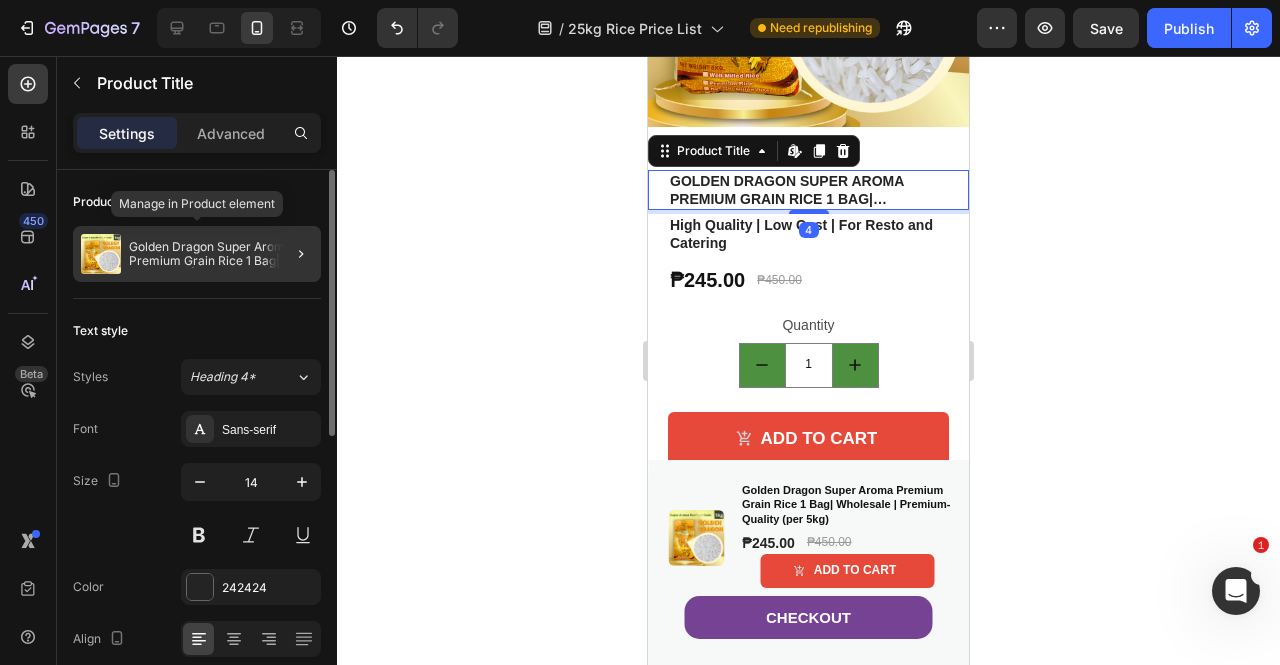 click on "Golden Dragon Super Aroma Premium Grain Rice 1 Bag| Wholesale | Premium-Quality (per 5kg)" at bounding box center (221, 254) 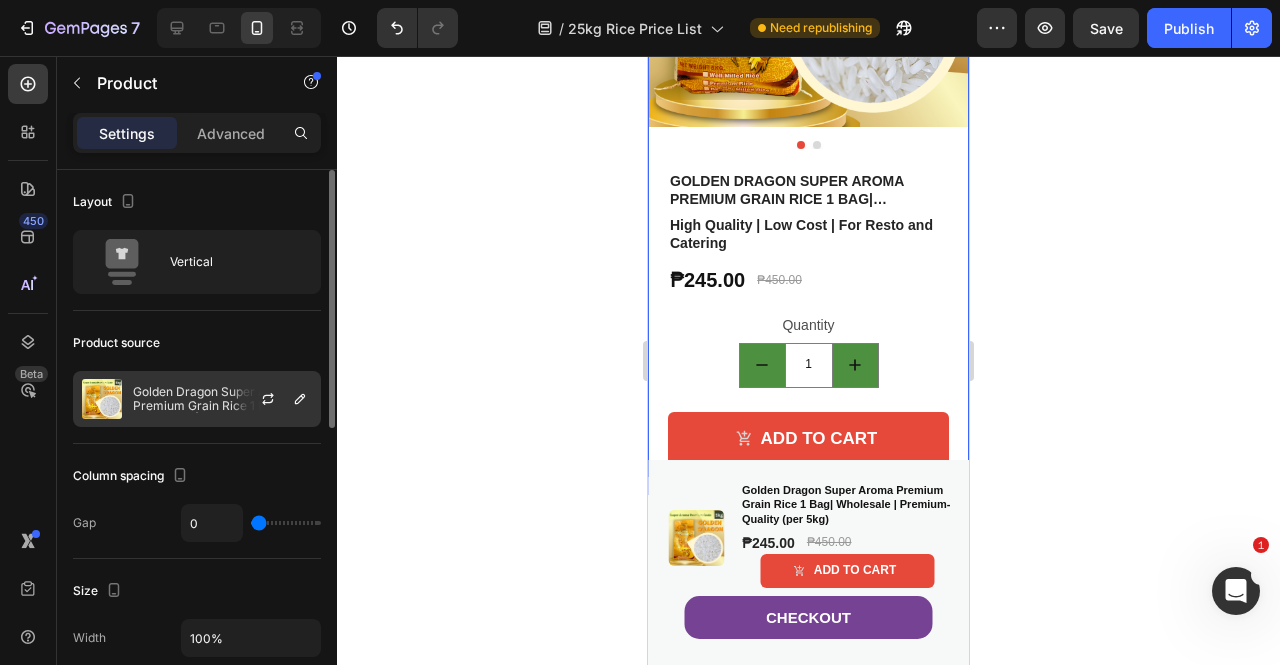 click on "Golden Dragon Super Aroma Premium Grain Rice 1 Bag| Wholesale | Premium-Quality (per 5kg)" at bounding box center [222, 399] 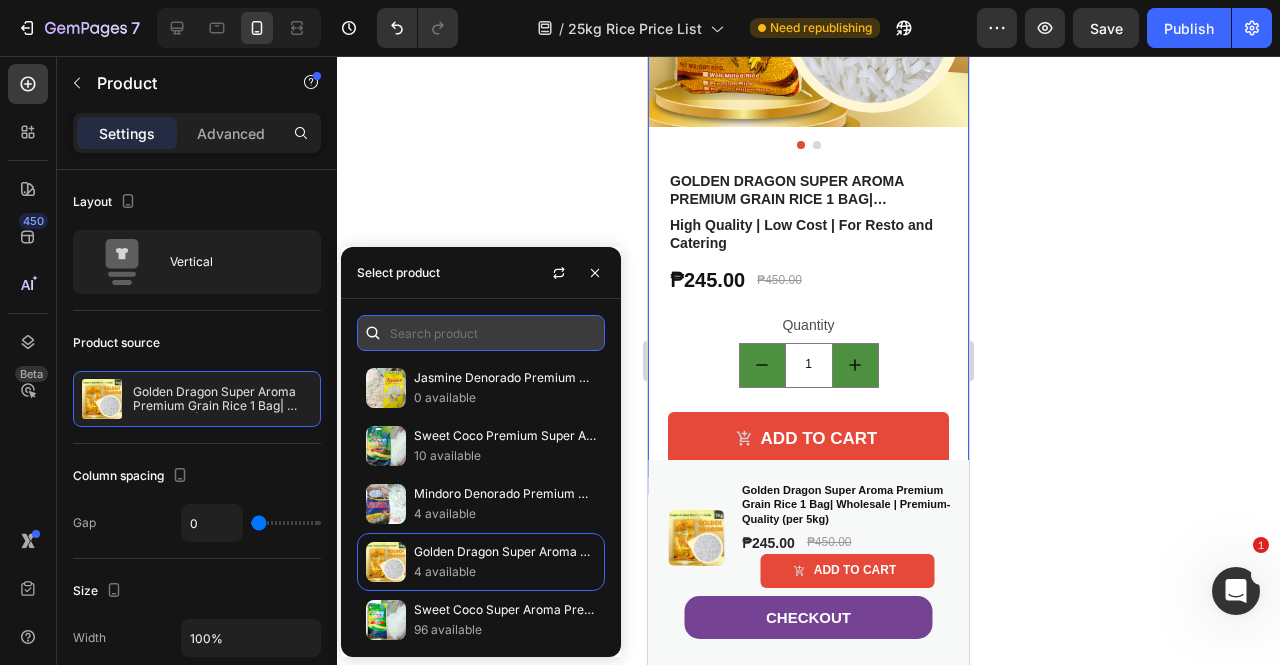 click at bounding box center (481, 333) 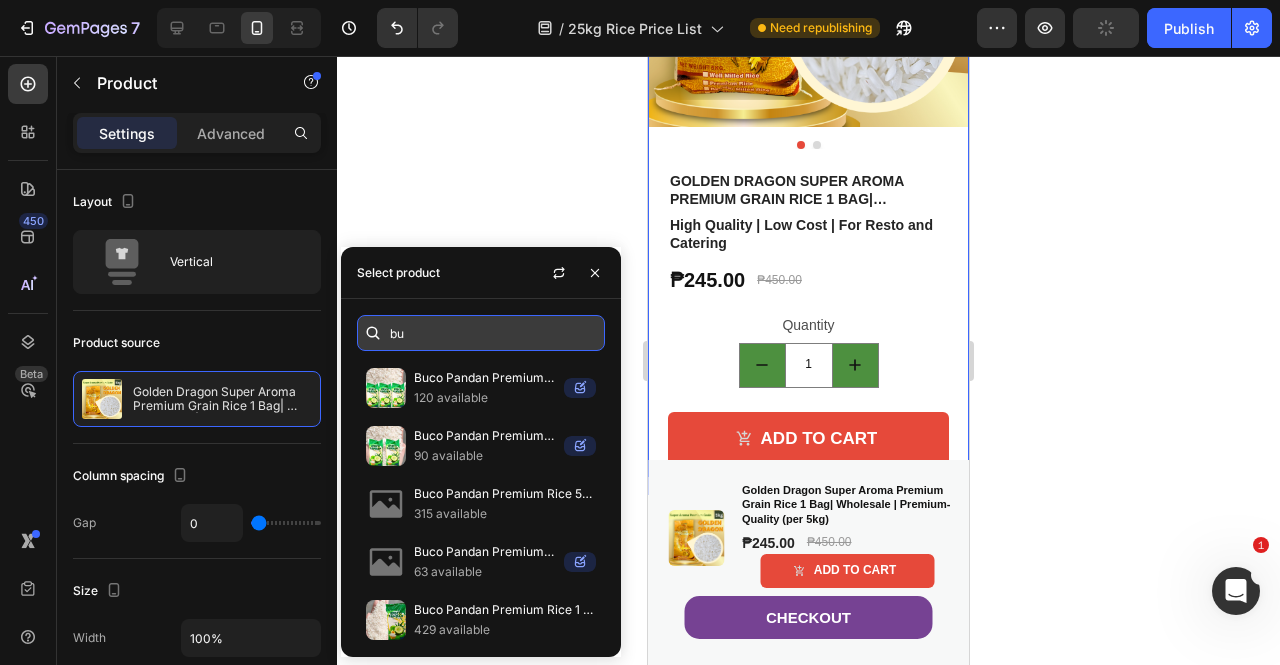 type on "b" 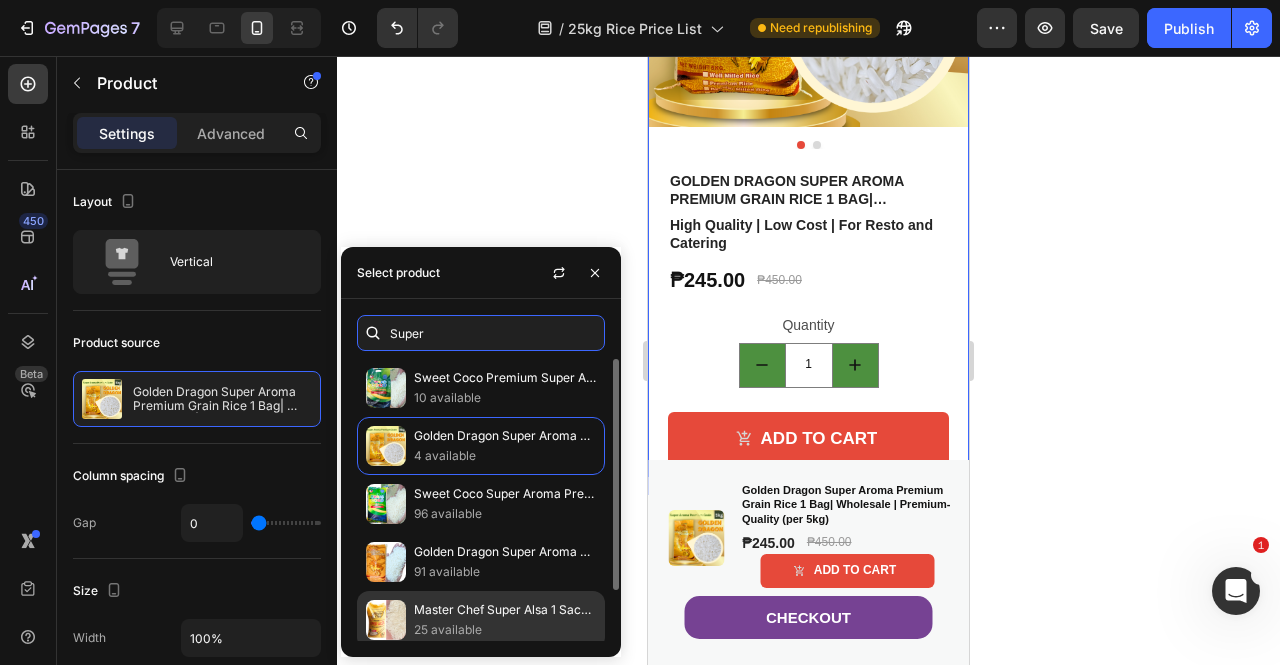 type on "Super" 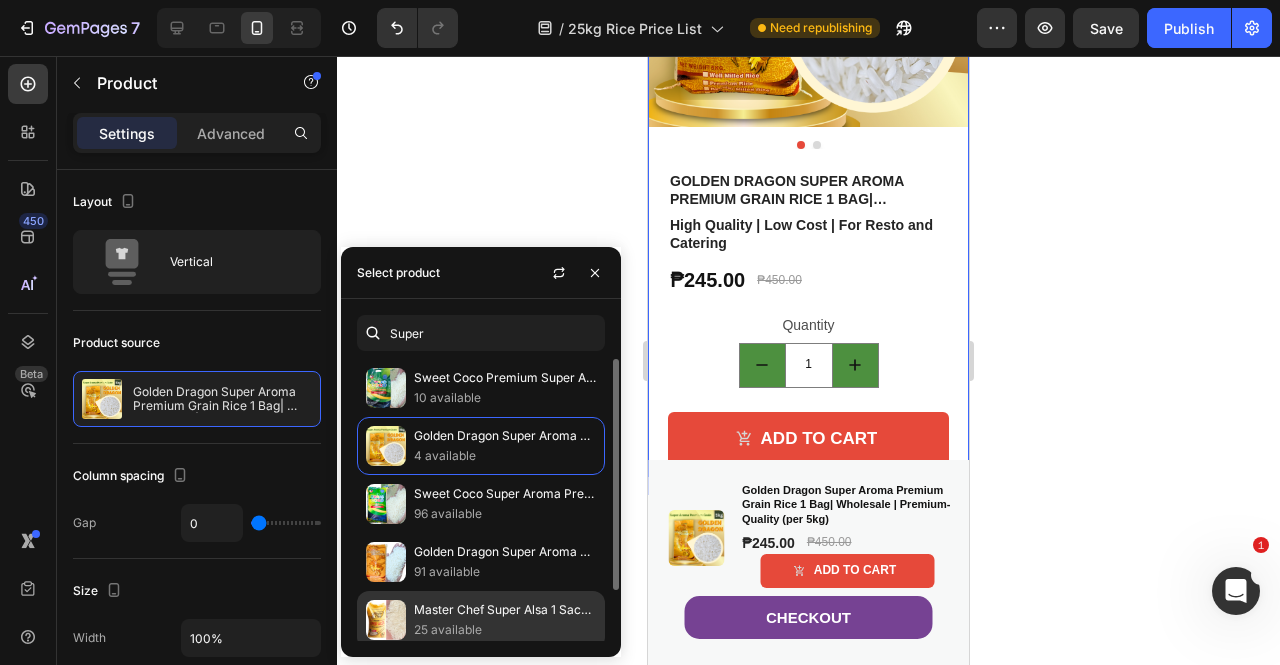 click on "25 available" at bounding box center [505, 630] 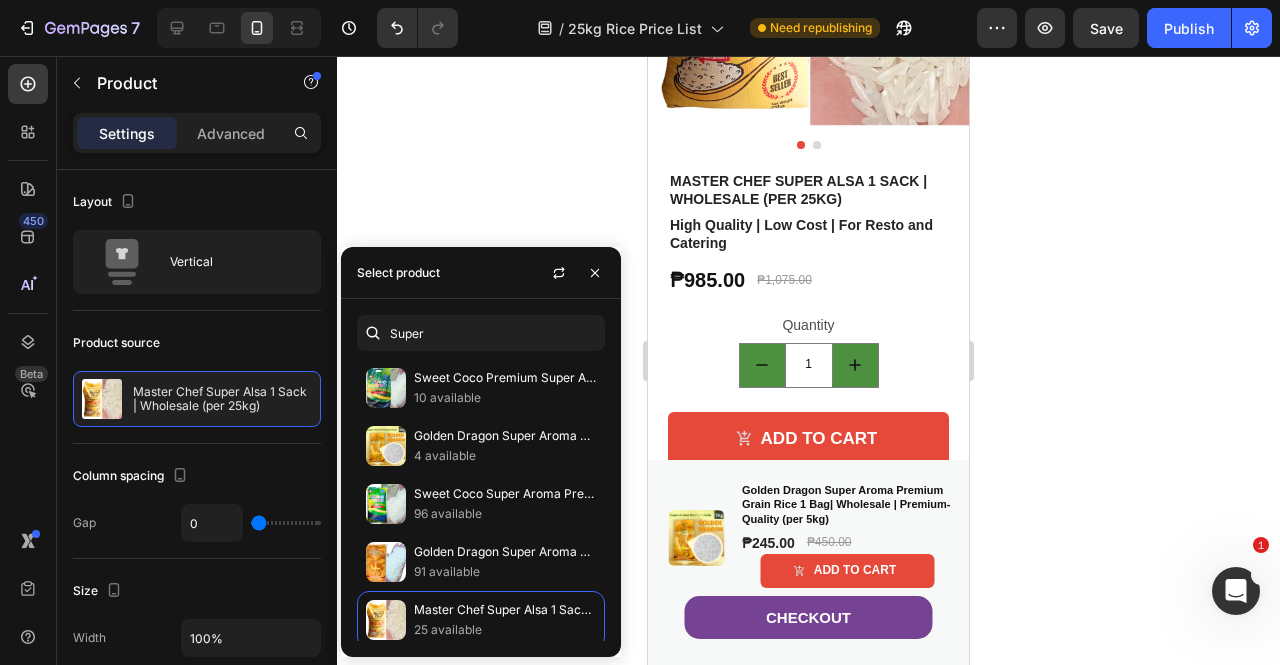 click 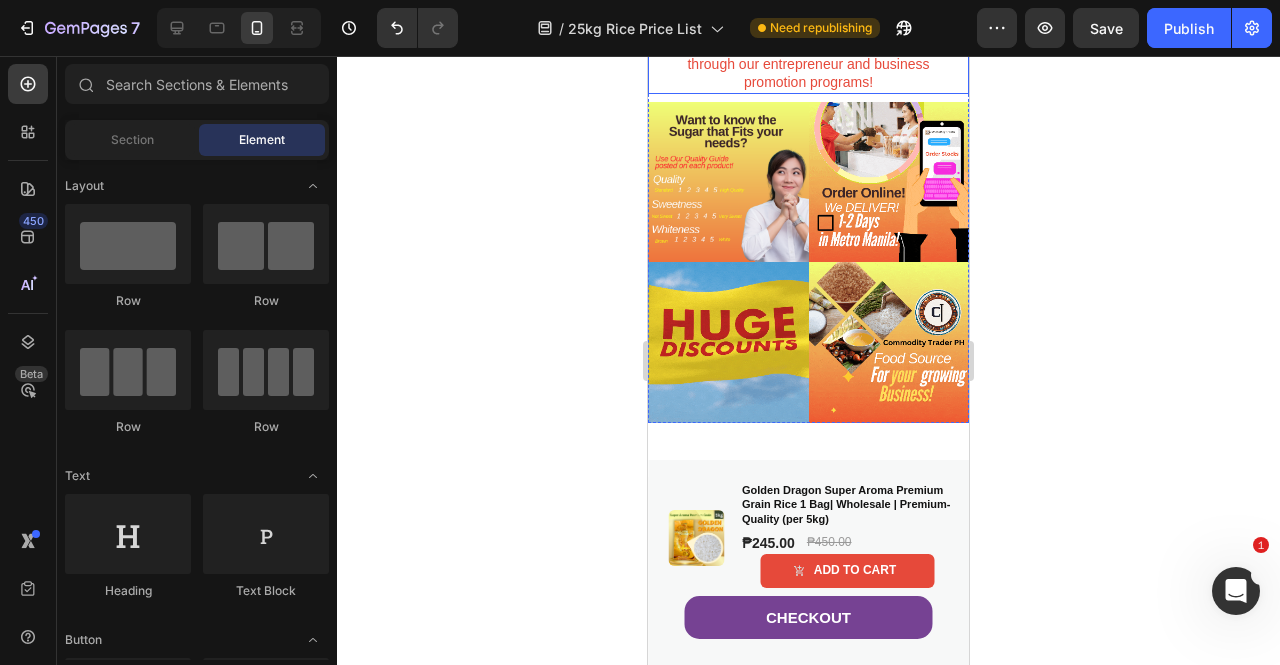 scroll, scrollTop: 5700, scrollLeft: 0, axis: vertical 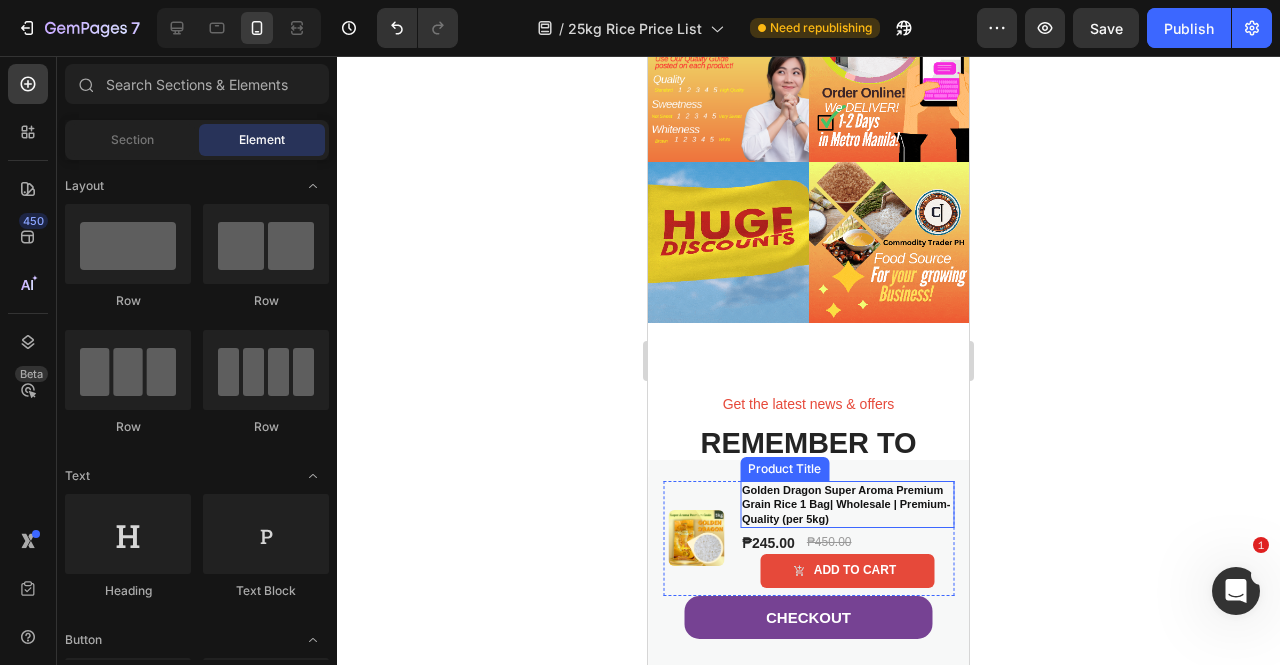 click on "Golden Dragon Super Aroma Premium Grain Rice 1 Bag| Wholesale | Premium-Quality (per 5kg)" at bounding box center [847, 504] 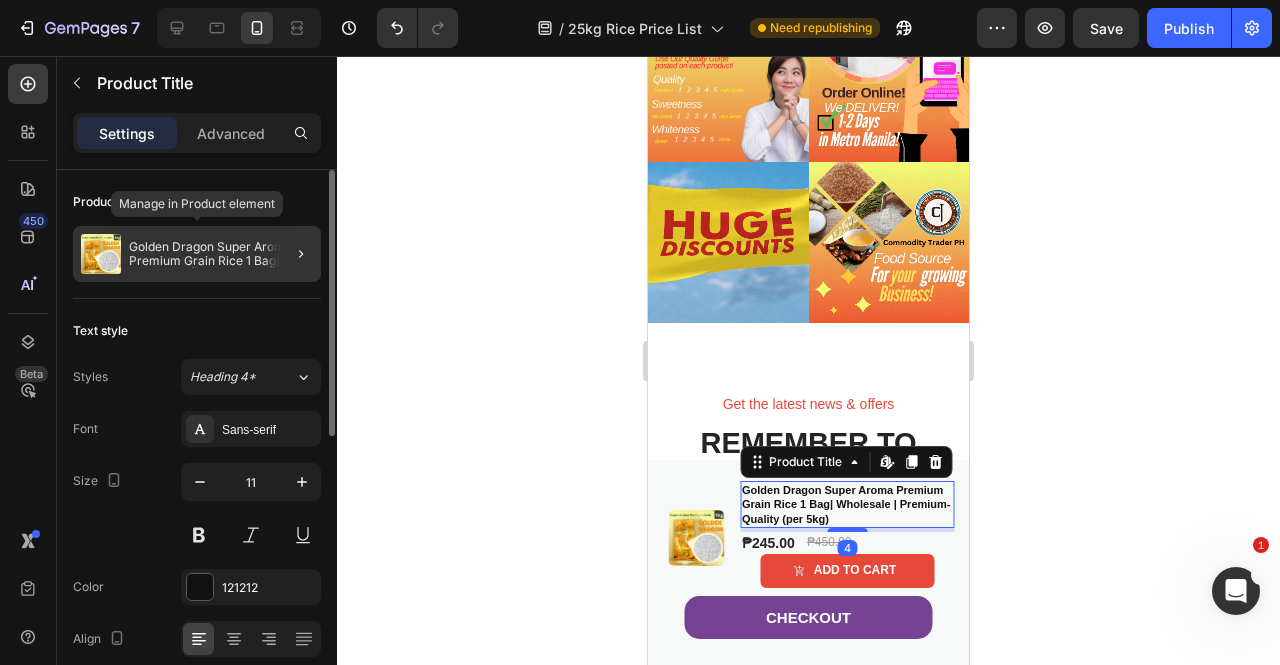 click on "Golden Dragon Super Aroma Premium Grain Rice 1 Bag| Wholesale | Premium-Quality (per 5kg)" at bounding box center (221, 254) 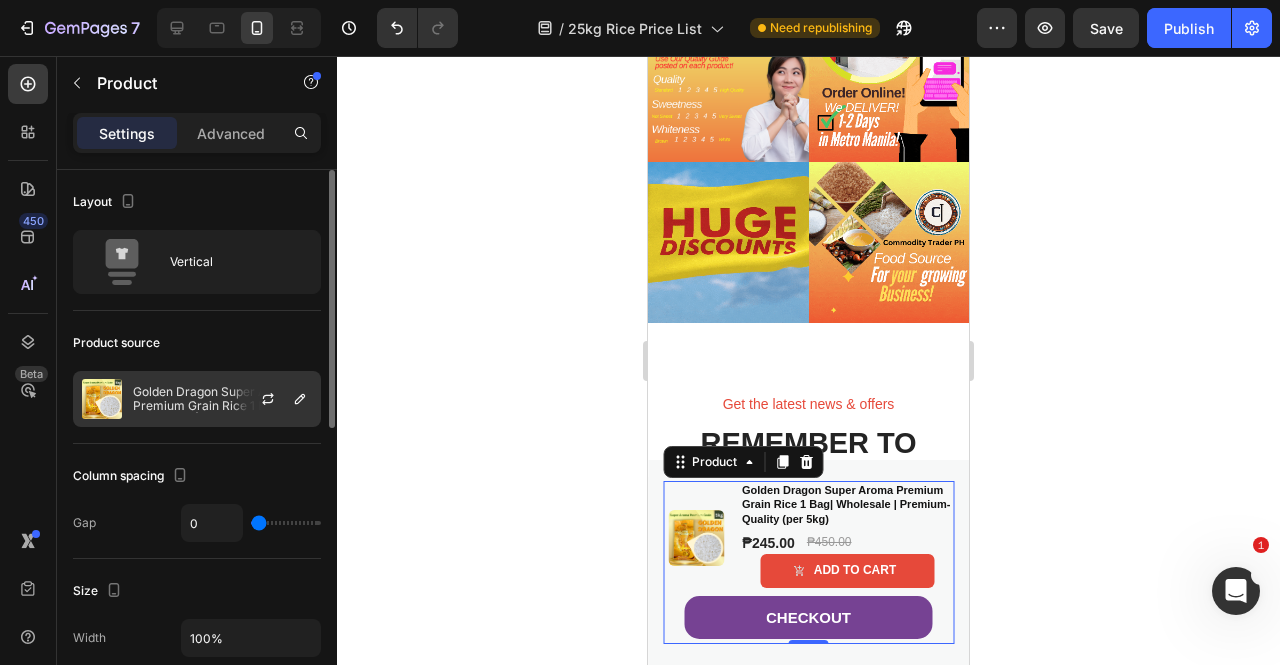 click on "Golden Dragon Super Aroma Premium Grain Rice 1 Bag| Wholesale | Premium-Quality (per 5kg)" at bounding box center [222, 399] 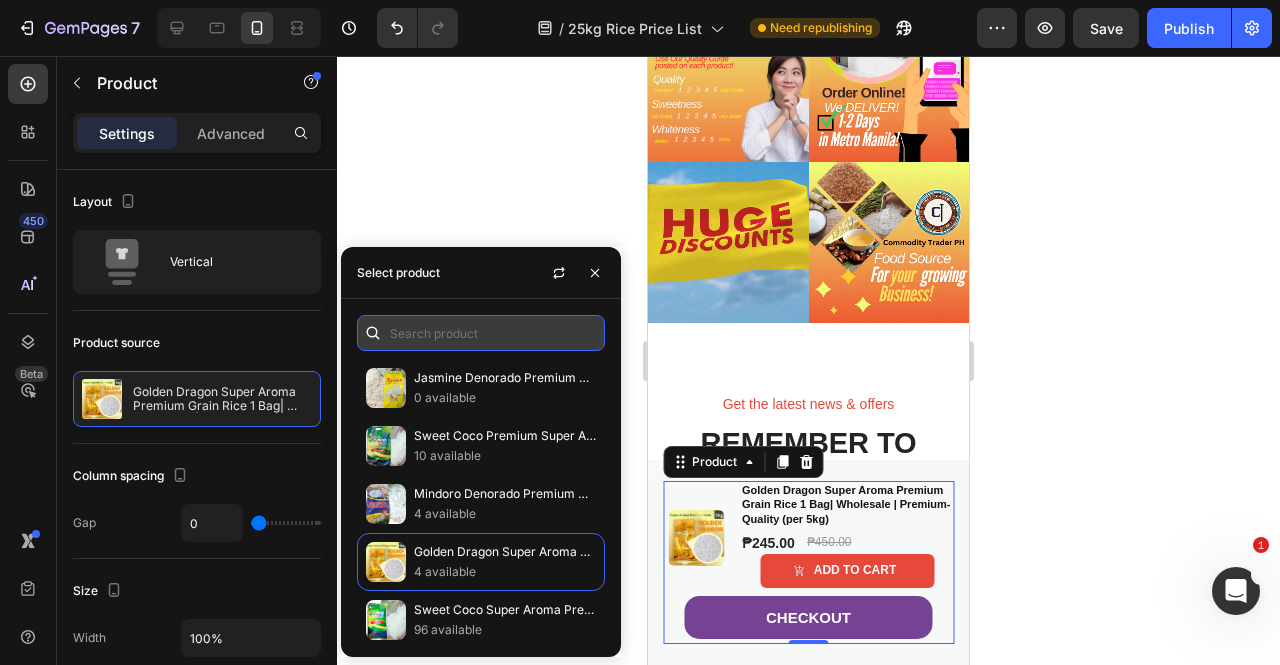 click at bounding box center (481, 333) 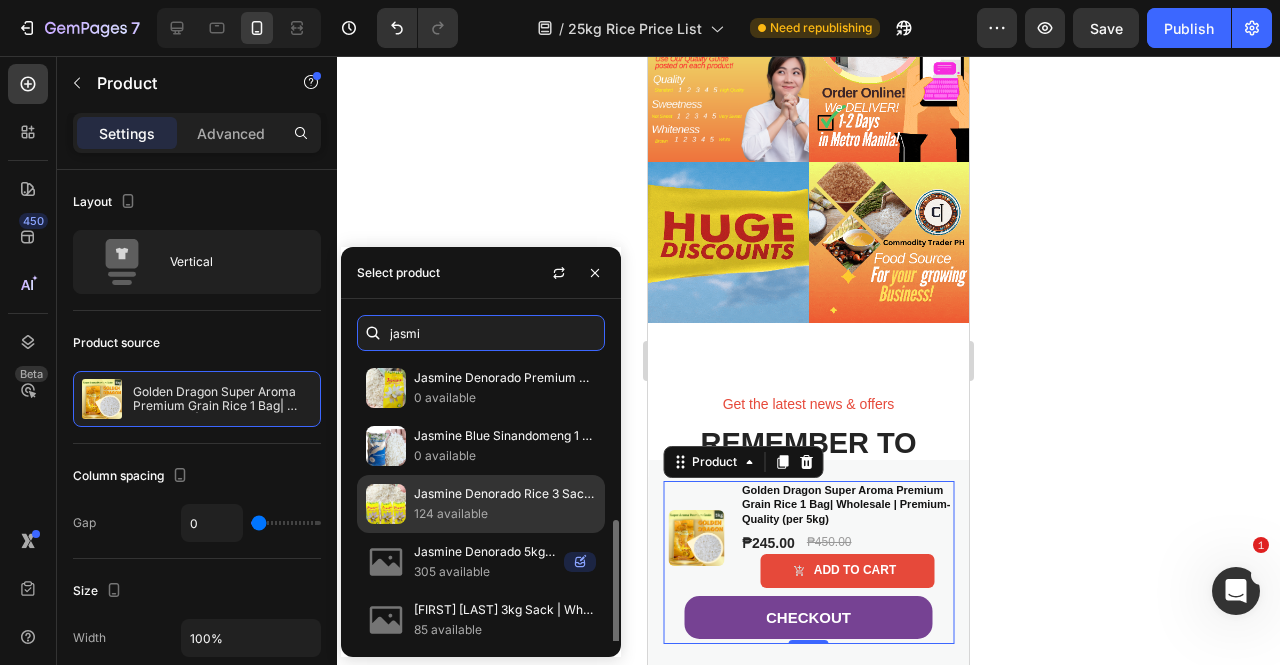 scroll, scrollTop: 176, scrollLeft: 0, axis: vertical 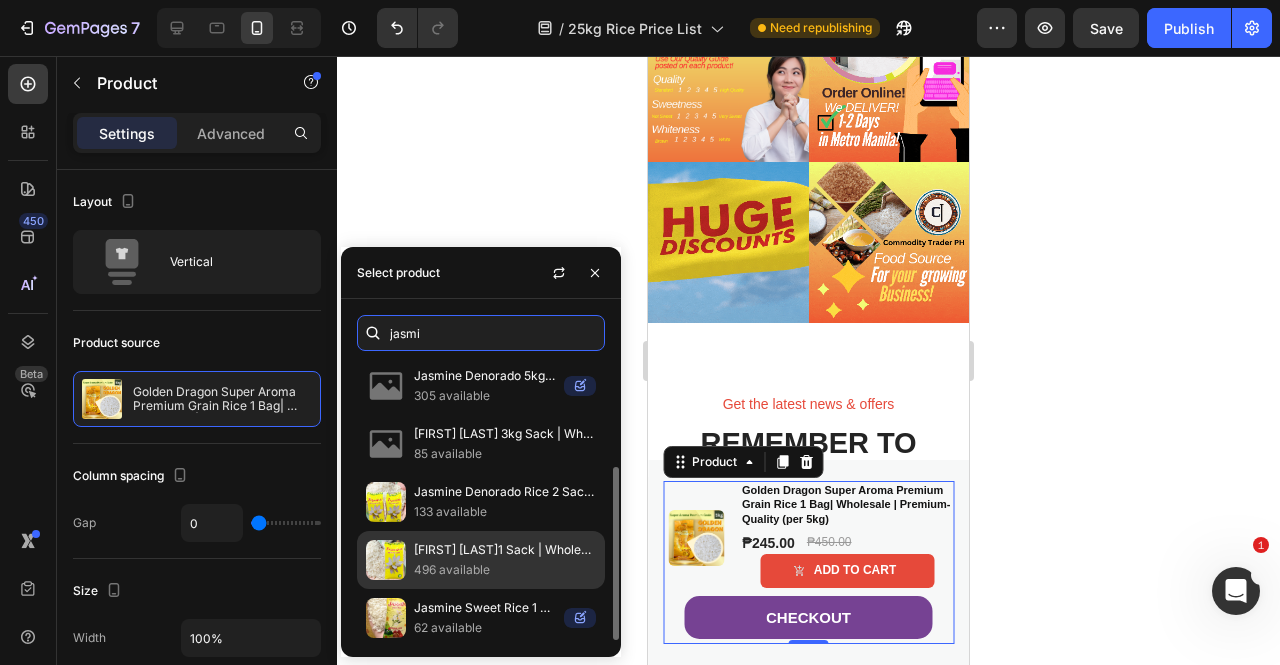 type on "jasmi" 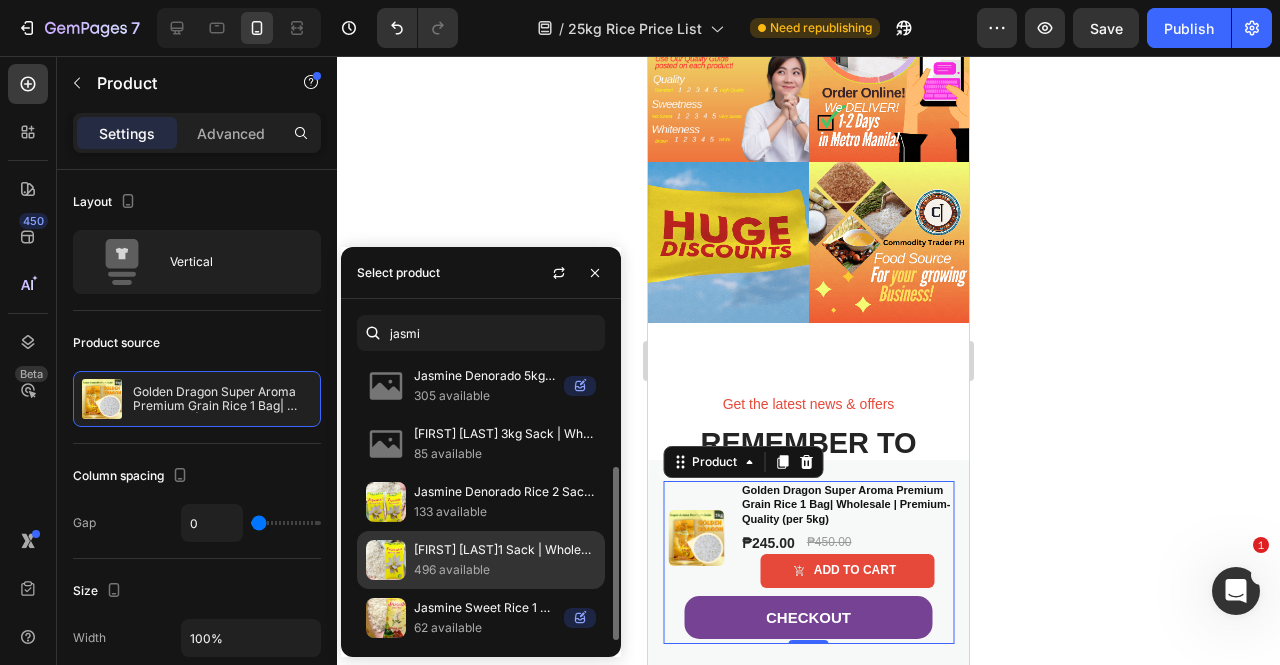click on "496 available" at bounding box center (505, 570) 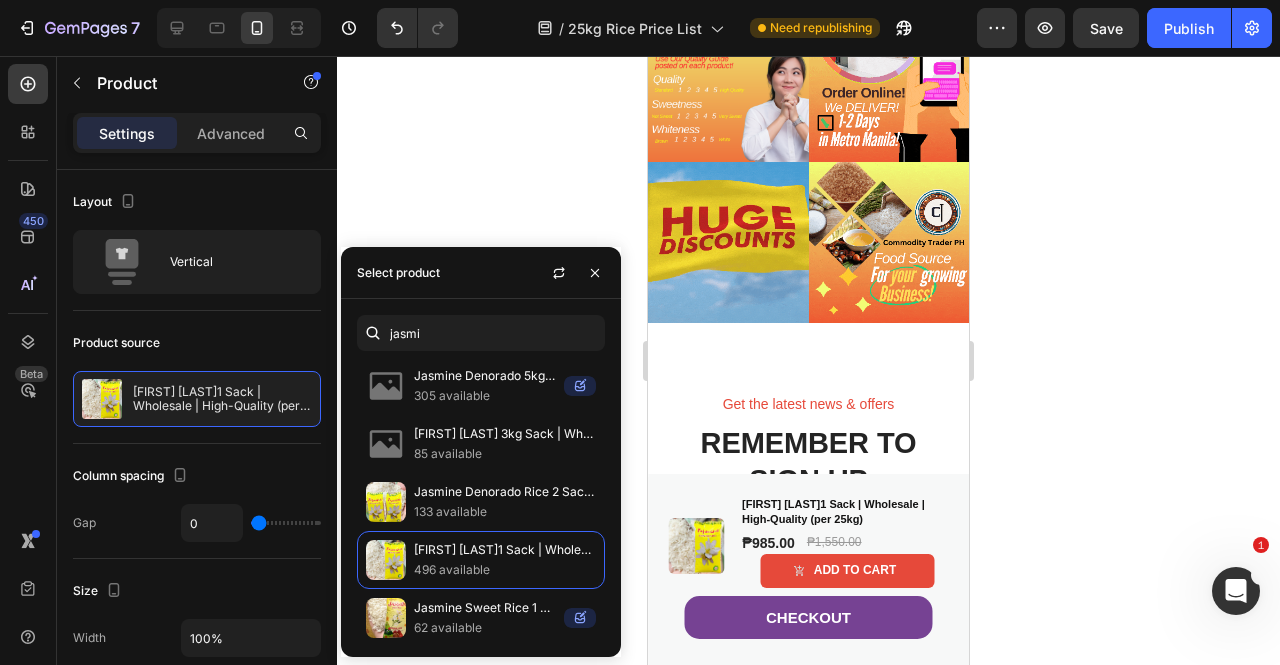 click 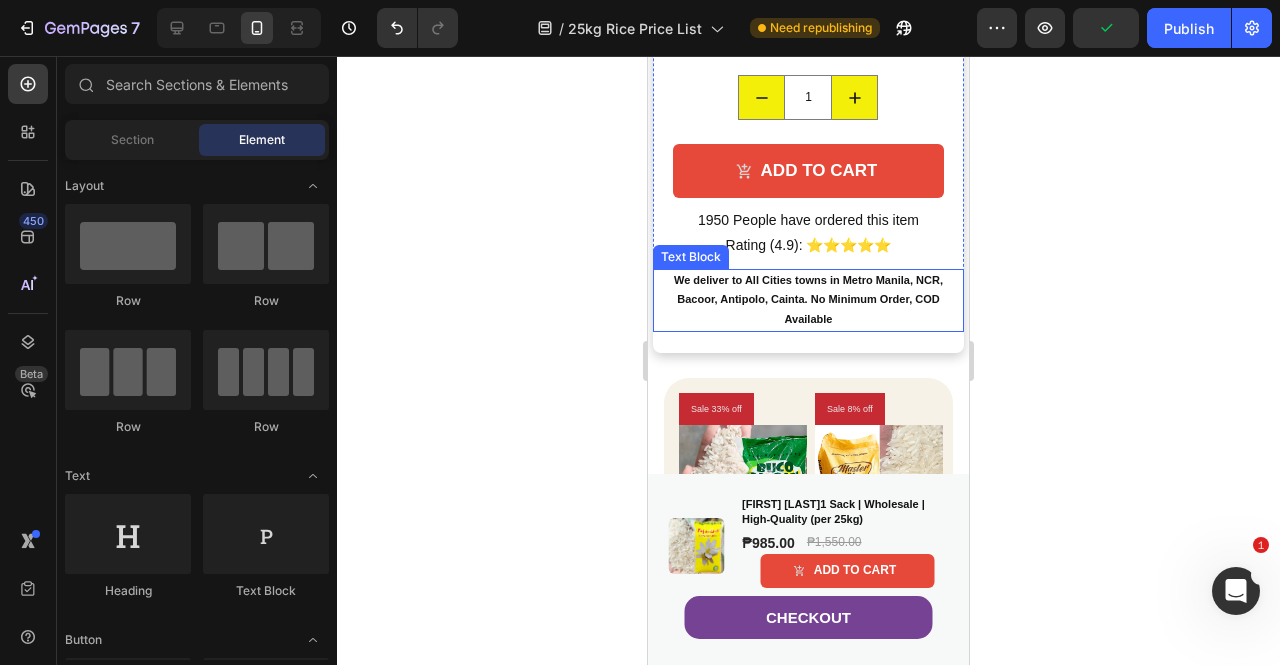 scroll, scrollTop: 700, scrollLeft: 0, axis: vertical 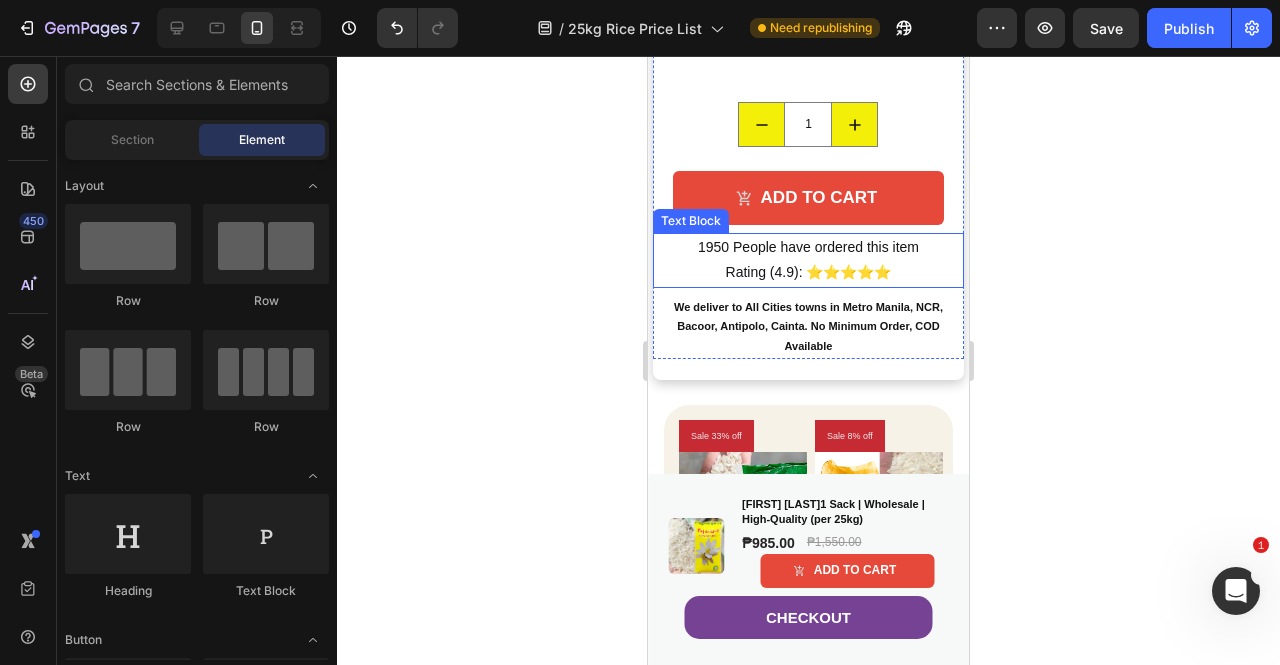 click on "1950 People have ordered this item" at bounding box center [808, 247] 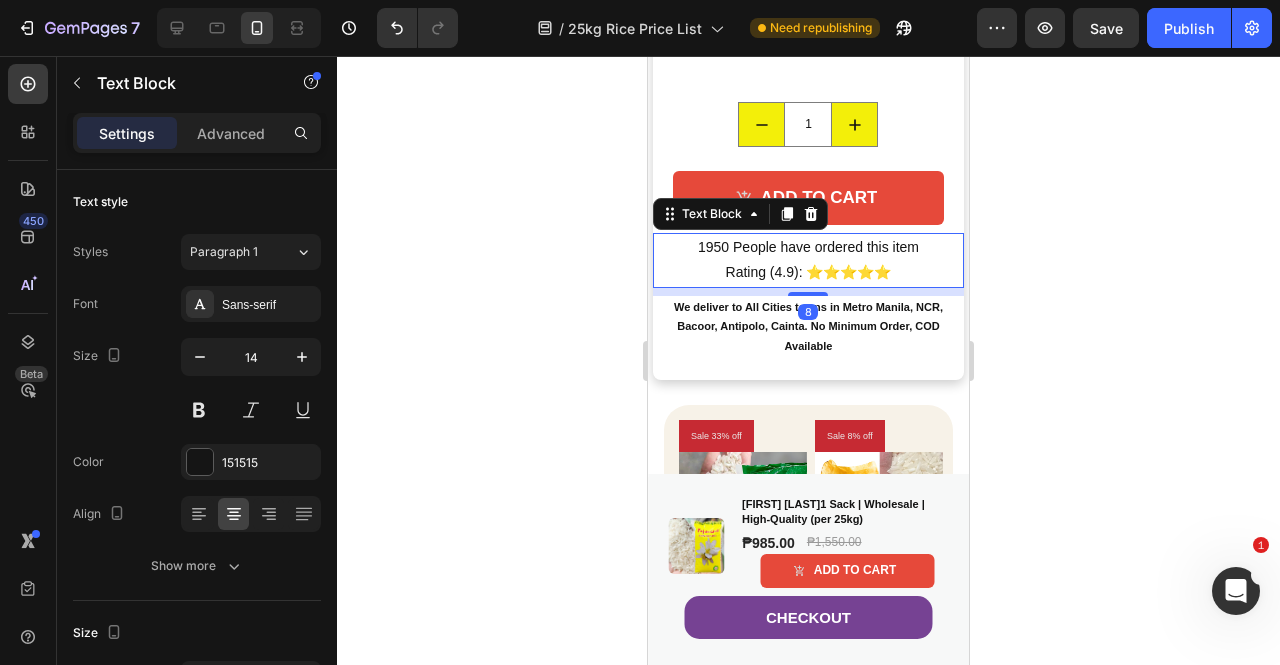 click on "1950 People have ordered this item" at bounding box center (808, 247) 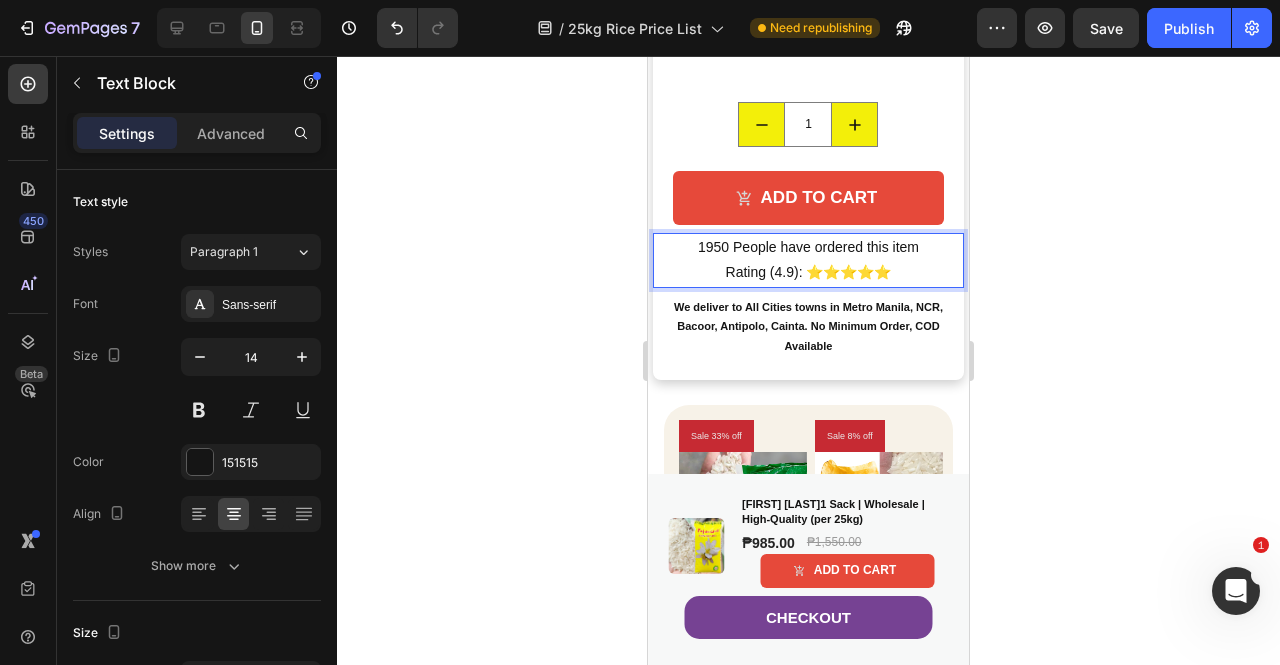 click 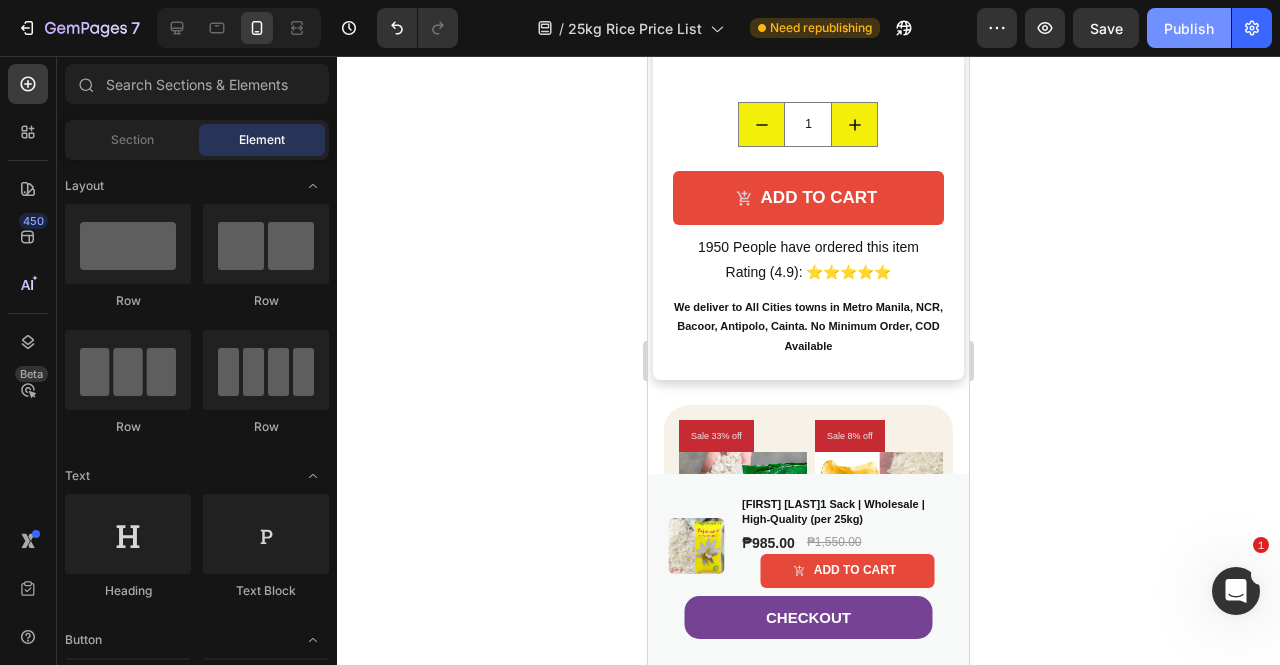 click on "Publish" at bounding box center [1189, 28] 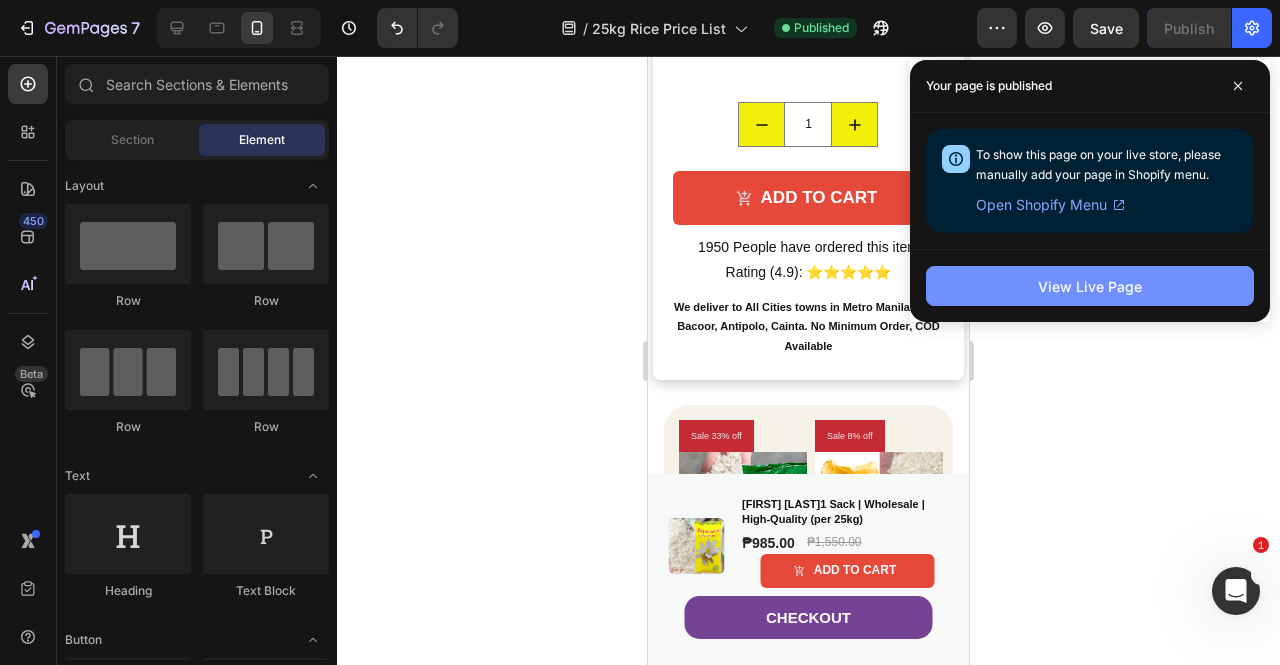 click on "View Live Page" at bounding box center (1090, 286) 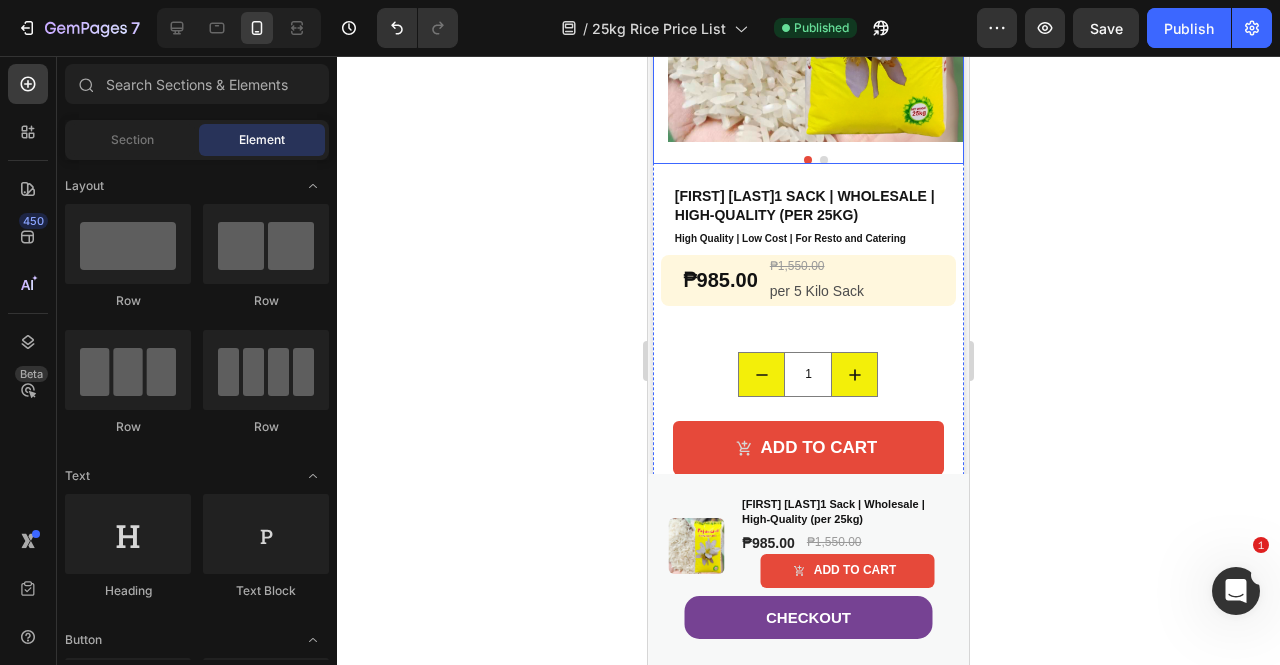 scroll, scrollTop: 600, scrollLeft: 0, axis: vertical 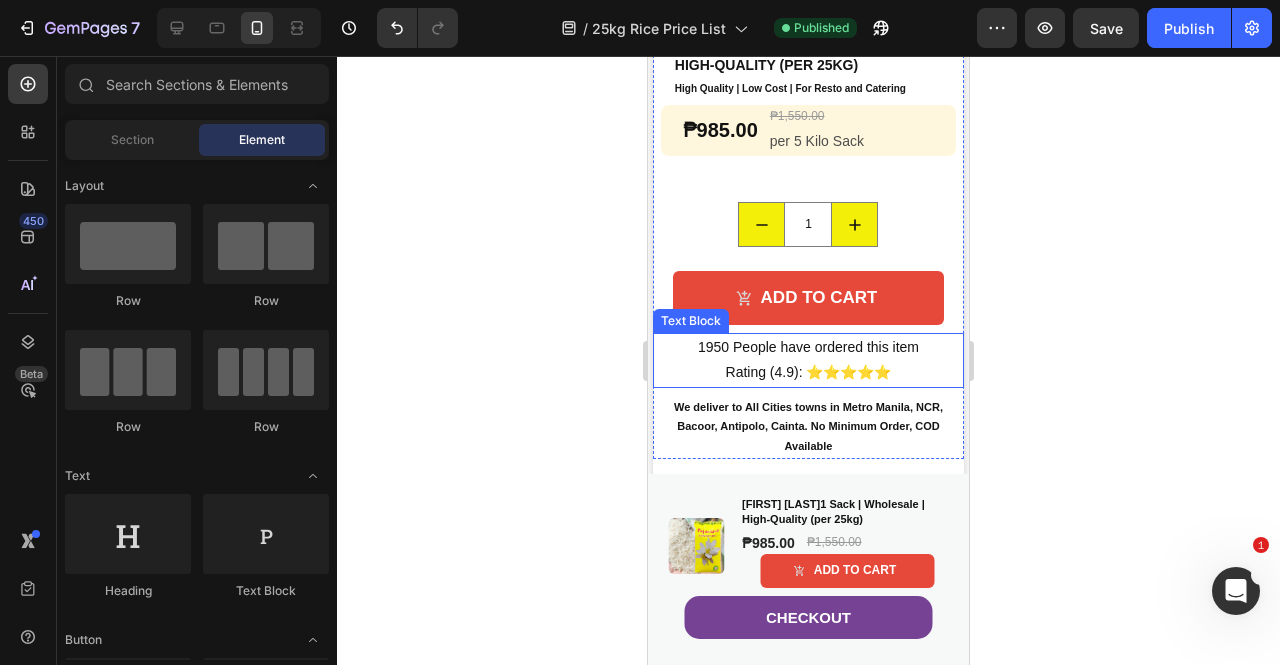 click on "1950 People have ordered this item" at bounding box center [808, 347] 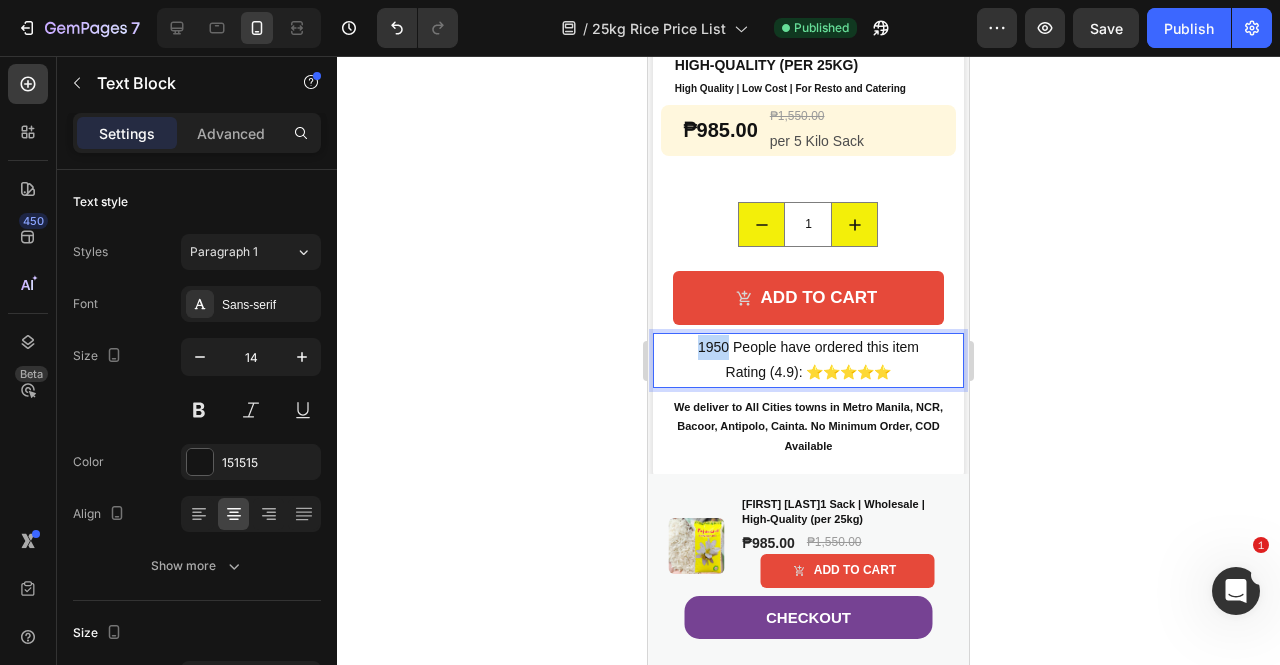 drag, startPoint x: 720, startPoint y: 349, endPoint x: 692, endPoint y: 349, distance: 28 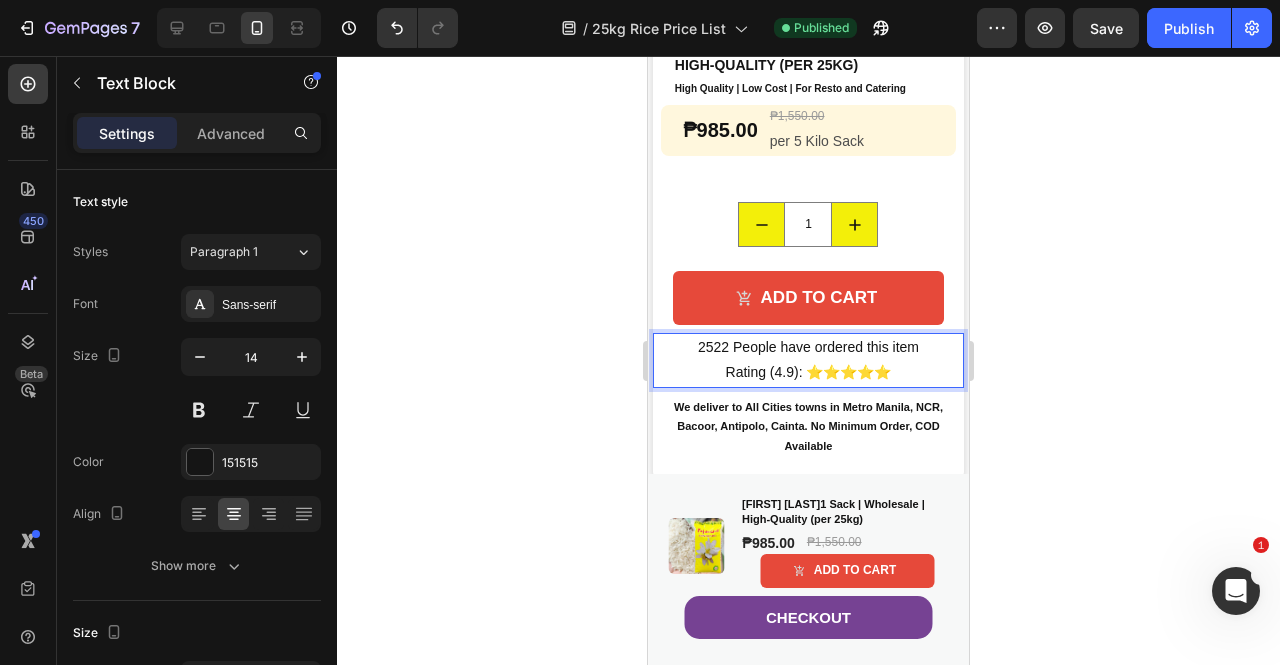 click 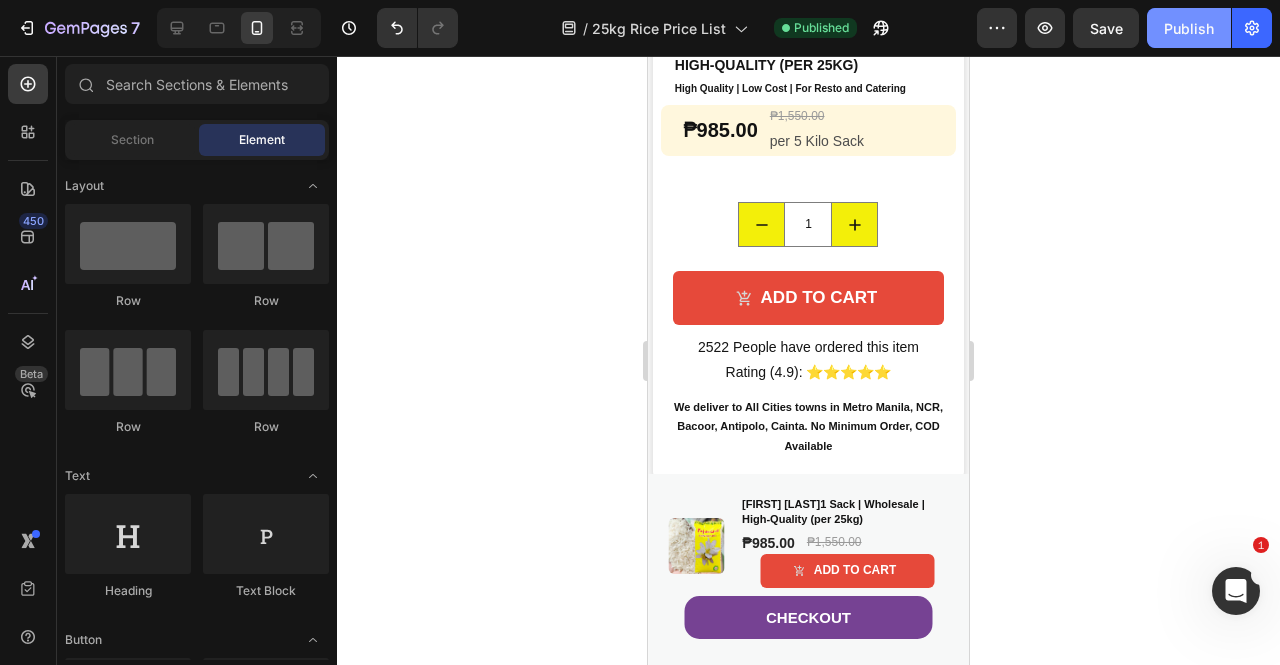 click on "Publish" at bounding box center [1189, 28] 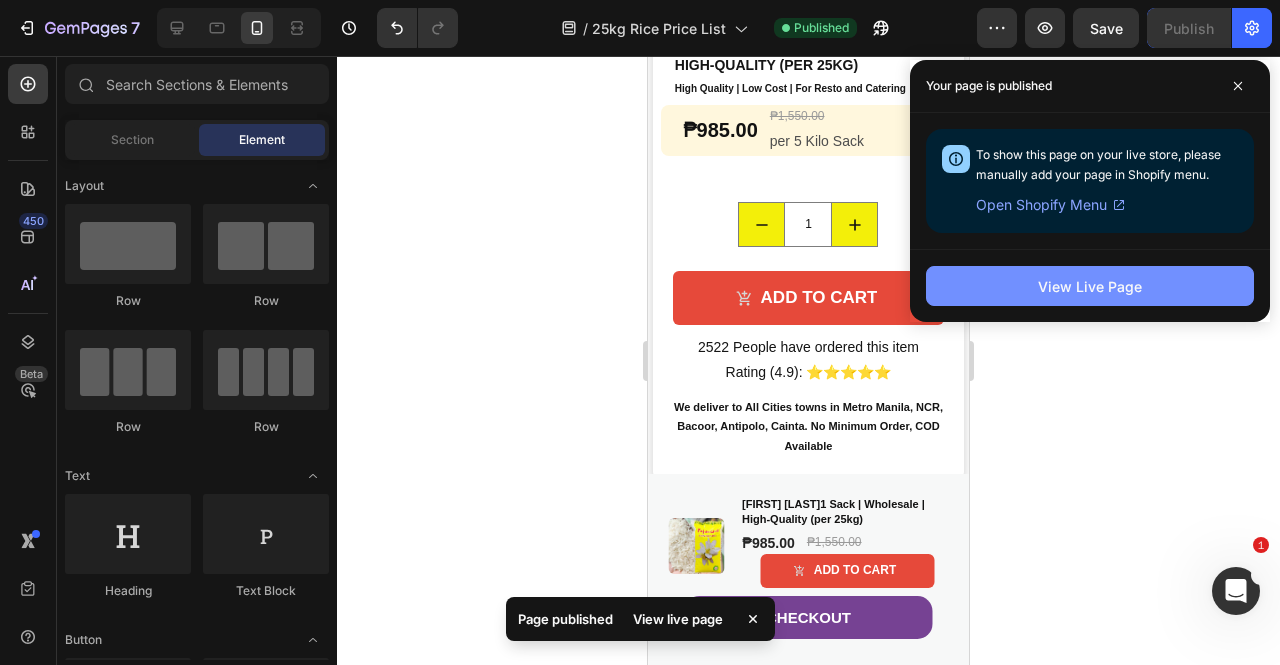 click on "View Live Page" at bounding box center [1090, 286] 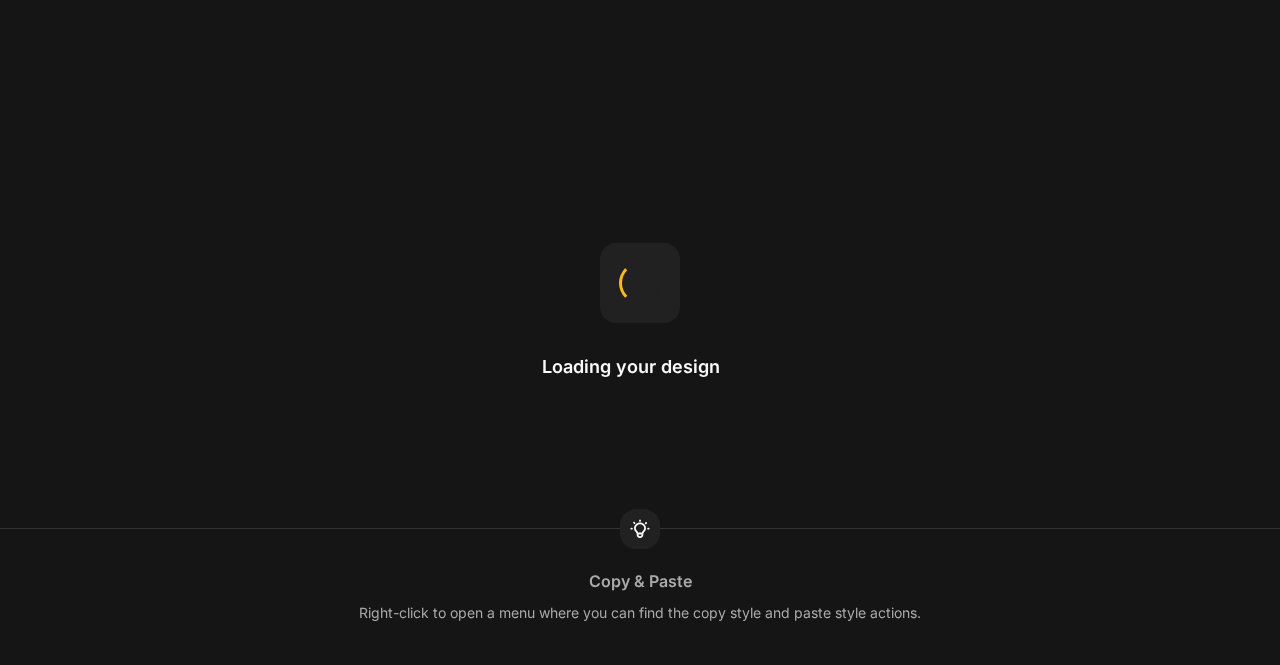 scroll, scrollTop: 0, scrollLeft: 0, axis: both 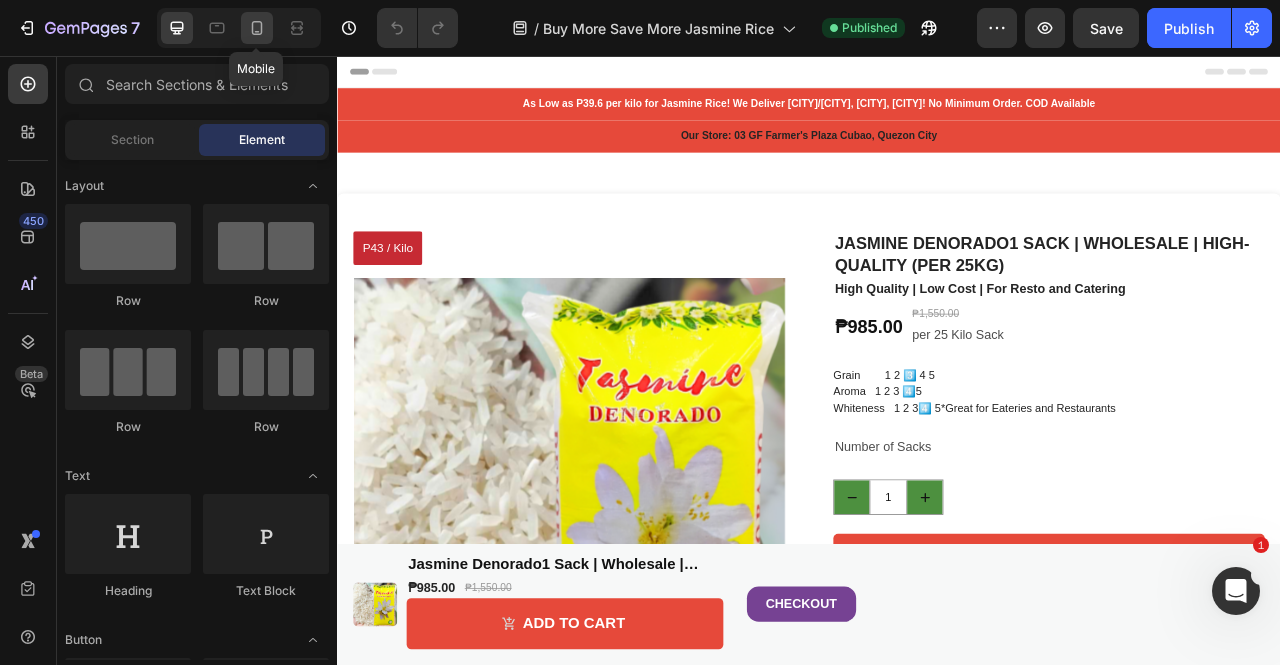 click 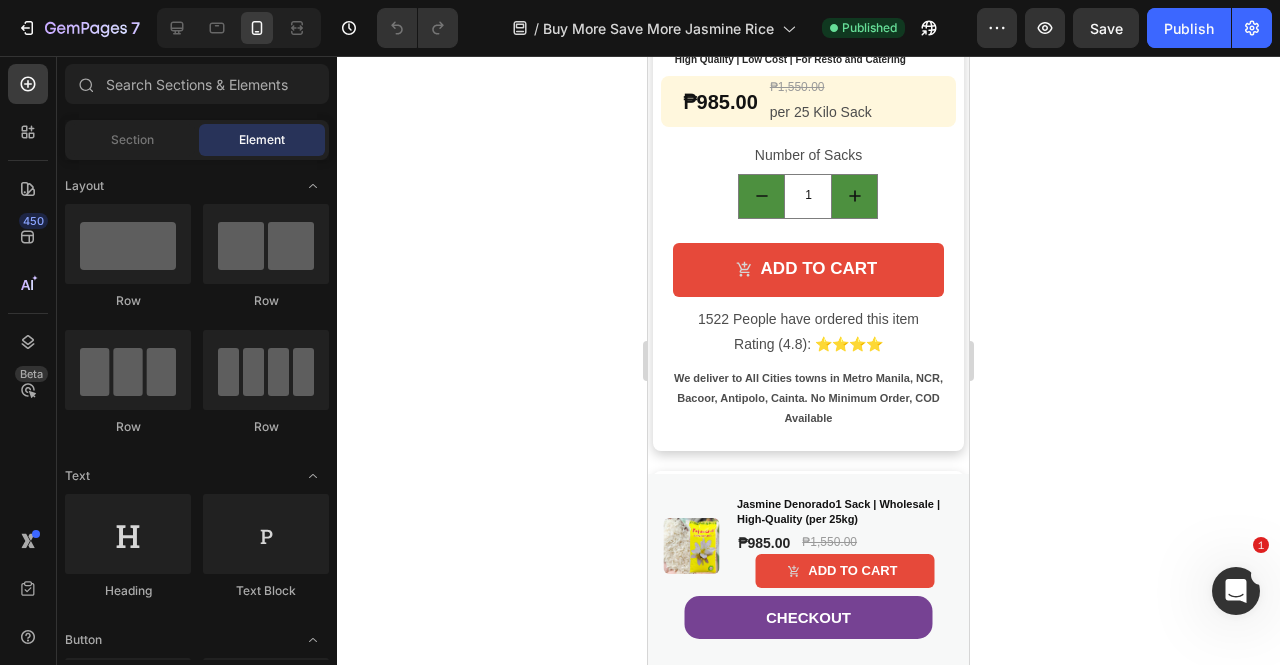 scroll, scrollTop: 1800, scrollLeft: 0, axis: vertical 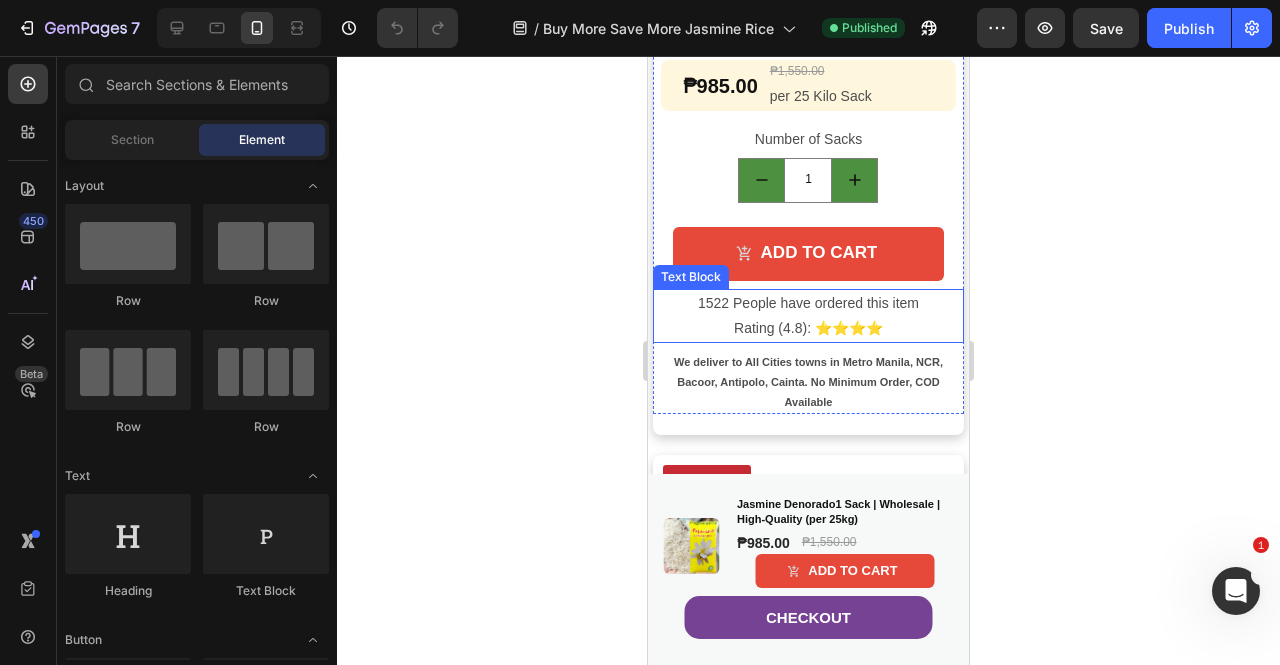 click on "1522 People have ordered this item" at bounding box center [808, 303] 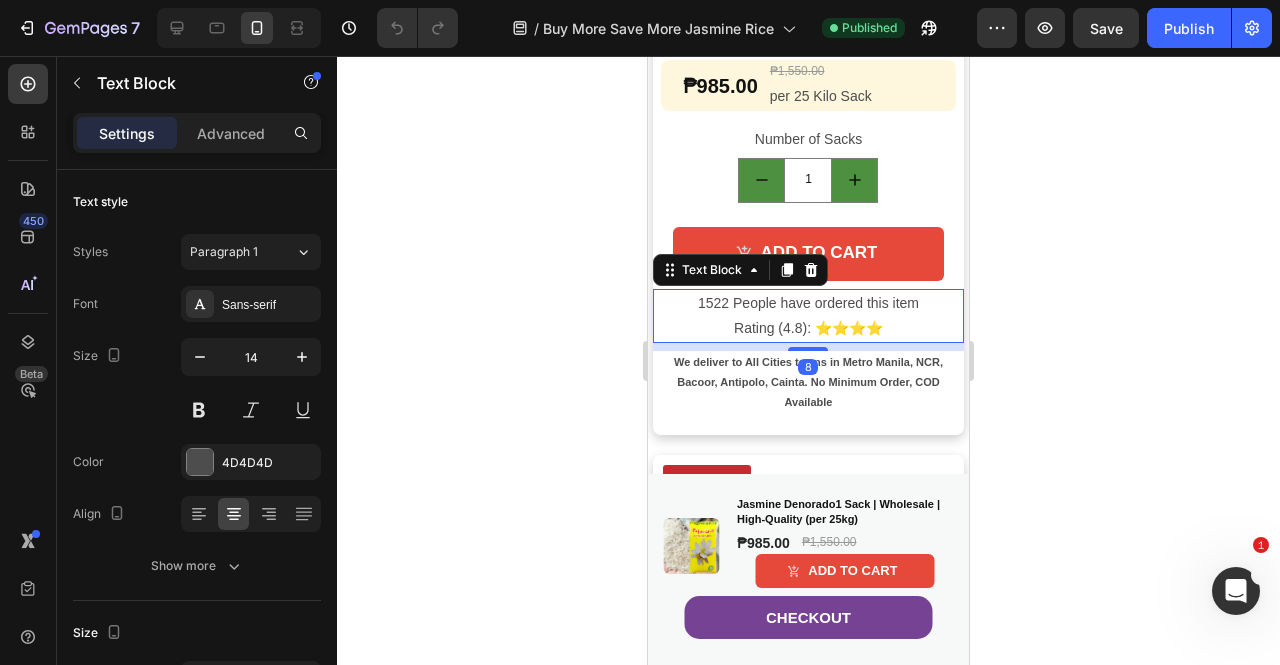 click on "1522 People have ordered this item" at bounding box center (808, 303) 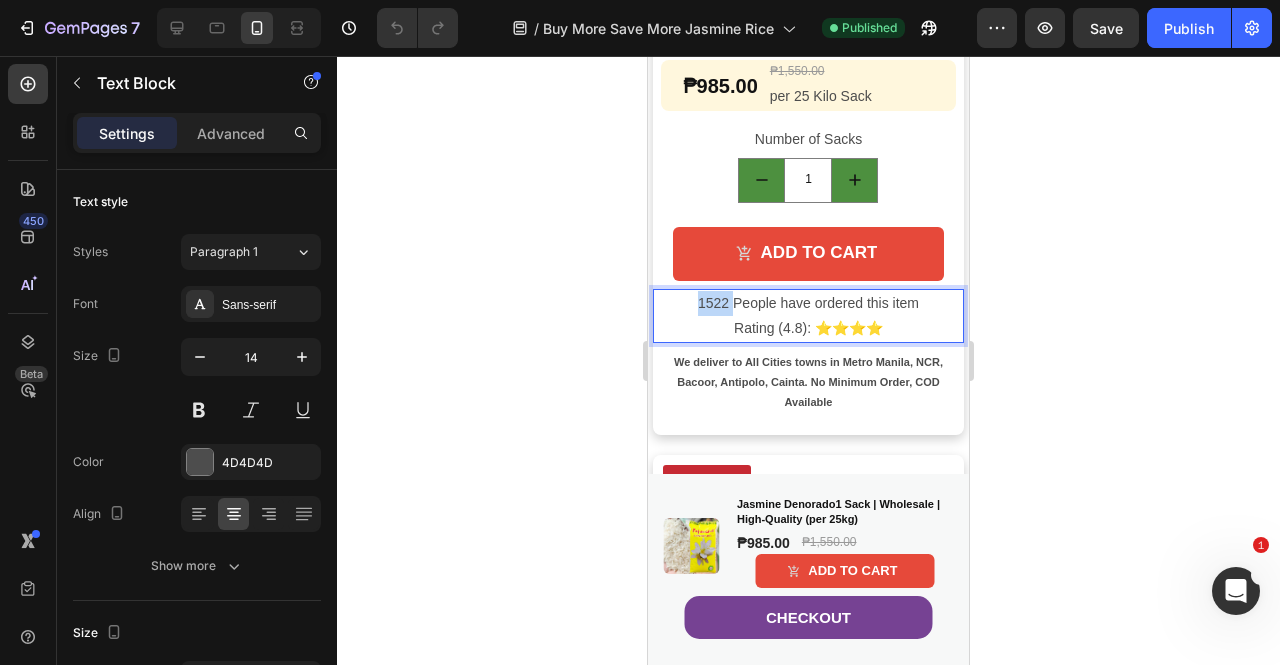click on "1522 People have ordered this item" at bounding box center [808, 303] 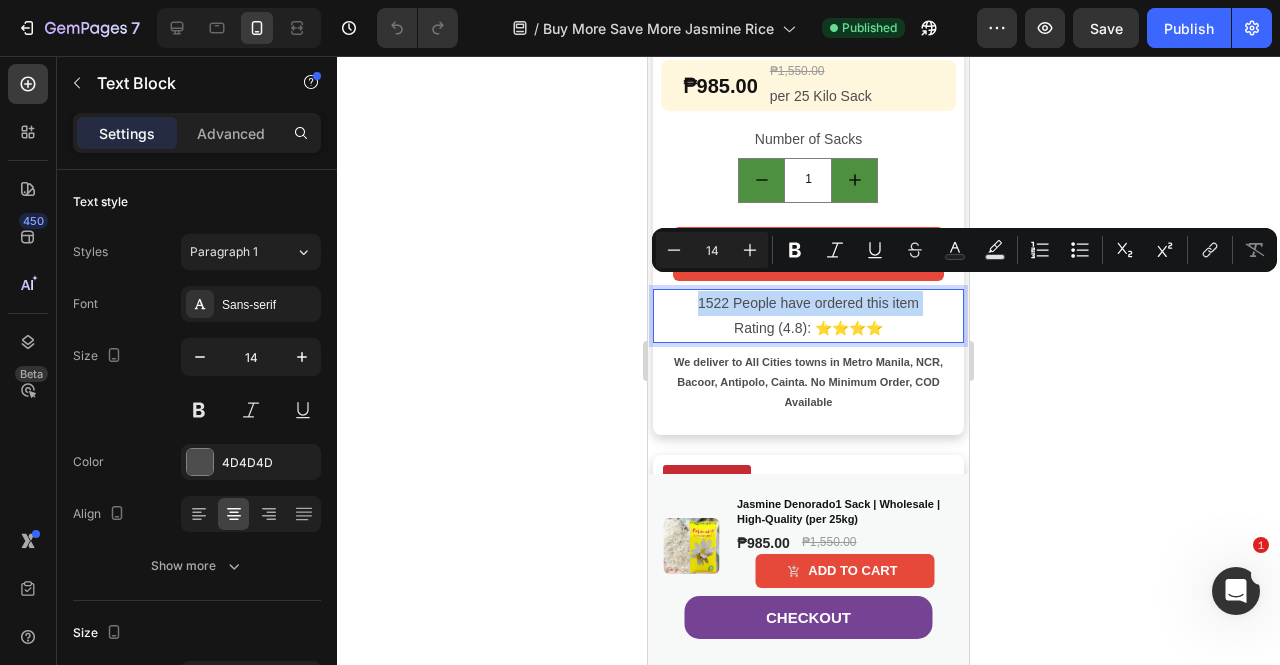 click on "1522 People have ordered this item" at bounding box center [808, 303] 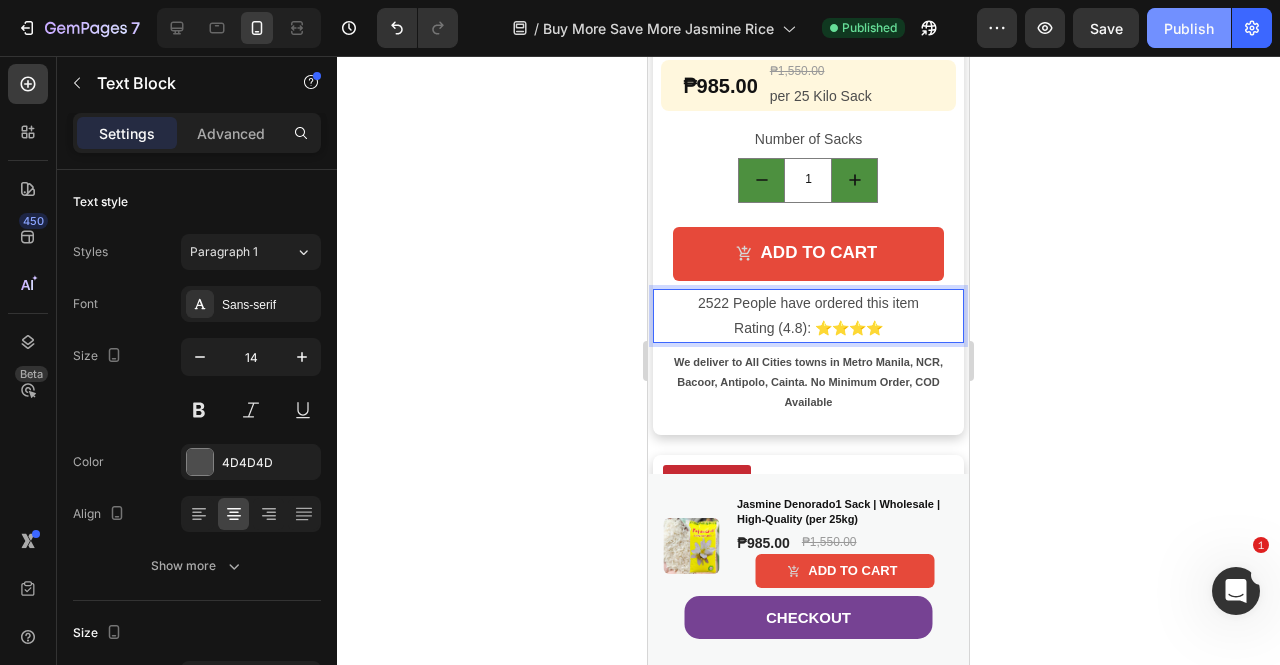 click on "Publish" 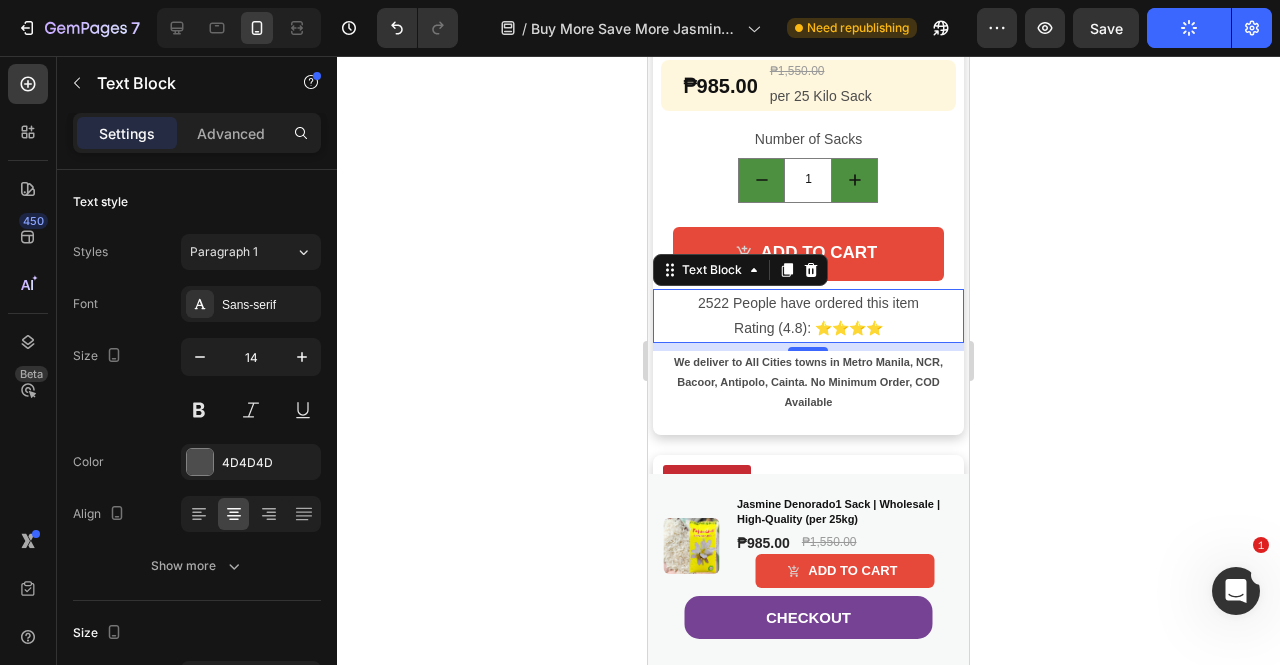 click 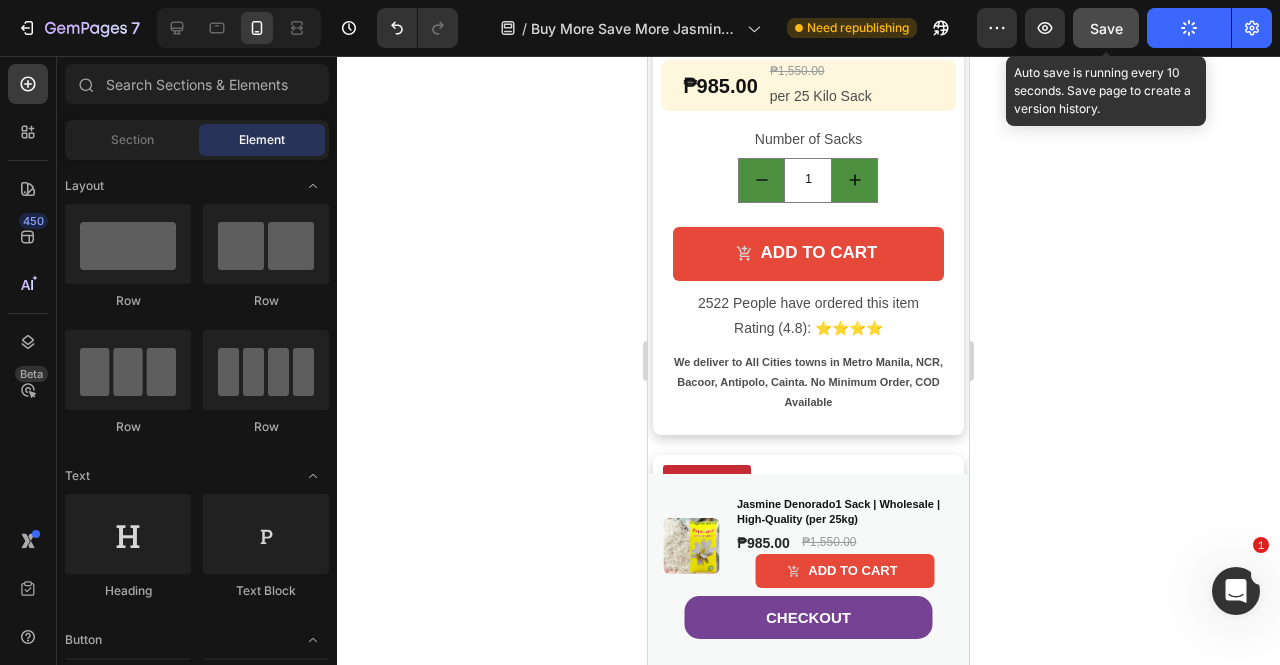 click on "Save" at bounding box center [1106, 28] 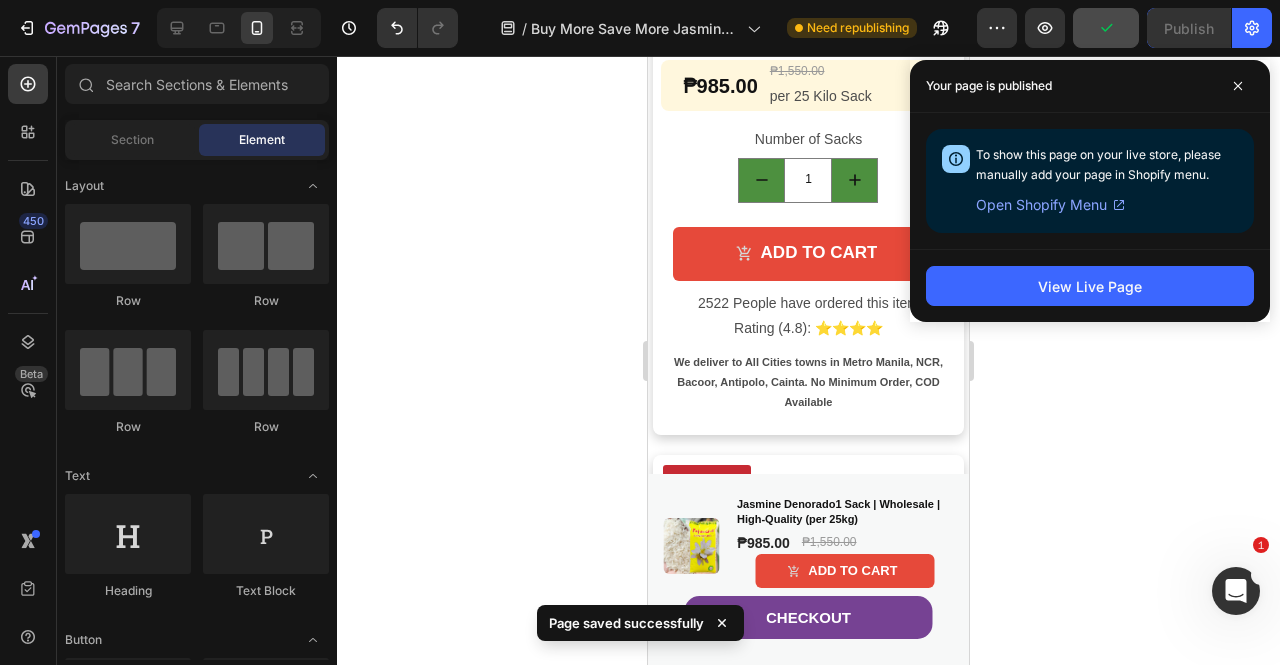 click 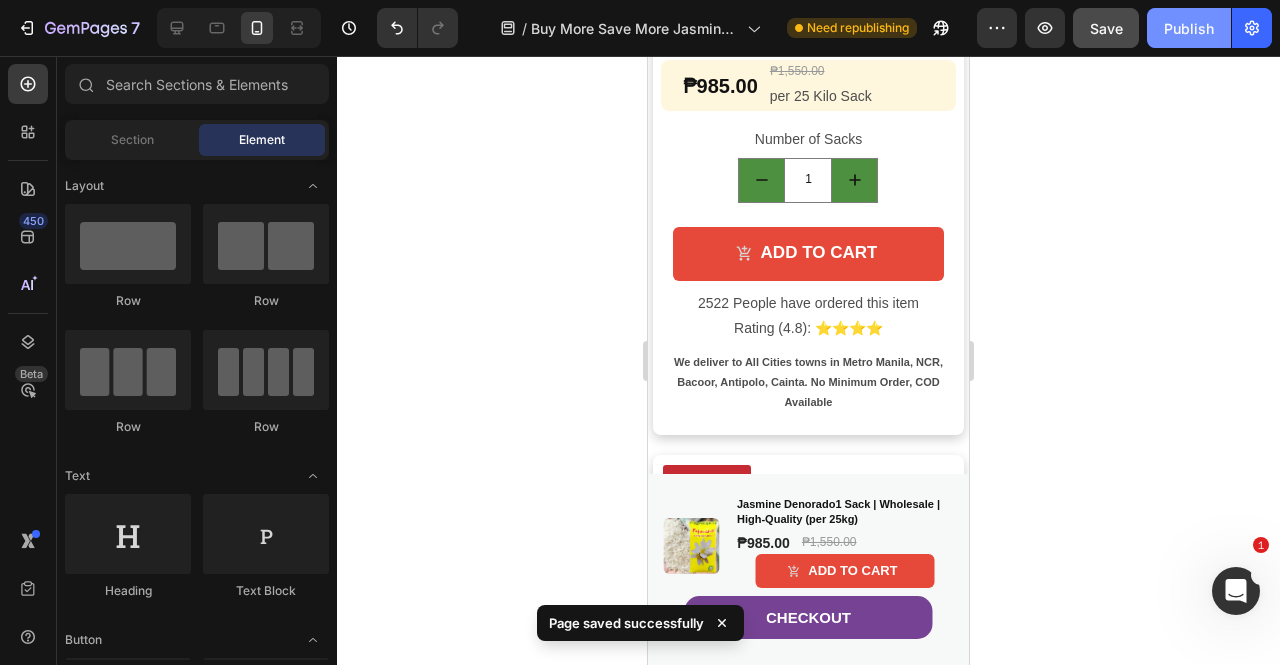 click on "Publish" 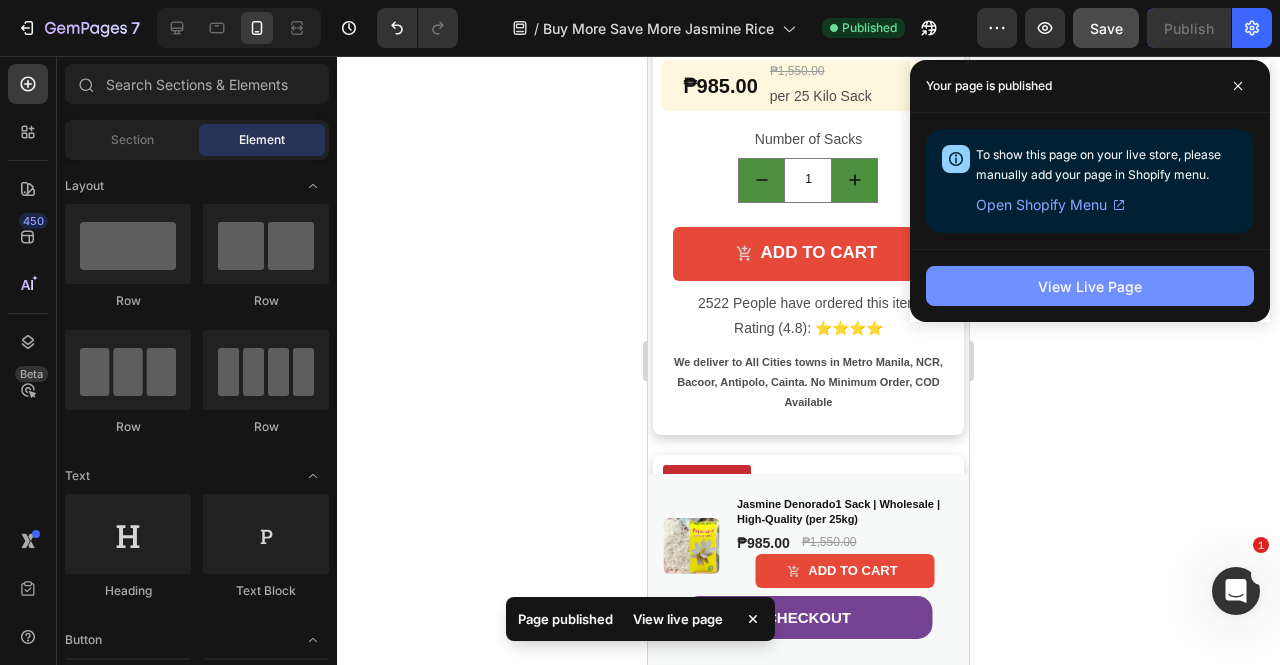 click on "View Live Page" at bounding box center [1090, 286] 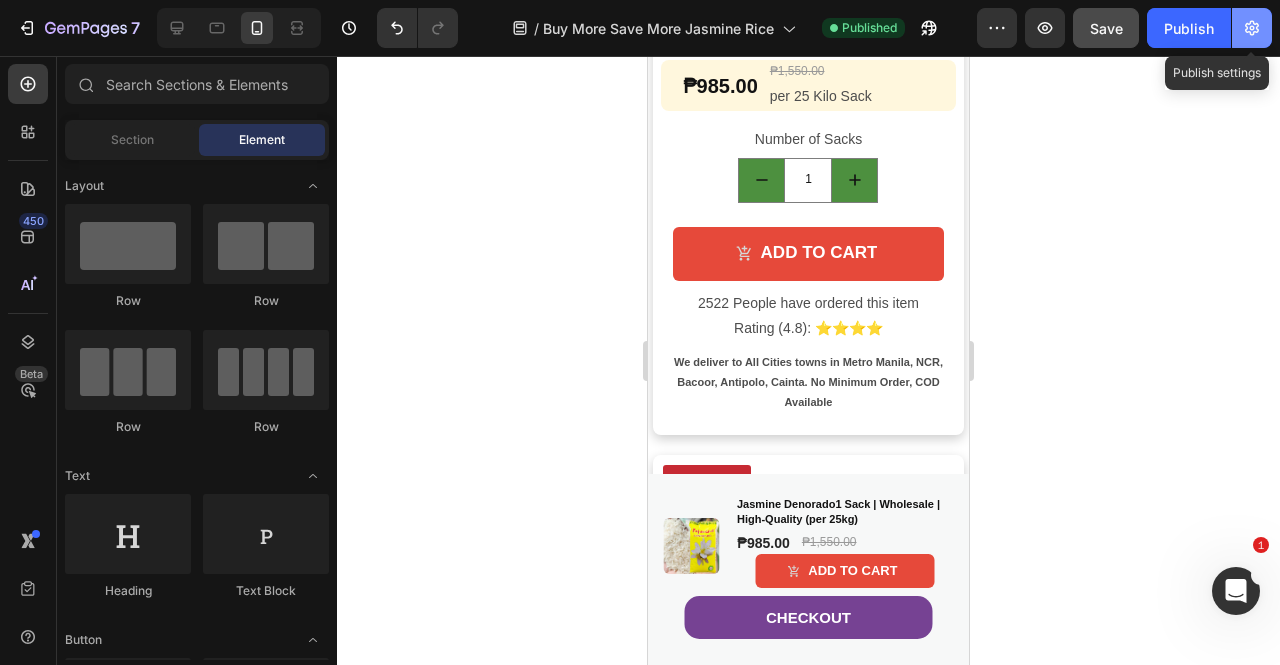 click 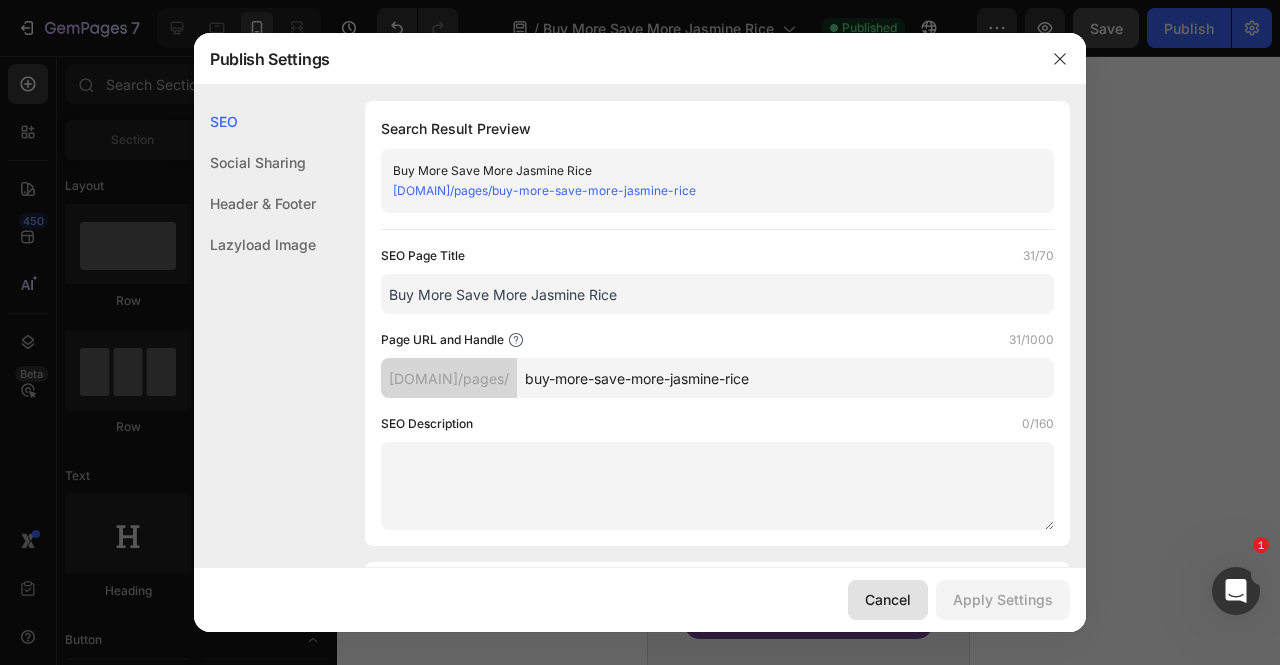 click on "Cancel" at bounding box center [888, 599] 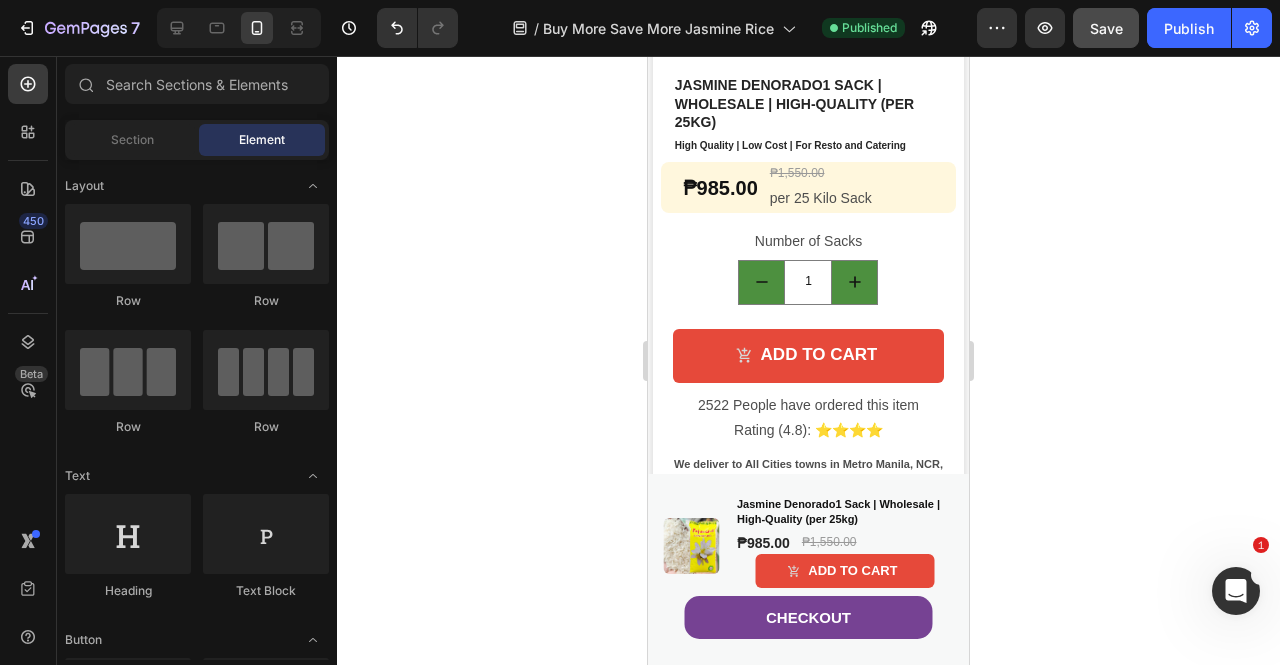scroll, scrollTop: 1700, scrollLeft: 0, axis: vertical 